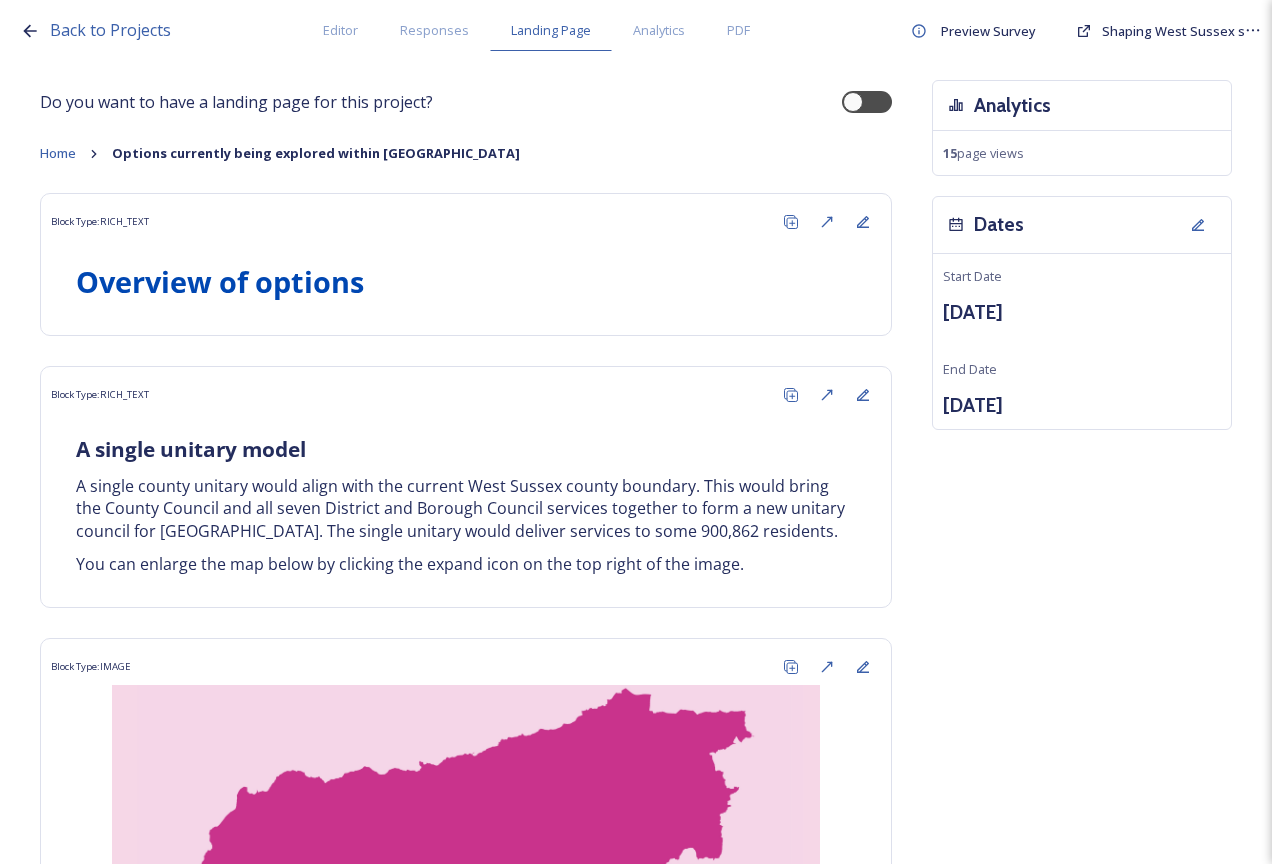 scroll, scrollTop: 0, scrollLeft: 0, axis: both 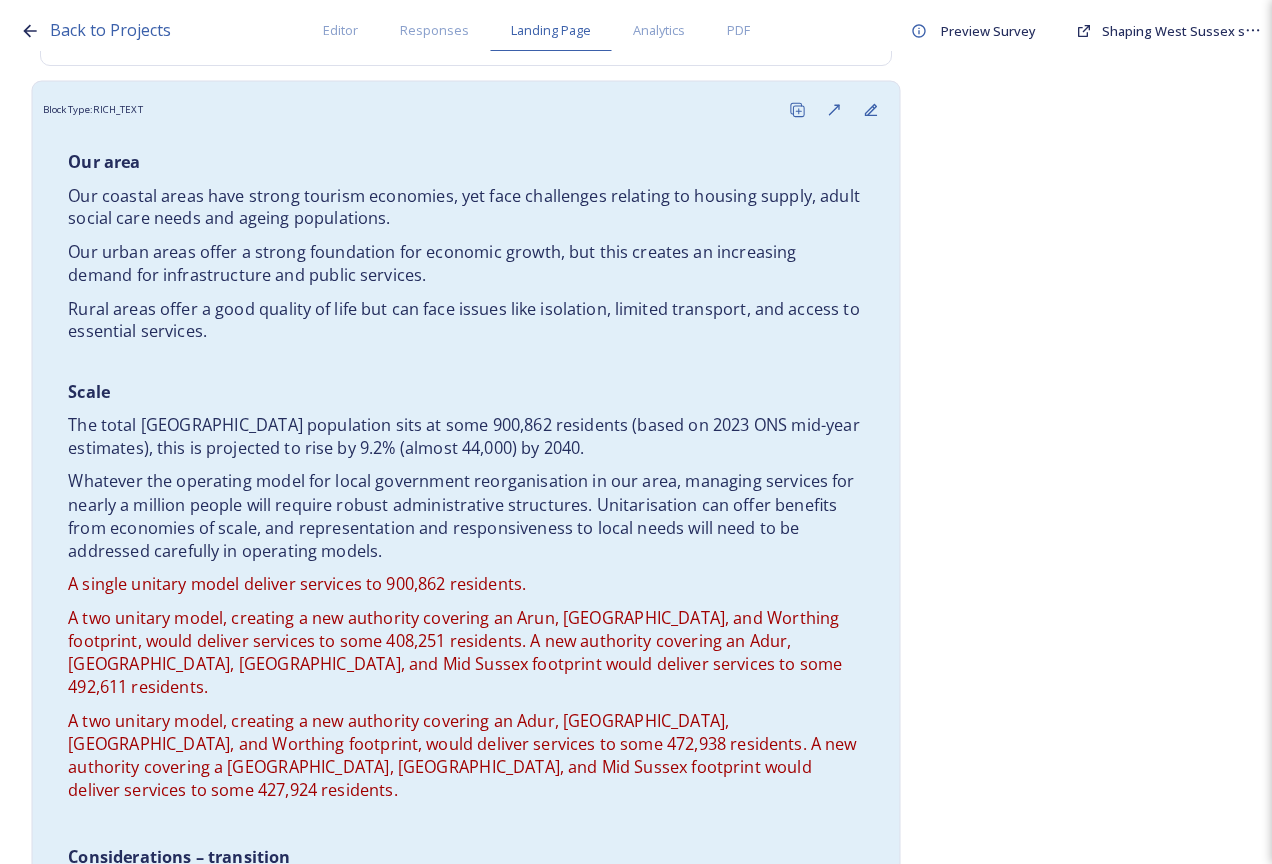 click on "Whatever the operating model for local government reorganisation in our area, managing services for nearly a million people will require robust administrative structures. Unitarisation can offer benefits from economies of scale, and representation and responsiveness to local needs will need to be addressed carefully in operating models." at bounding box center (466, 516) 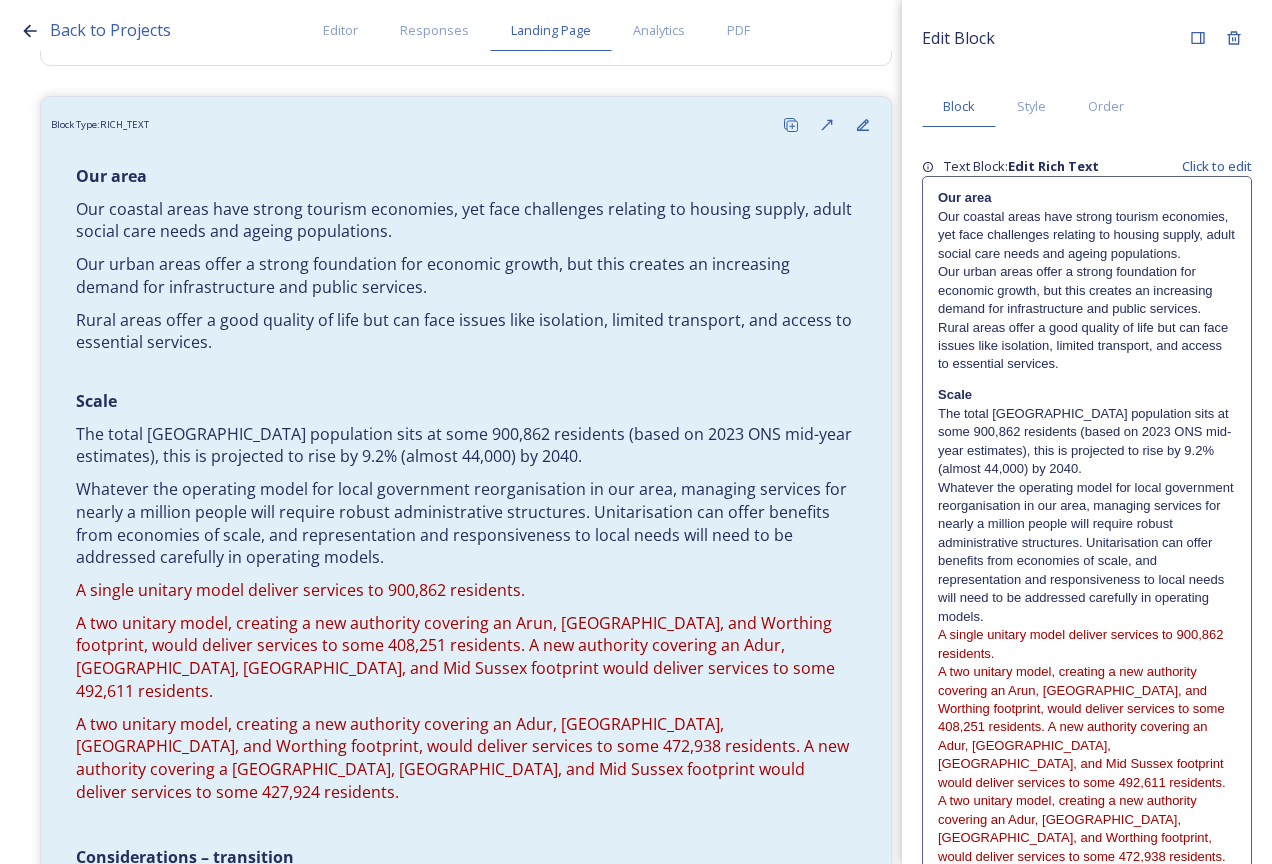 click on "Whatever the operating model for local government reorganisation in our area, managing services for nearly a million people will require robust administrative structures. Unitarisation can offer benefits from economies of scale, and representation and responsiveness to local needs will need to be addressed carefully in operating models." at bounding box center (1087, 553) 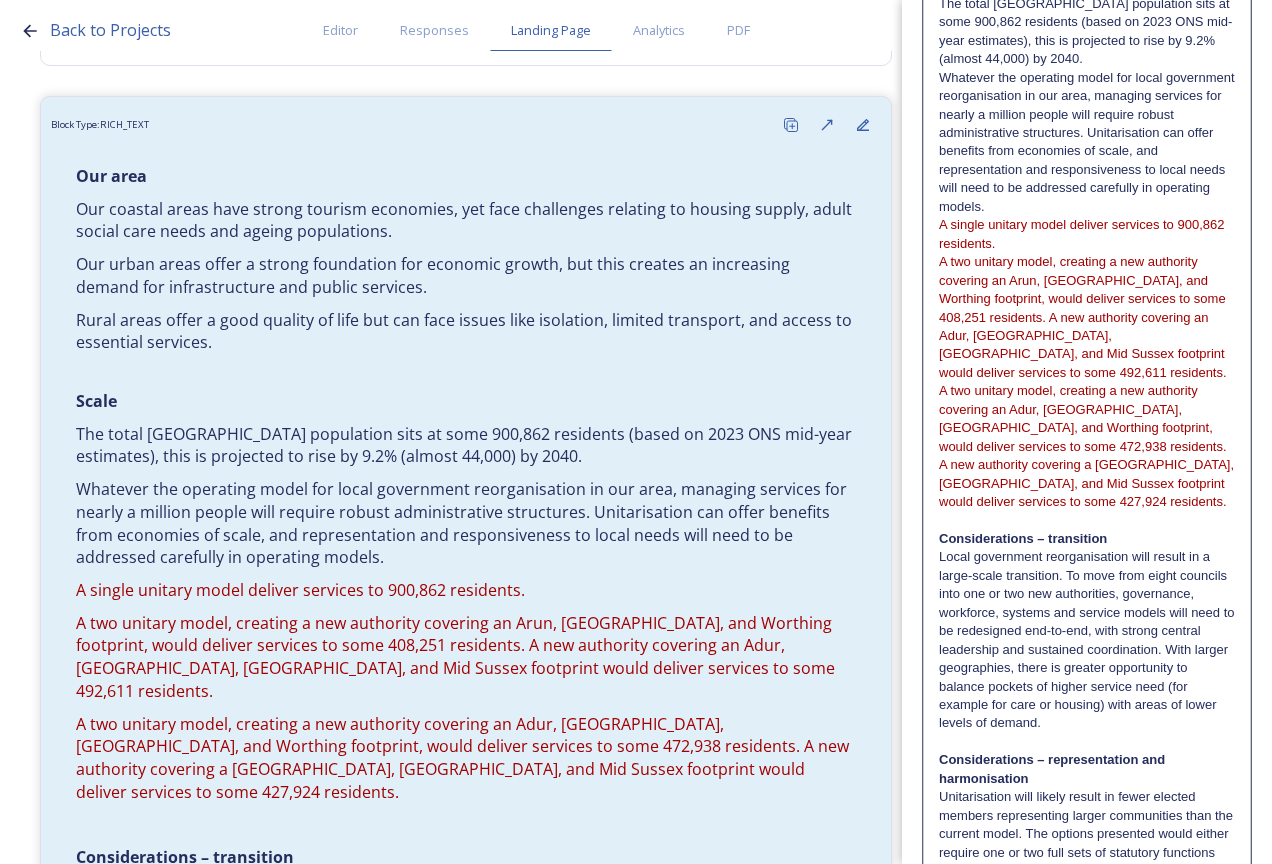 scroll, scrollTop: 500, scrollLeft: 0, axis: vertical 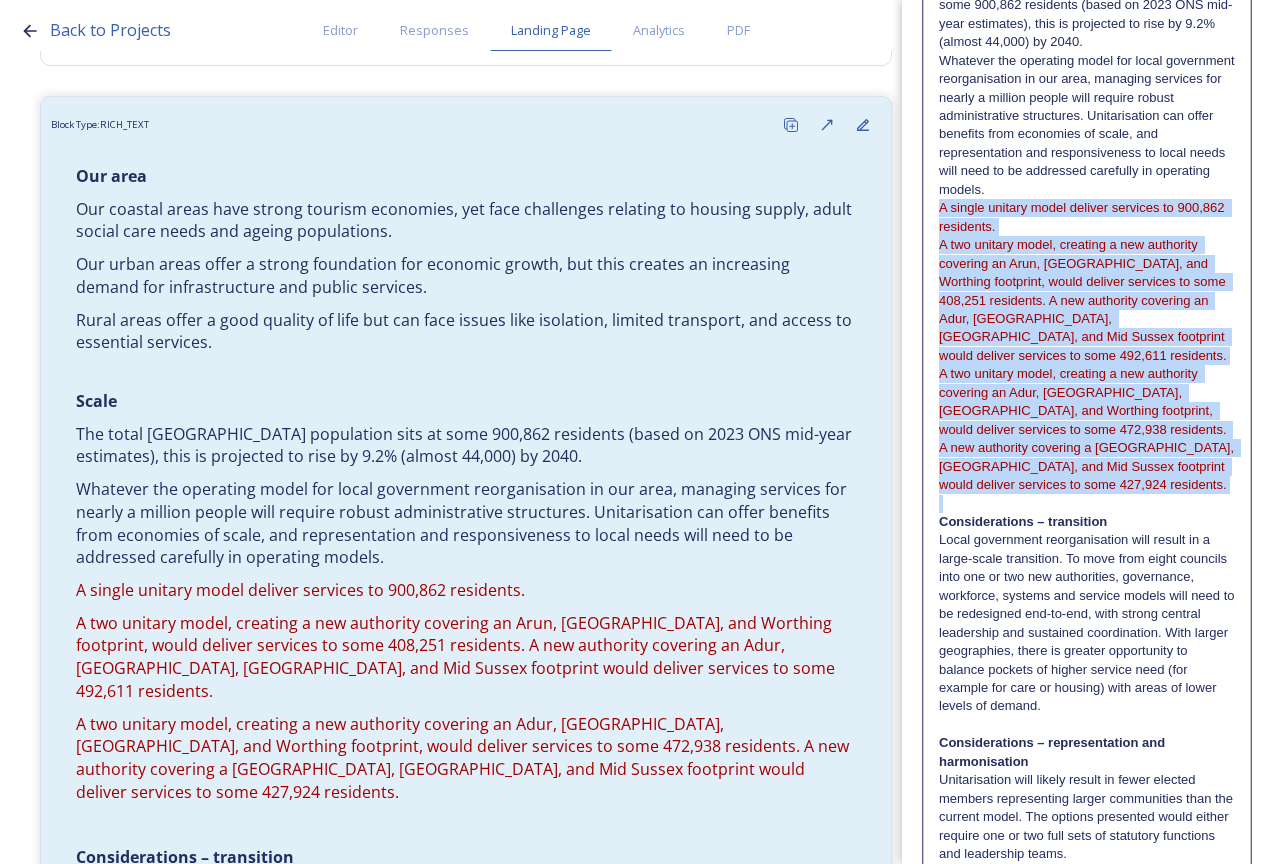 drag, startPoint x: 1053, startPoint y: 513, endPoint x: 939, endPoint y: 231, distance: 304.171 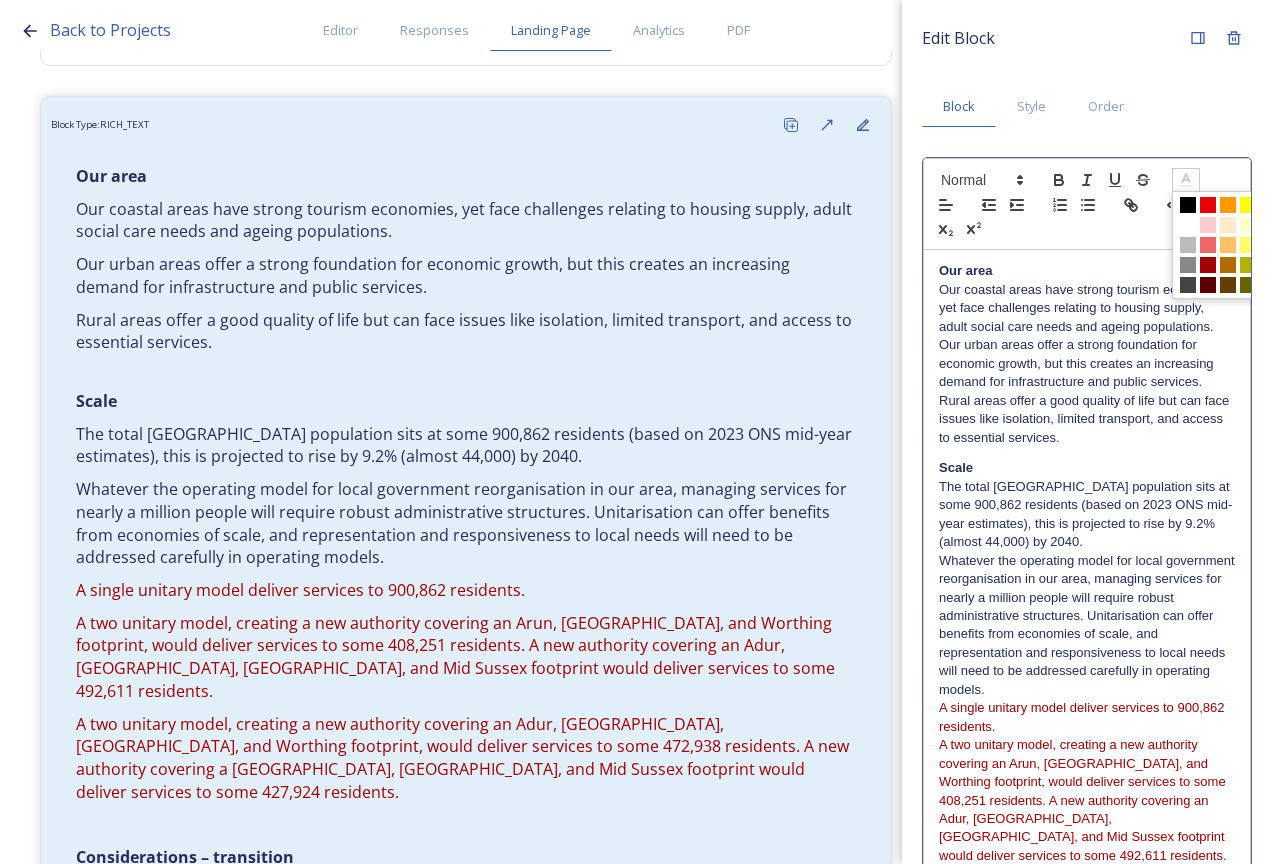 click 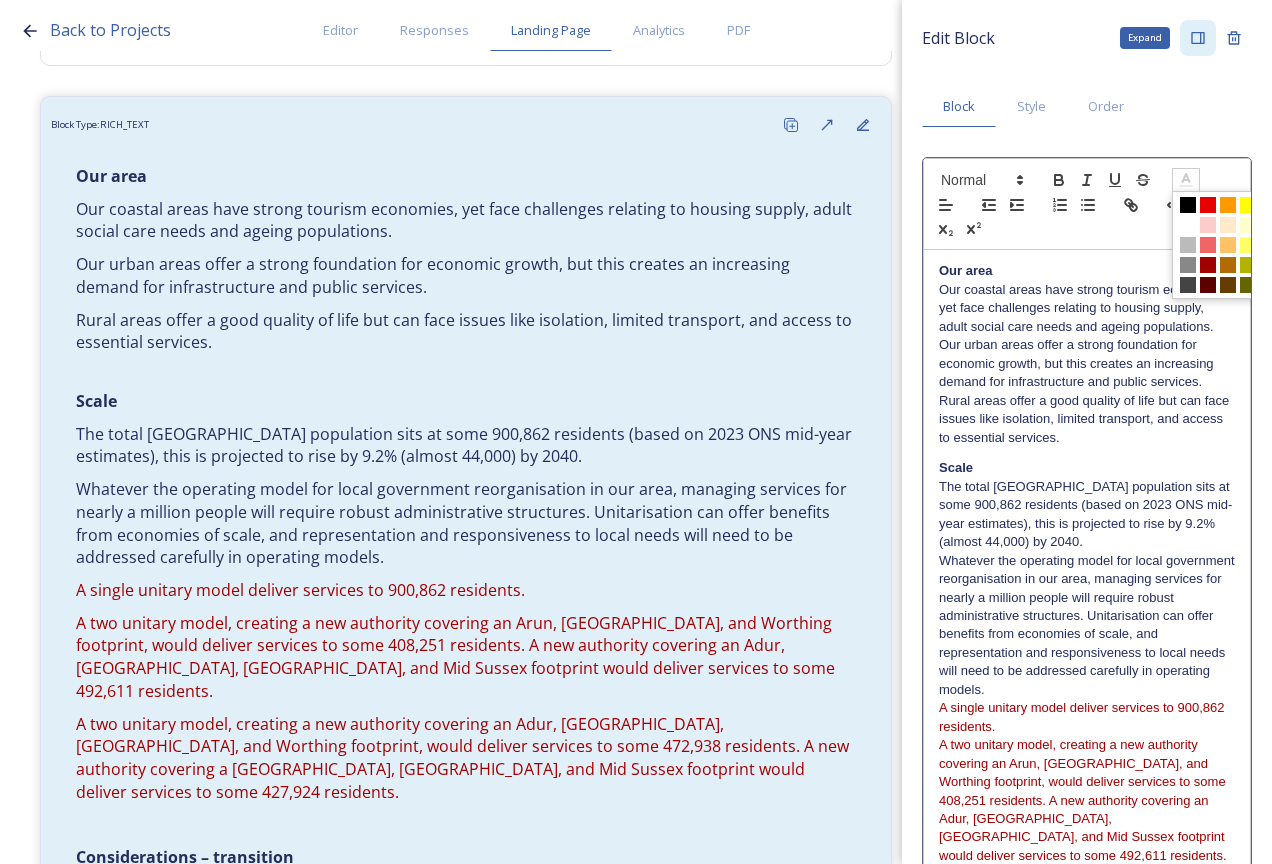 click 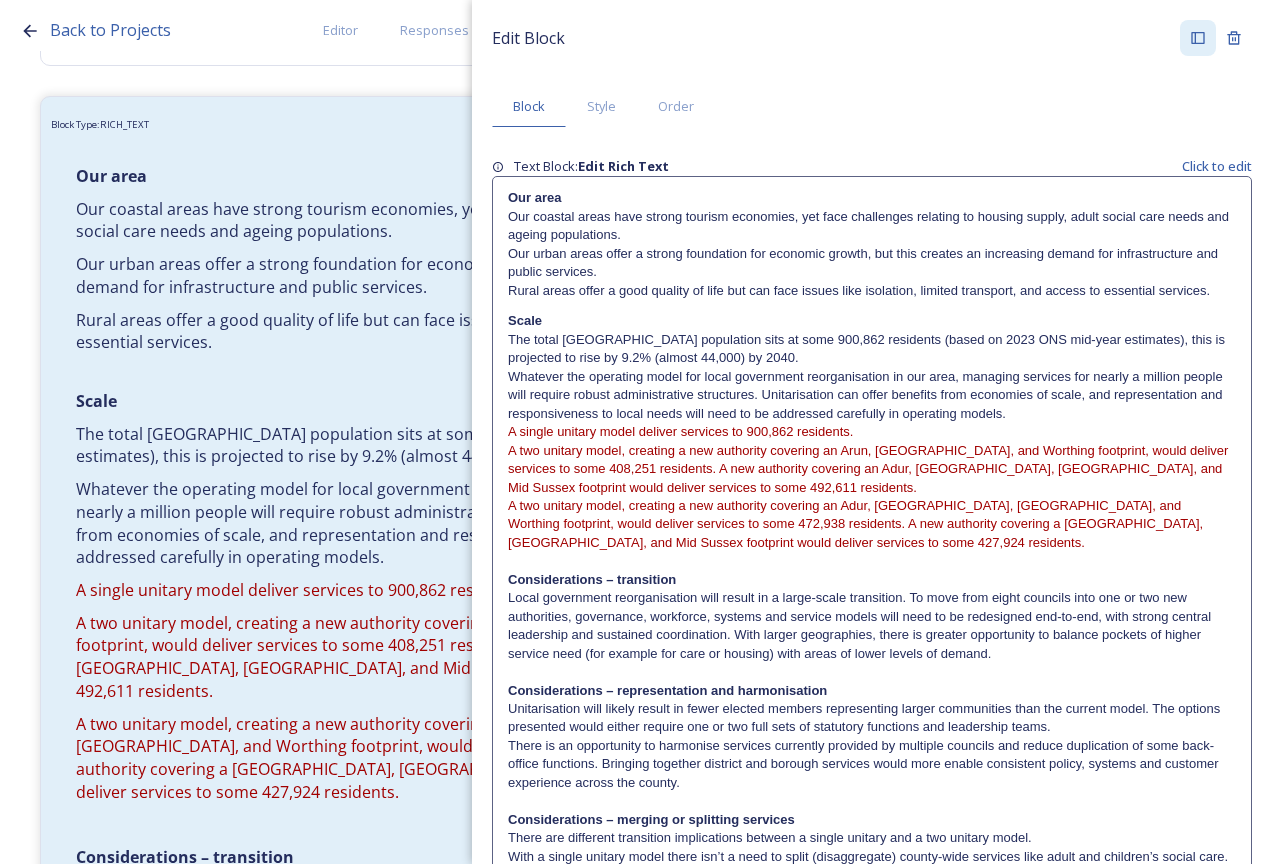 click on "Local government reorganisation will result in a large-scale transition. To move from eight councils into one or two new authorities, governance, workforce, systems and service models will need to be redesigned end-to-end, with strong central leadership and sustained coordination. With larger geographies, there is greater opportunity to balance pockets of higher service need (for example for care or housing) with areas of lower levels of demand." at bounding box center [872, 626] 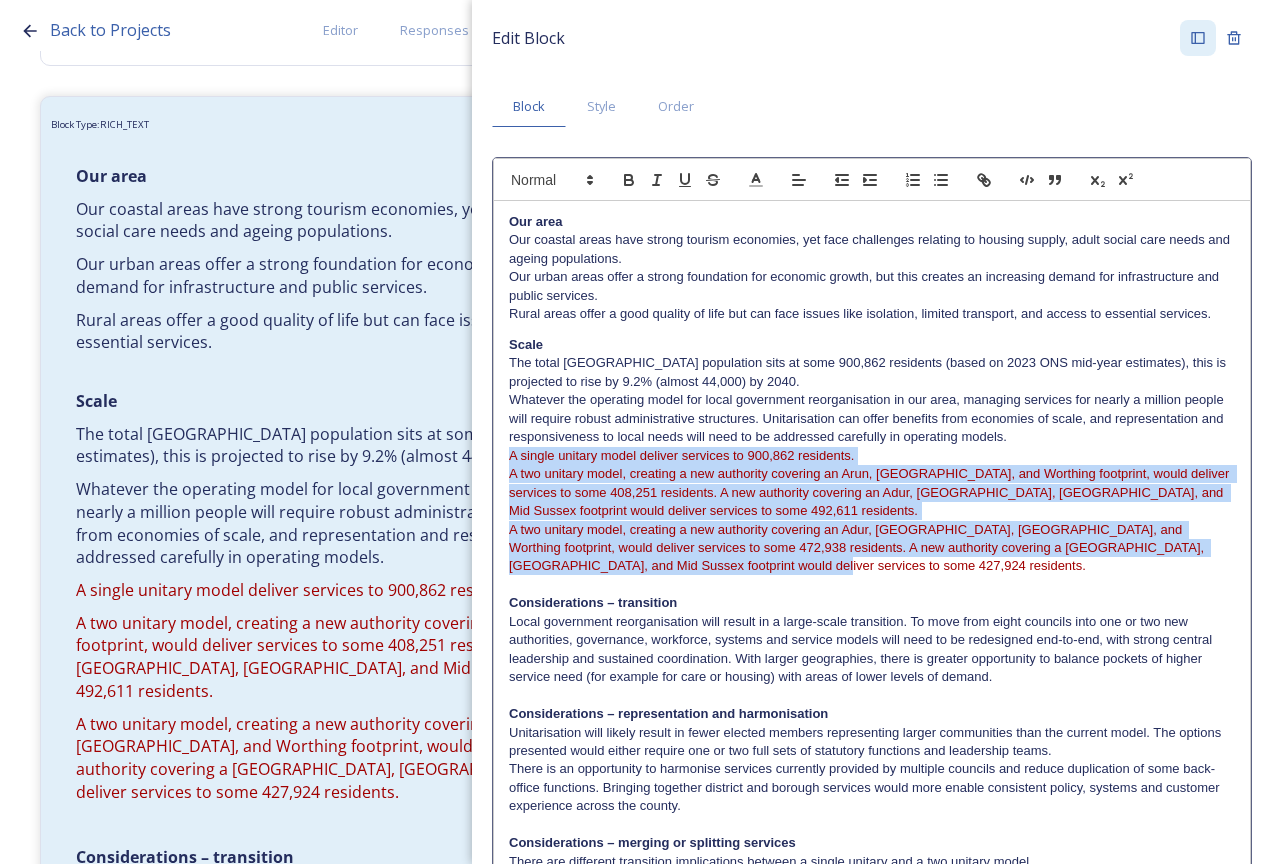 drag, startPoint x: 727, startPoint y: 563, endPoint x: 511, endPoint y: 456, distance: 241.04979 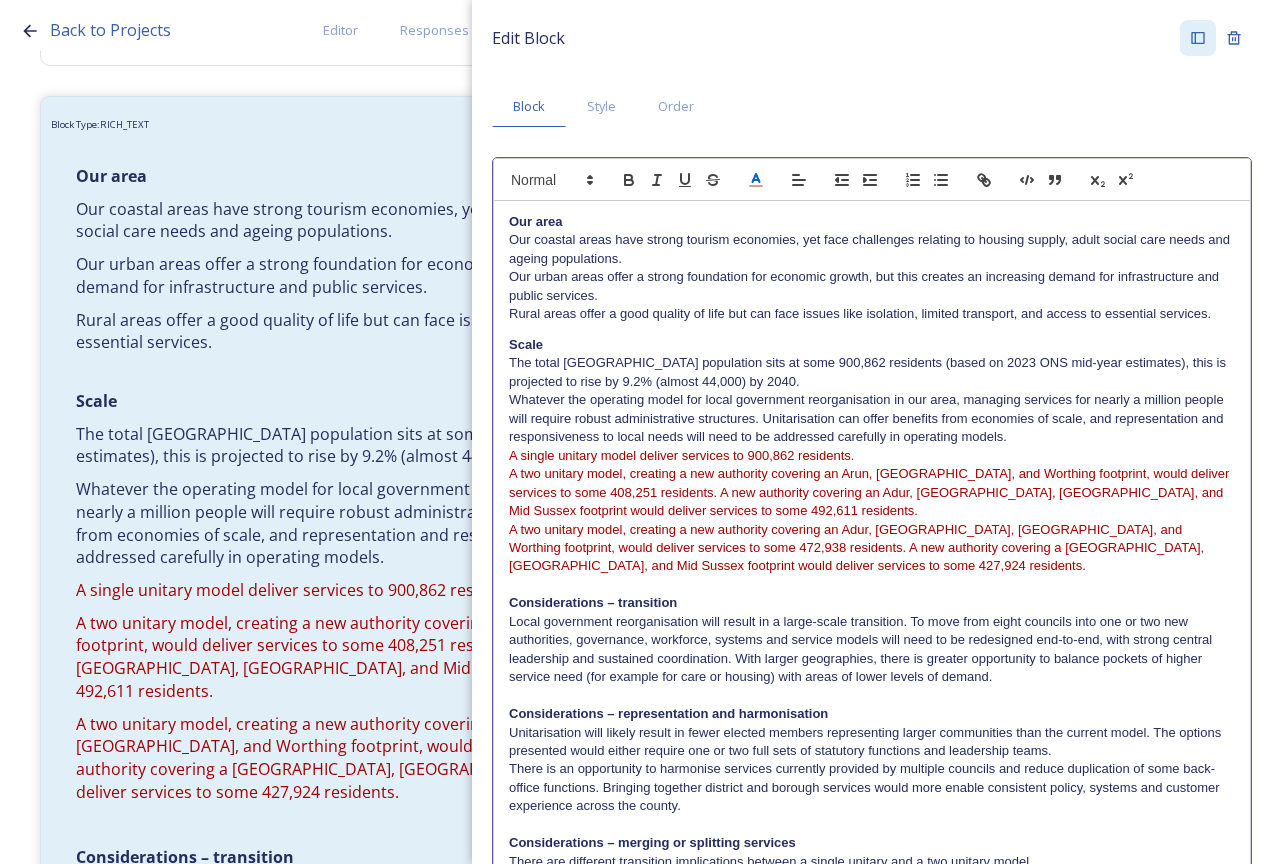 click at bounding box center [872, 179] 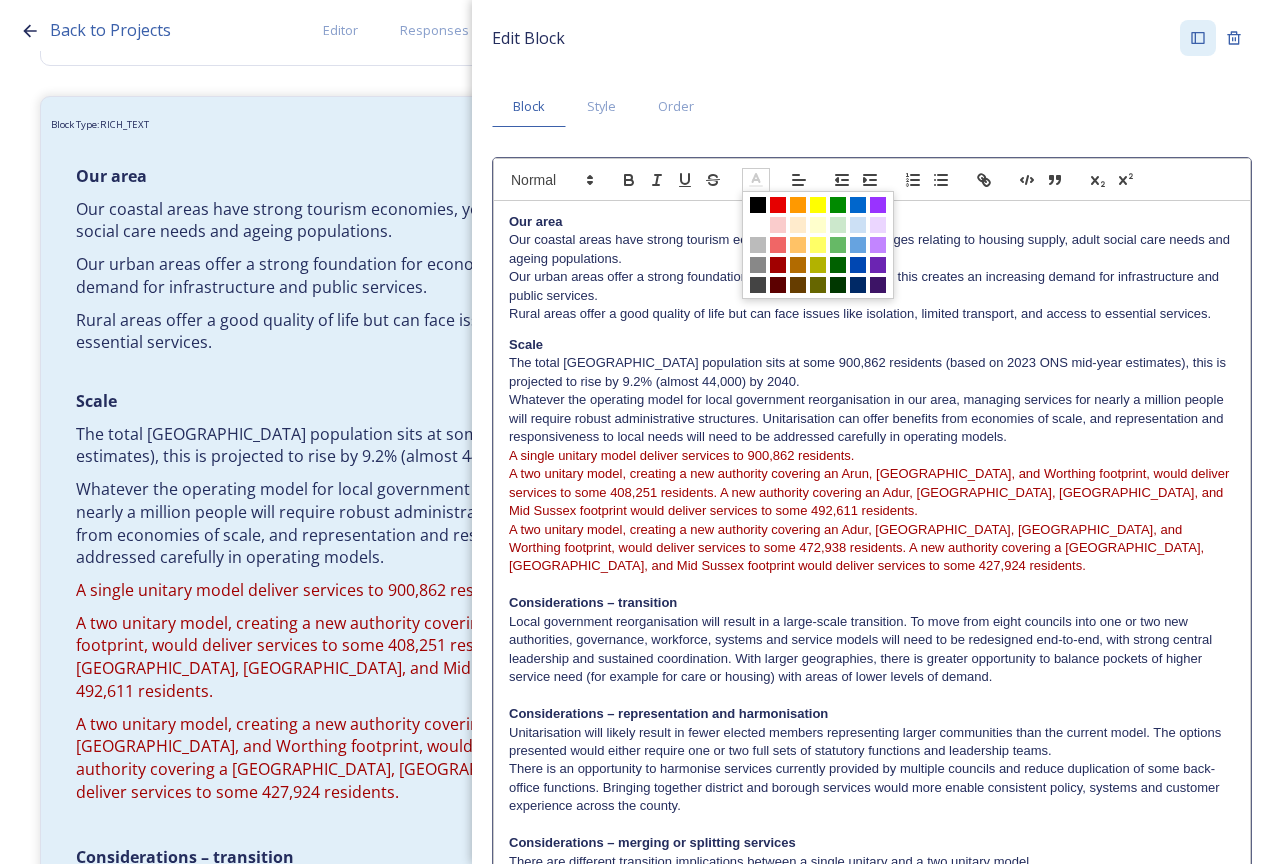 click 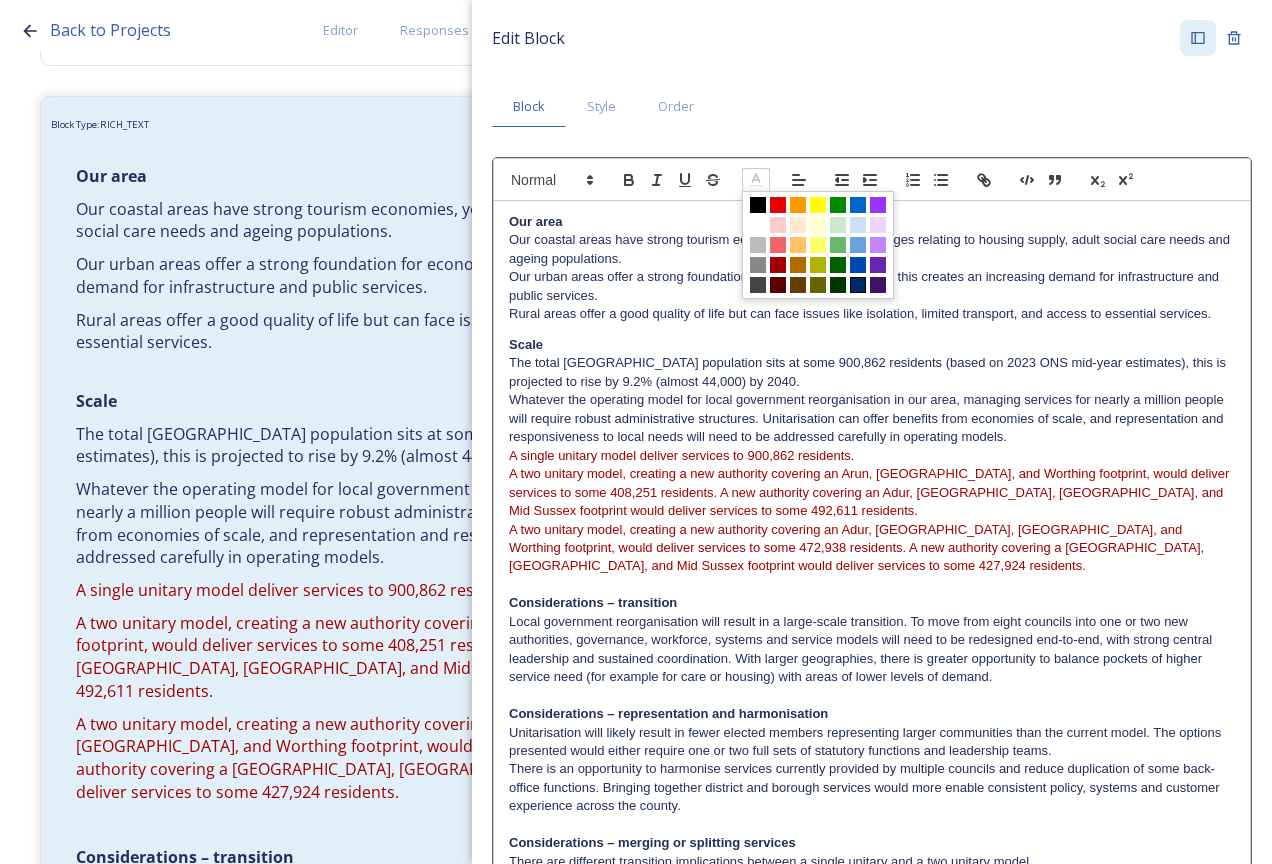 click at bounding box center (858, 285) 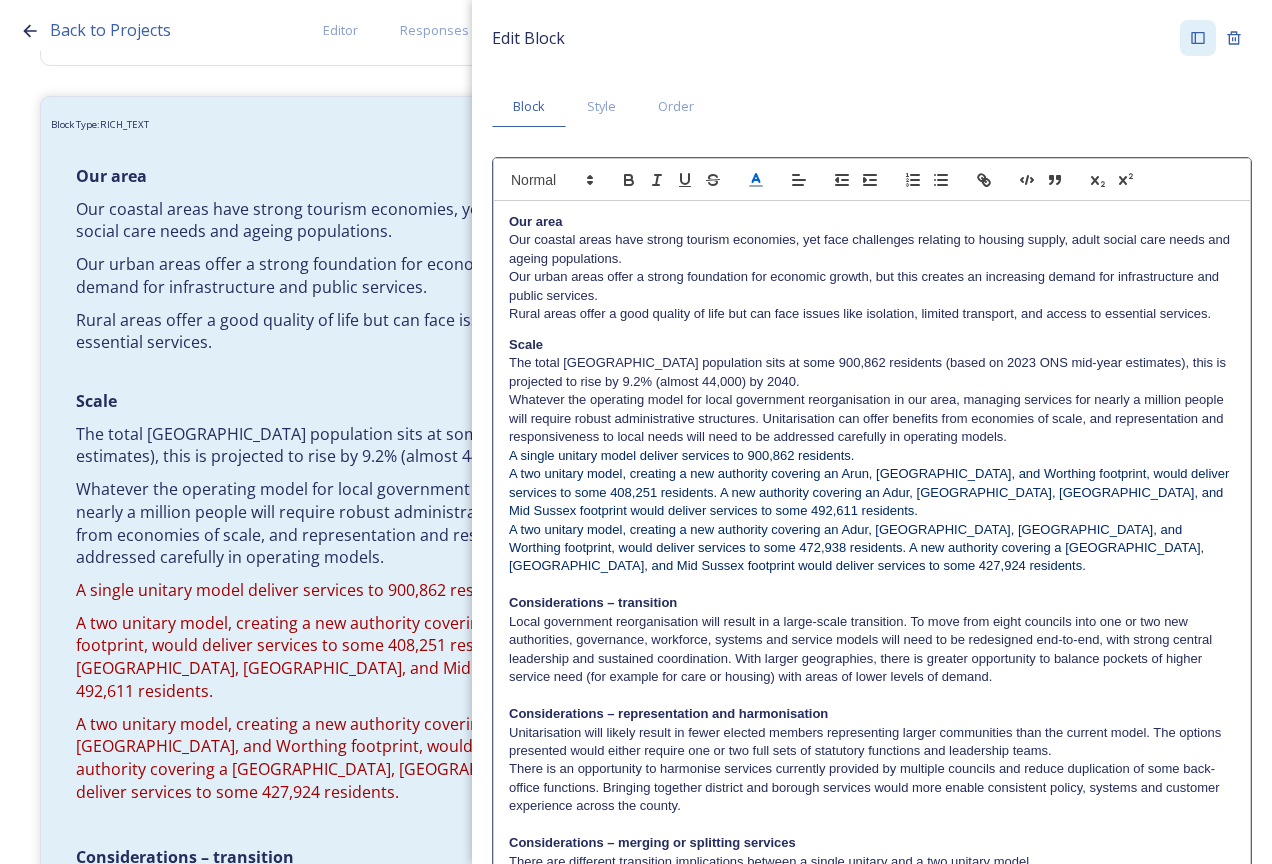 click on "Our urban areas offer a strong foundation for economic growth, but this creates an increasing demand for infrastructure and public services." at bounding box center (872, 286) 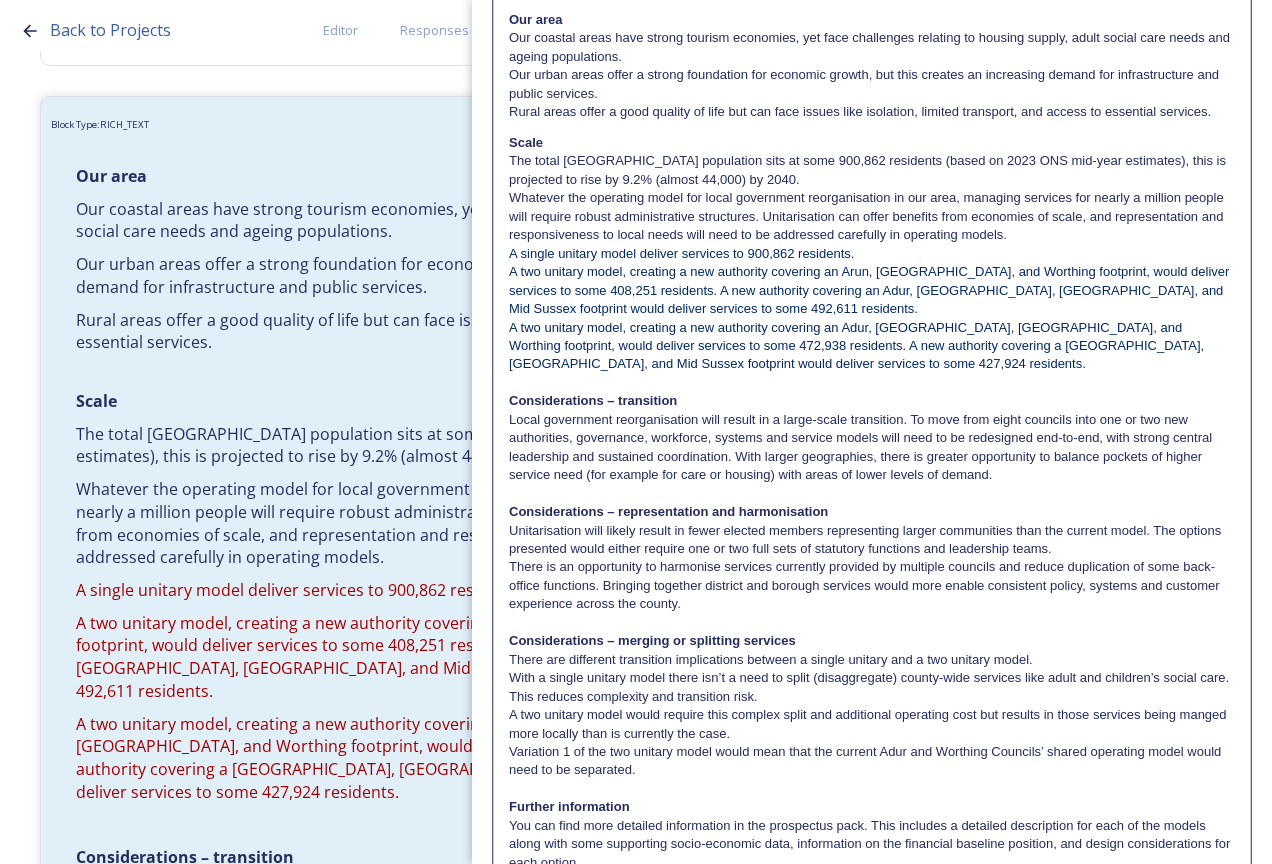 scroll, scrollTop: 315, scrollLeft: 0, axis: vertical 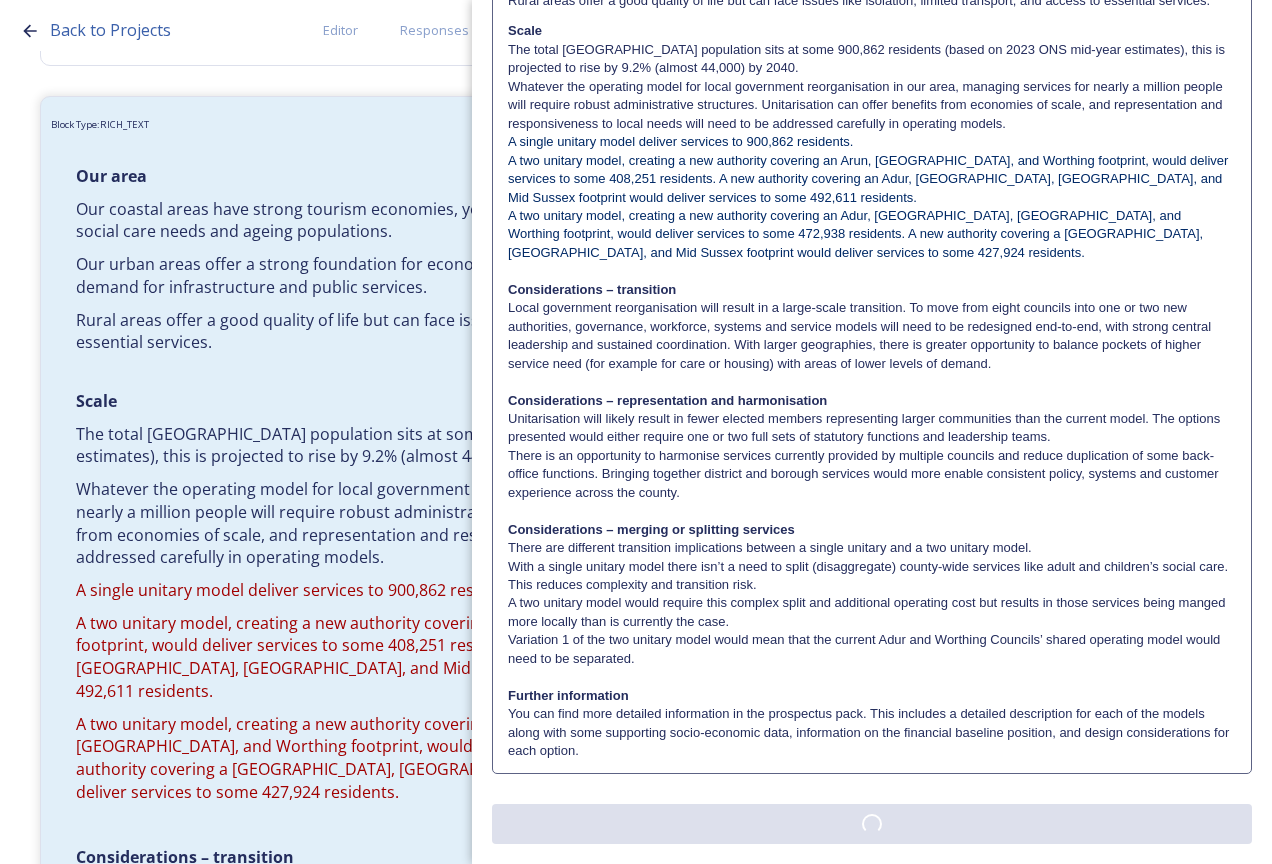 click on "Edit Block Block Style Order Text Block:  Edit Rich Text Click to edit Our area  Our coastal areas have strong tourism economies, yet face challenges relating to housing supply, adult social care needs and ageing populations.  Our urban areas offer a strong foundation for economic growth, but this creates an increasing demand for infrastructure and public services.   Rural areas offer a good quality of life but can face issues like isolation, limited transport, and access to essential services.   Scale The total [GEOGRAPHIC_DATA] population sits at some 900,862 residents (based on 2023 ONS mid-year estimates), this is projected to rise by 9.2% (almost 44,000) by 2040. Whatever the operating model for local government reorganisation in our area, managing services for nearly a million people will require robust administrative structures. Unitarisation can offer benefits from economies of scale, and representation and responsiveness to local needs will need to be addressed carefully in operating models." at bounding box center (872, 287) 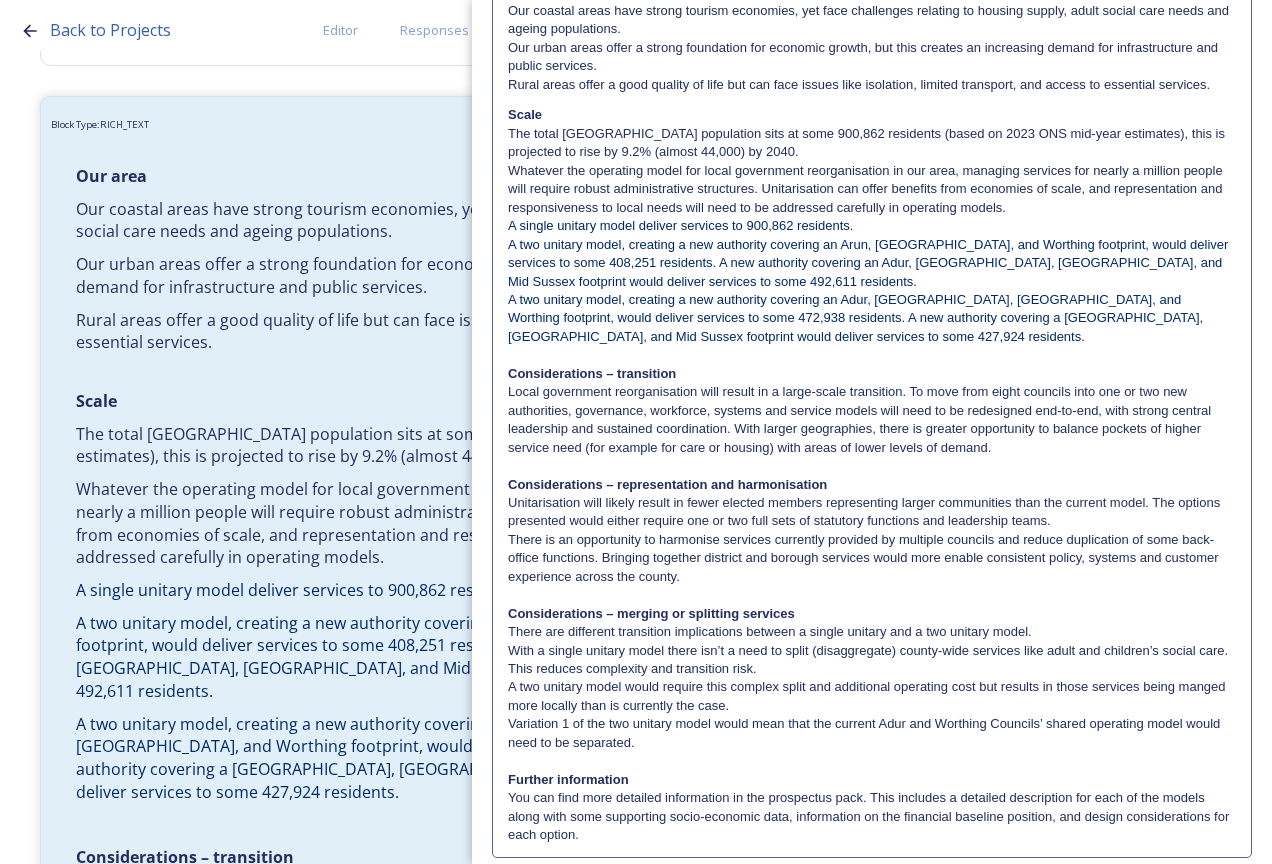scroll, scrollTop: 291, scrollLeft: 0, axis: vertical 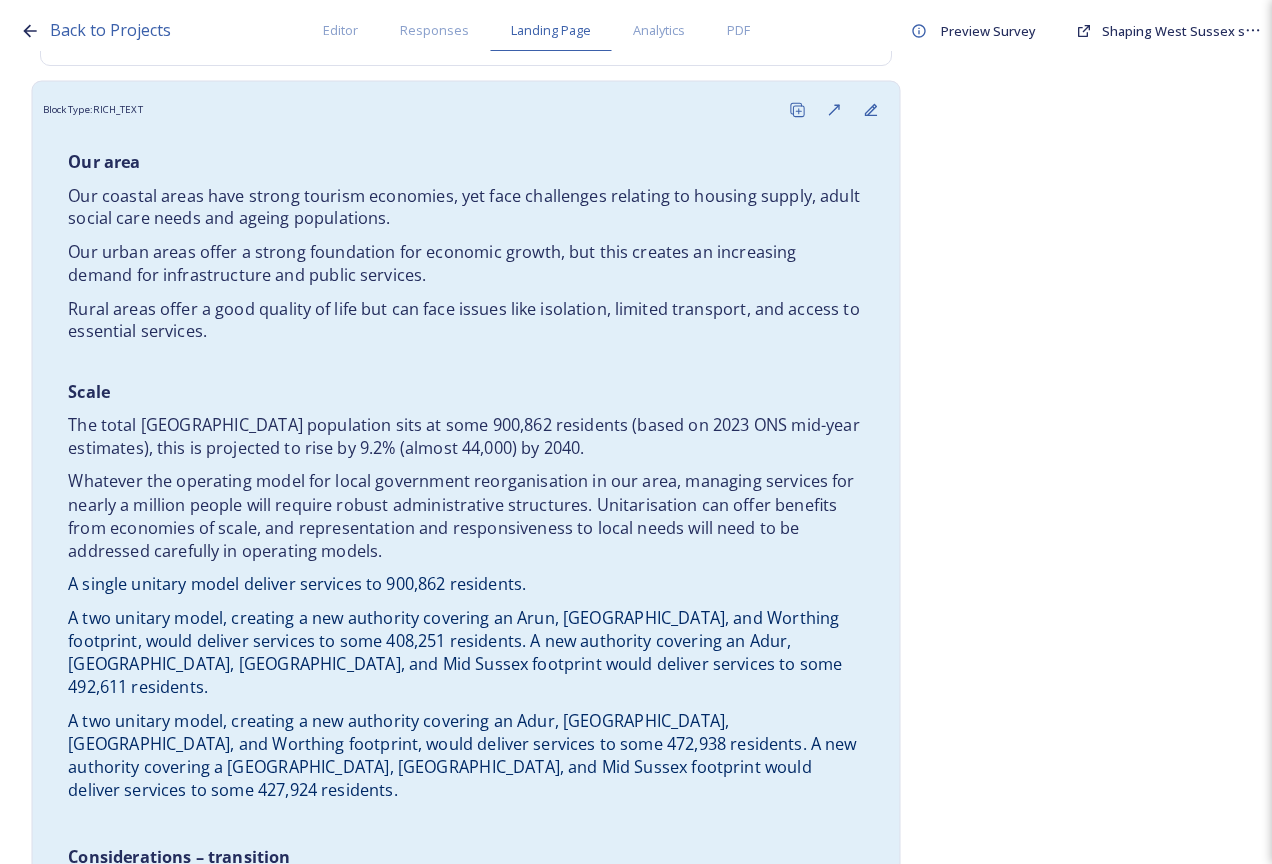 click on "A two unitary model, creating a new authority covering an Adur, [GEOGRAPHIC_DATA], [GEOGRAPHIC_DATA], and Worthing footprint, would deliver services to some 472,938 residents. A new authority covering a [GEOGRAPHIC_DATA], [GEOGRAPHIC_DATA], and Mid Sussex footprint would deliver services to some 427,924 residents." at bounding box center (464, 755) 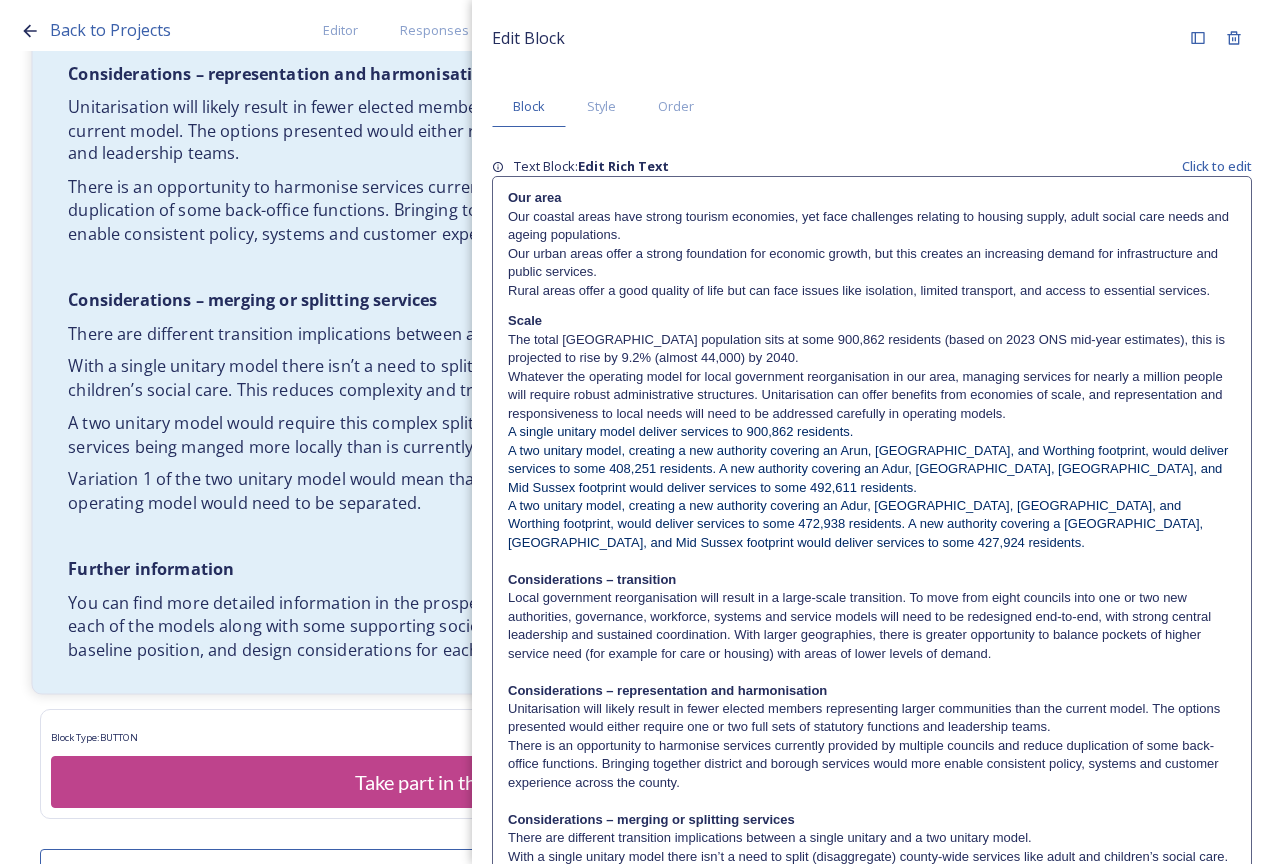 scroll, scrollTop: 4178, scrollLeft: 0, axis: vertical 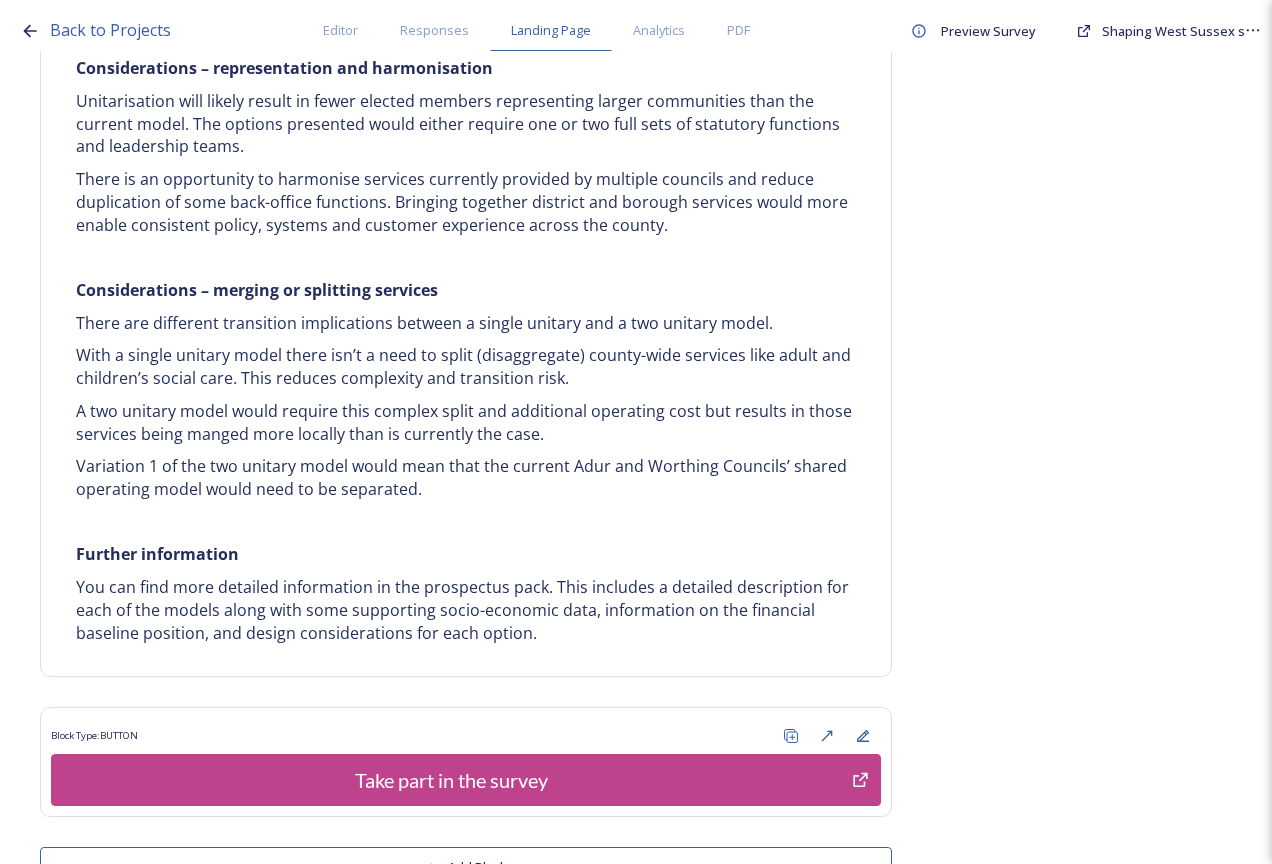 click on "Back to Projects Editor Responses Landing Page Analytics PDF Preview Survey Shaping [GEOGRAPHIC_DATA] survey Do you want to have a landing page for this project? Home Options currently being explored within [GEOGRAPHIC_DATA] Block Type:  RICH_TEXT Overview of options Block Type:  RICH_TEXT A single unitary model   A single county unitary would align with the current [GEOGRAPHIC_DATA] boundary. This would bring the County Council and all seven District and Borough Council services together to form a new unitary council for [GEOGRAPHIC_DATA]. The single unitary would deliver services to some 900,862 residents. You can enlarge the map below by clicking the expand icon on the top right of the image. Block Type:  IMAGE A single unitary model covering the complete West Sussex footprint in dark pink. Block Type:  RICH_TEXT A two unitary model – variation 1 One unitary combining Arun, [GEOGRAPHIC_DATA] and Worthing footprints and one unitary combining Adur, [GEOGRAPHIC_DATA], [GEOGRAPHIC_DATA], and Mid-Sussex footprints. Block Type:  IMAGE Block Type:" at bounding box center (636, 432) 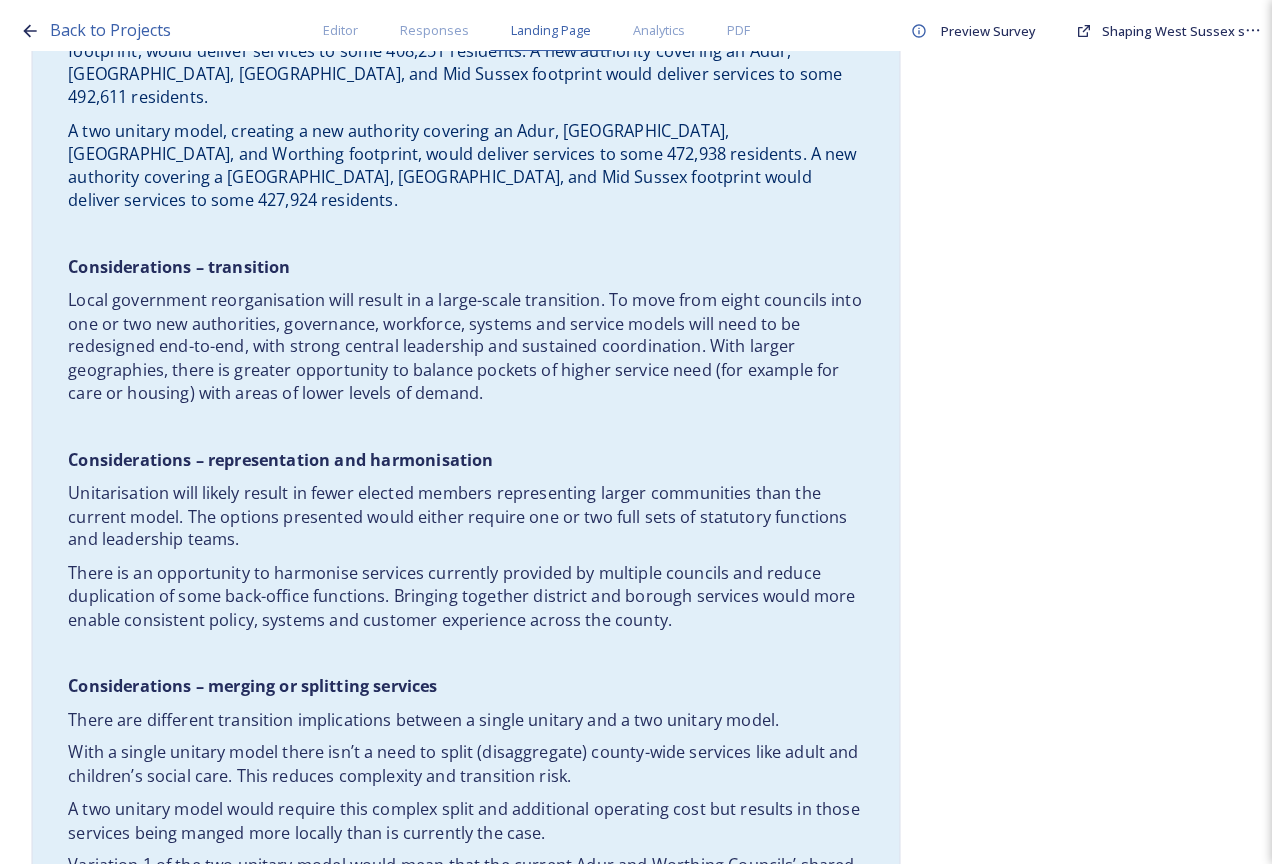 scroll, scrollTop: 4078, scrollLeft: 0, axis: vertical 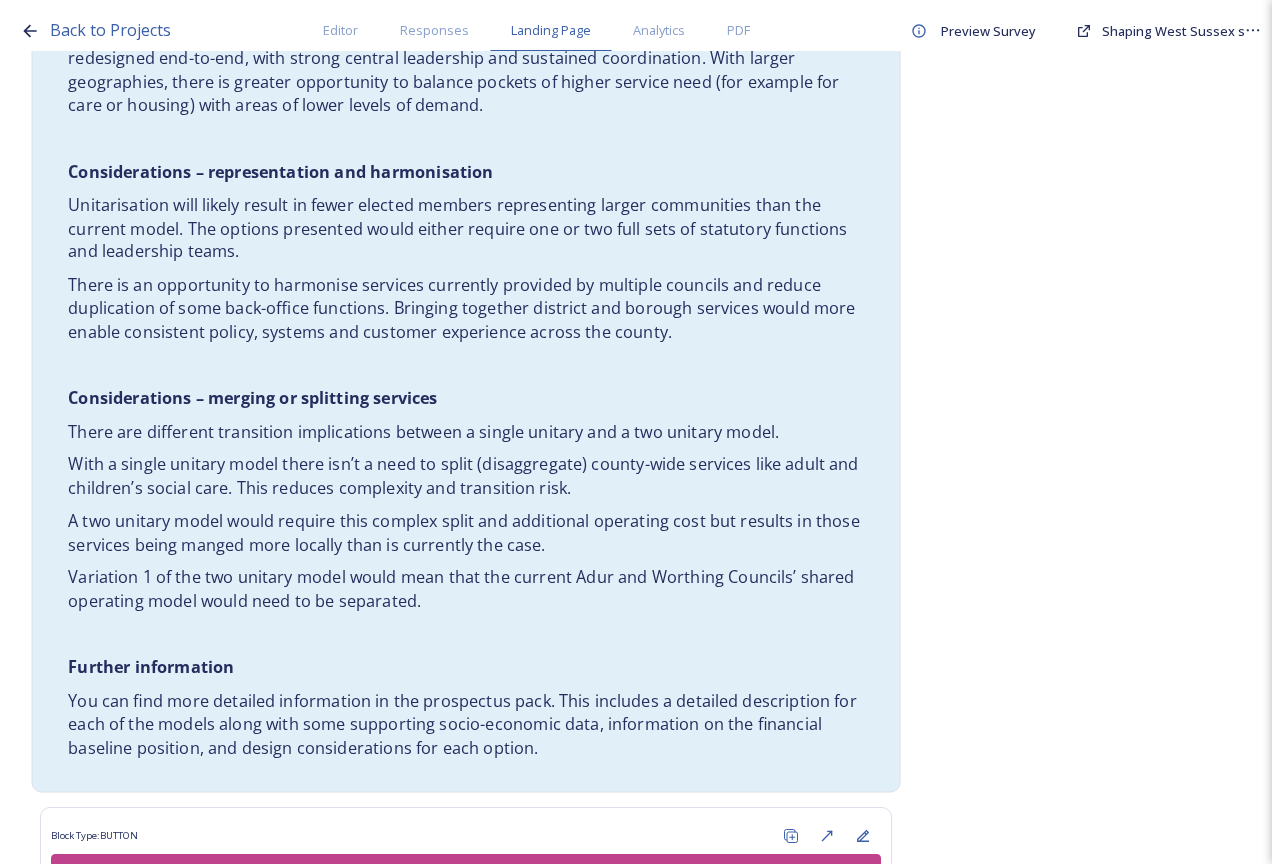 click on "You can find more detailed information in the prospectus pack. This includes a detailed description for each of the models along with some supporting socio-economic data, information on the financial baseline position, and design considerations for each option." at bounding box center [466, 725] 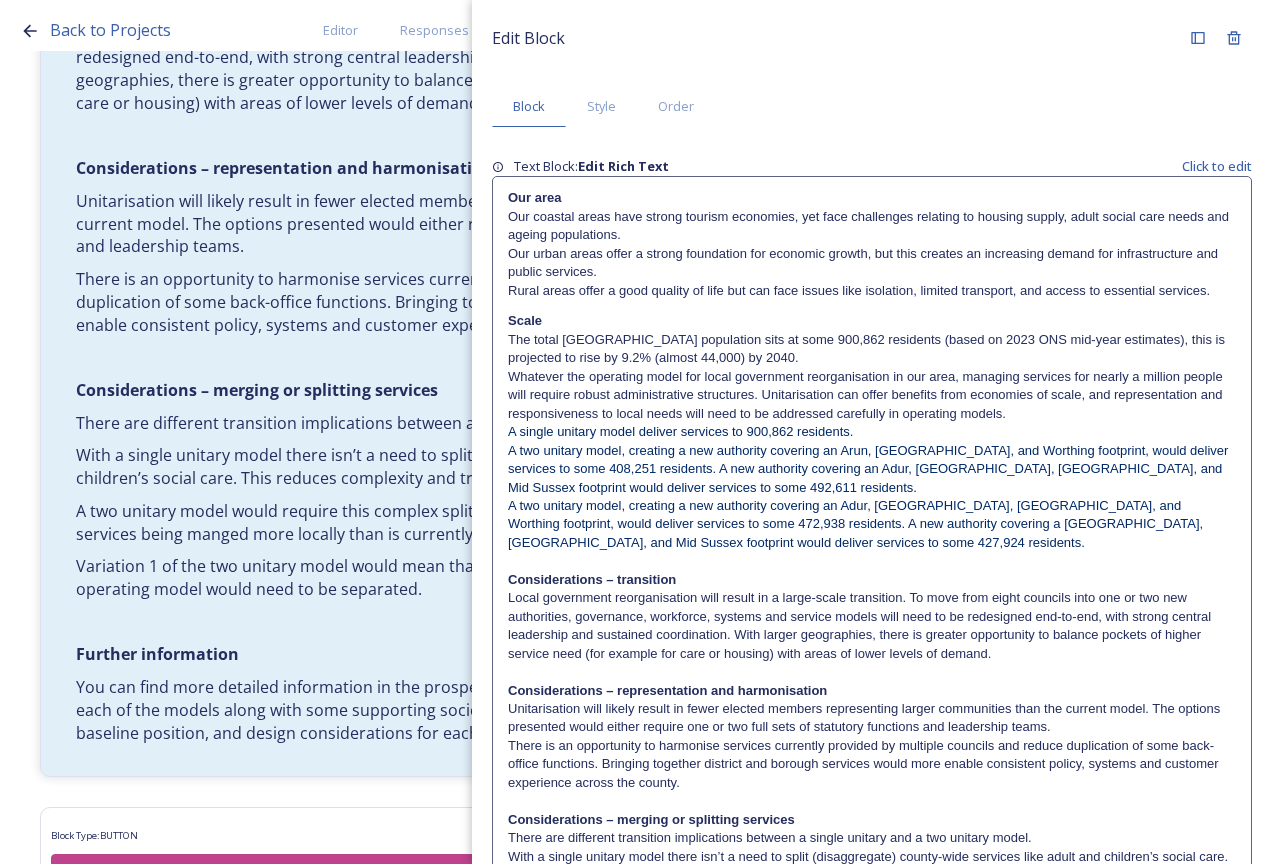 click on "A single unitary model deliver services to 900,862 residents." at bounding box center [680, 431] 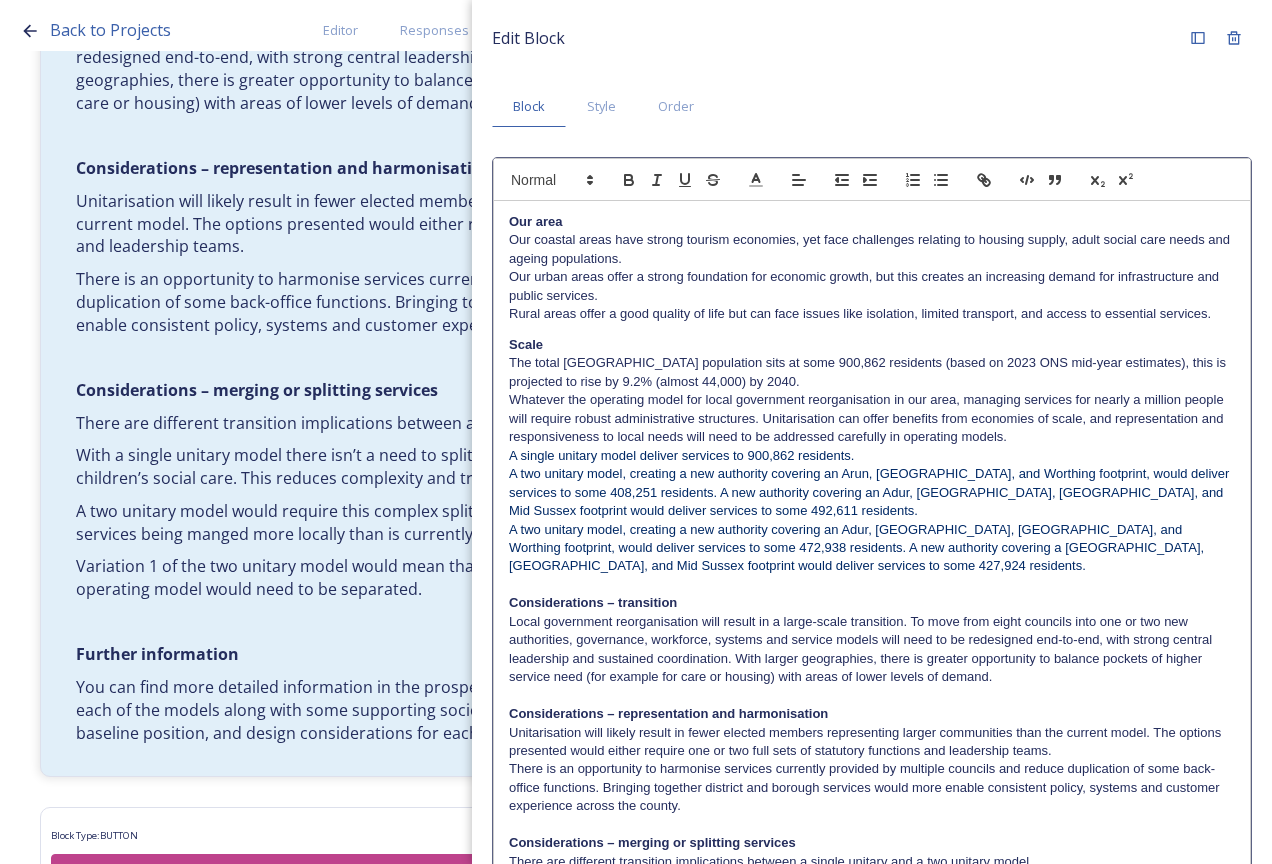 click on "Our area  Our coastal areas have strong tourism economies, yet face challenges relating to housing supply, adult social care needs and ageing populations.  Our urban areas offer a strong foundation for economic growth, but this creates an increasing demand for infrastructure and public services.   Rural areas offer a good quality of life but can face issues like isolation, limited transport, and access to essential services.   Scale The total [GEOGRAPHIC_DATA] population sits at some 900,862 residents (based on 2023 ONS mid-year estimates), this is projected to rise by 9.2% (almost 44,000) by 2040. Whatever the operating model for local government reorganisation in our area, managing services for nearly a million people will require robust administrative structures. Unitarisation can offer benefits from economies of scale, and representation and responsiveness to local needs will need to be addressed carefully in operating models.  A single unitary model deliver services to 900,862 residents." at bounding box center [872, 643] 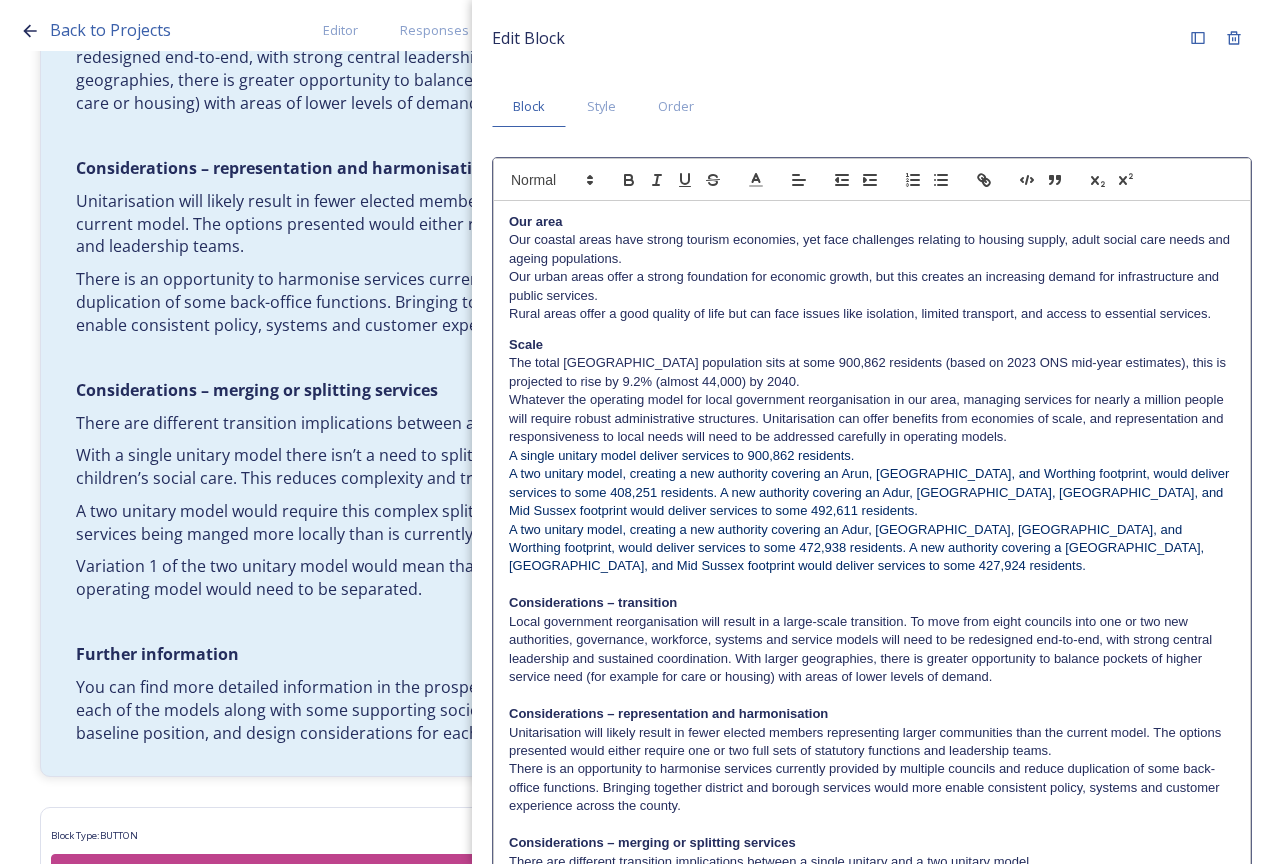 click on "A single unitary model deliver services to 900,862 residents." at bounding box center [681, 455] 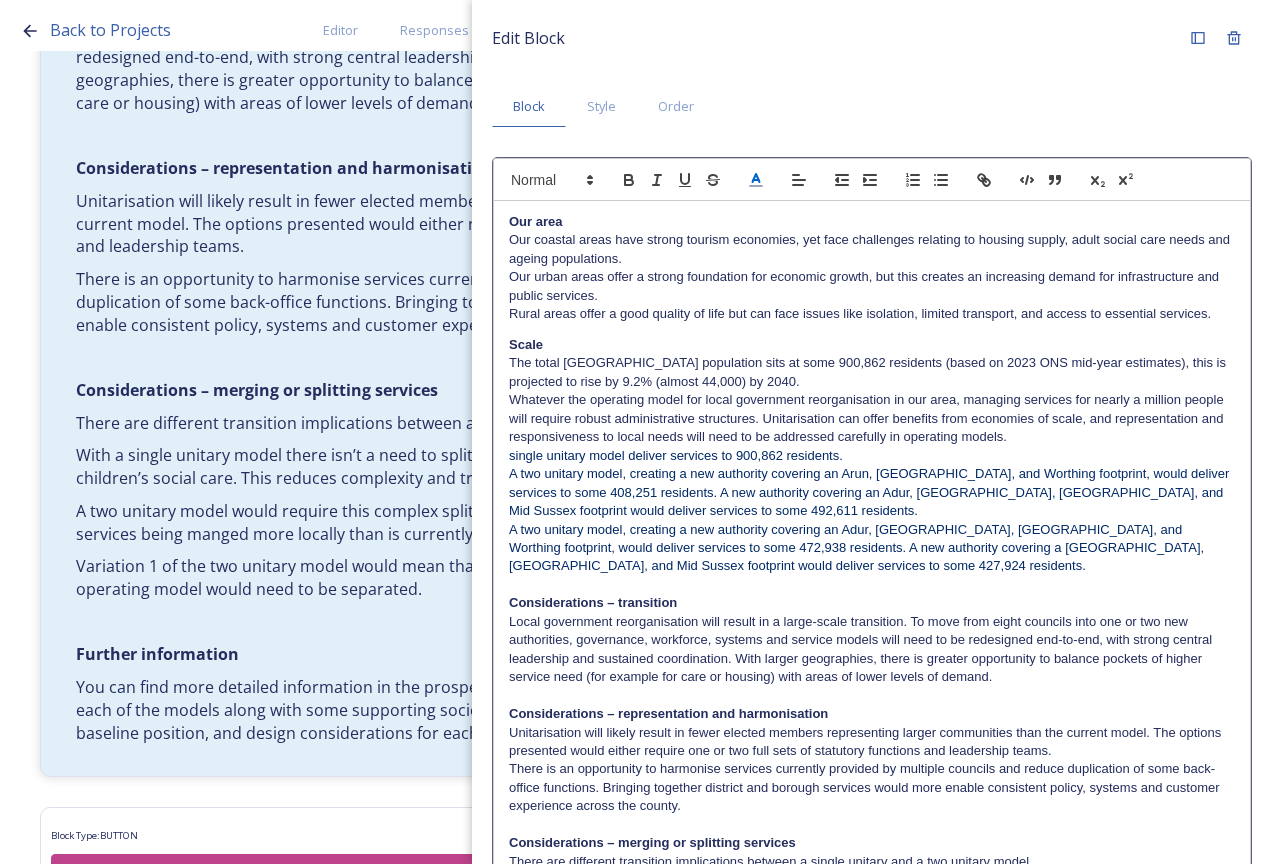 type 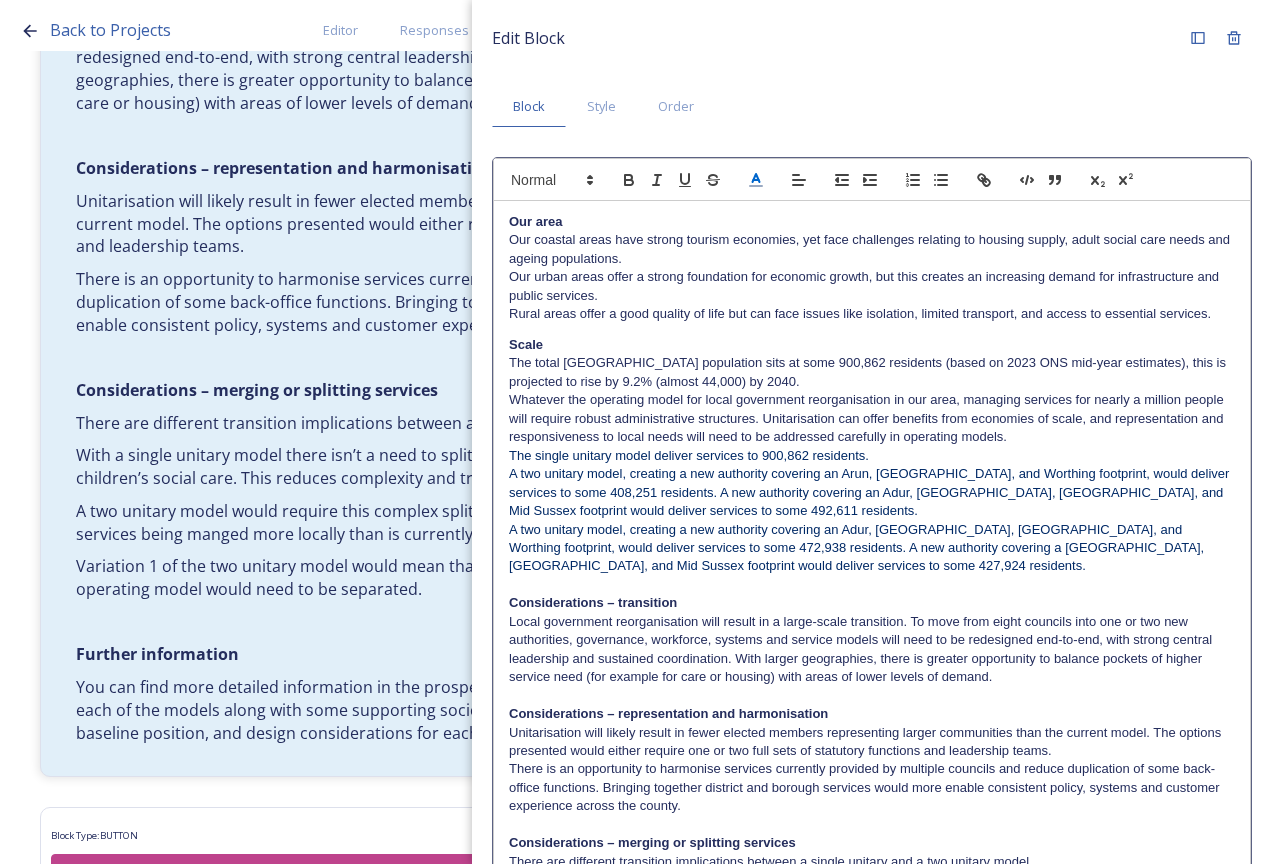 click on "The single unitary model deliver services to 900,862 residents." at bounding box center (689, 455) 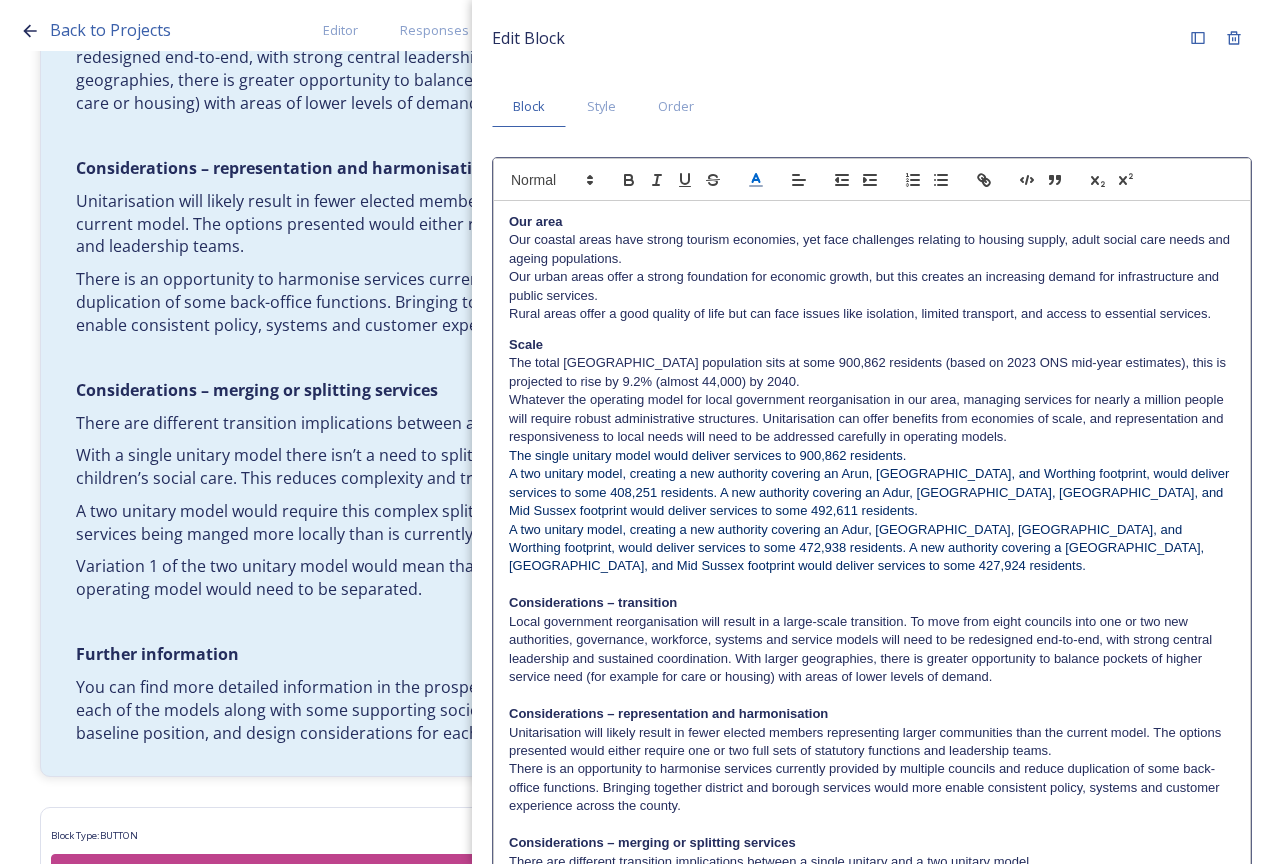 click on "Our area  Our coastal areas have strong tourism economies, yet face challenges relating to housing supply, adult social care needs and ageing populations.  Our urban areas offer a strong foundation for economic growth, but this creates an increasing demand for infrastructure and public services.   Rural areas offer a good quality of life but can face issues like isolation, limited transport, and access to essential services.   Scale The total [GEOGRAPHIC_DATA] population sits at some 900,862 residents (based on 2023 ONS mid-year estimates), this is projected to rise by 9.2% (almost 44,000) by 2040. Whatever the operating model for local government reorganisation in our area, managing services for nearly a million people will require robust administrative structures. Unitarisation can offer benefits from economies of scale, and representation and responsiveness to local needs will need to be addressed carefully in operating models.  The single unitary model would deliver services to 900,862 residents." at bounding box center [872, 643] 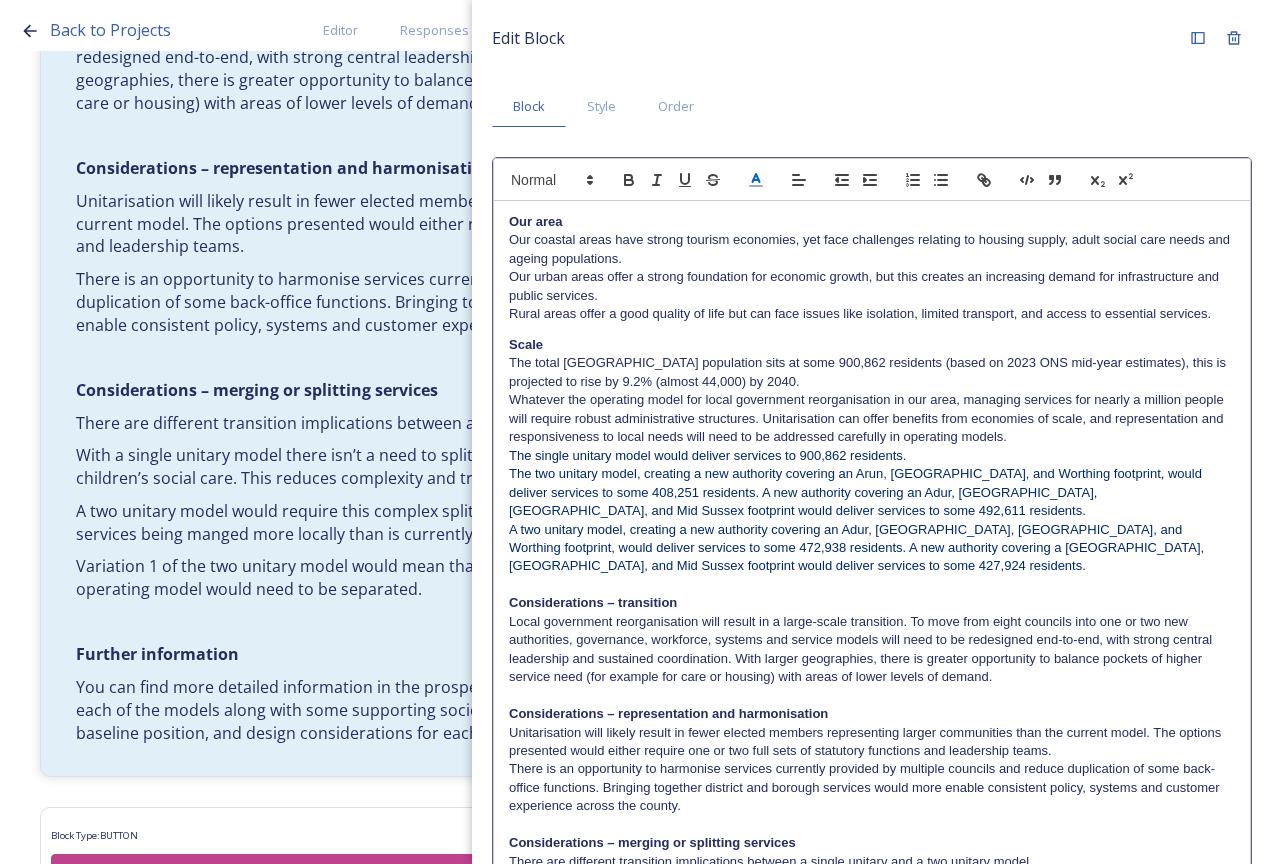 click on "The two unitary model, creating a new authority covering an Arun, [GEOGRAPHIC_DATA], and Worthing footprint, would deliver services to some 408,251 residents. A new authority covering an Adur, [GEOGRAPHIC_DATA], [GEOGRAPHIC_DATA], and Mid Sussex footprint would deliver services to some 492,611 residents." at bounding box center (857, 492) 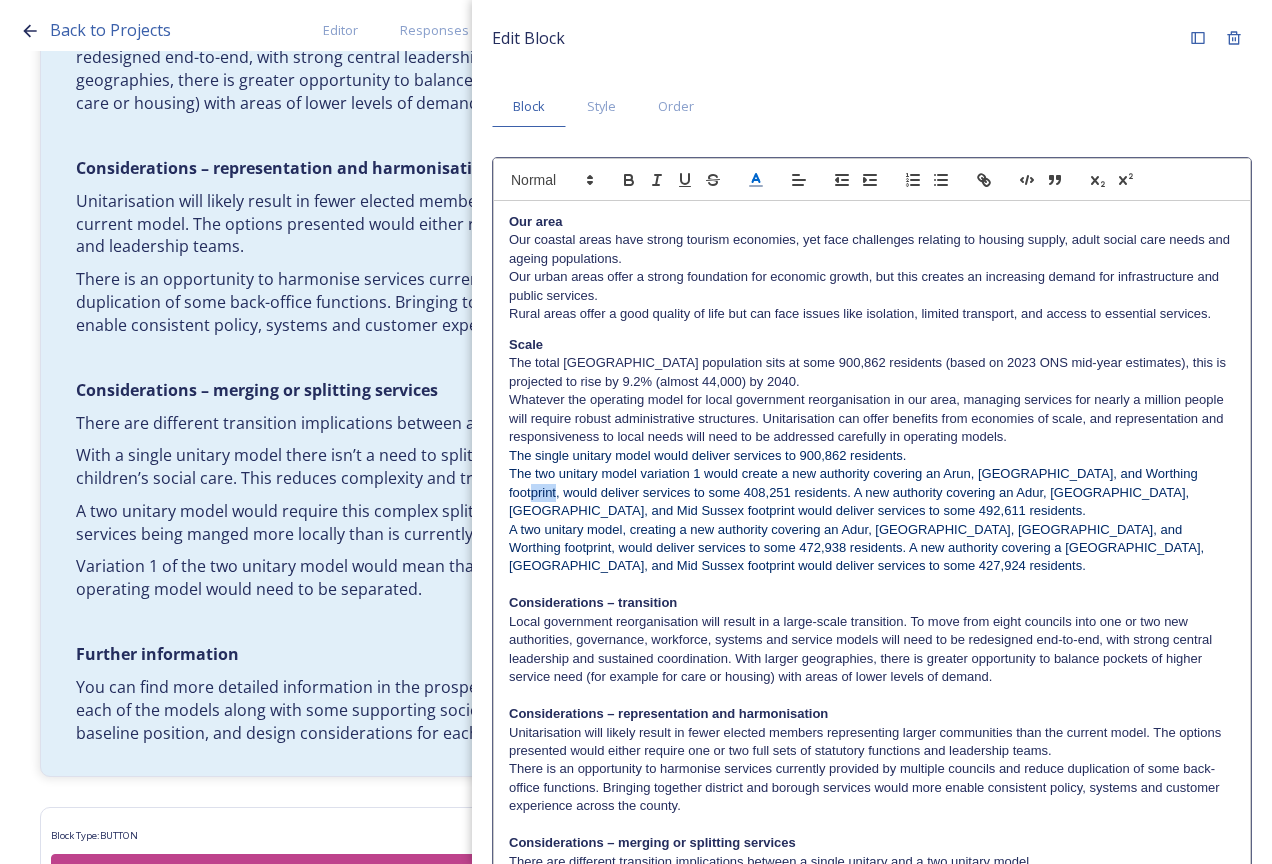 drag, startPoint x: 1180, startPoint y: 473, endPoint x: 1213, endPoint y: 470, distance: 33.13608 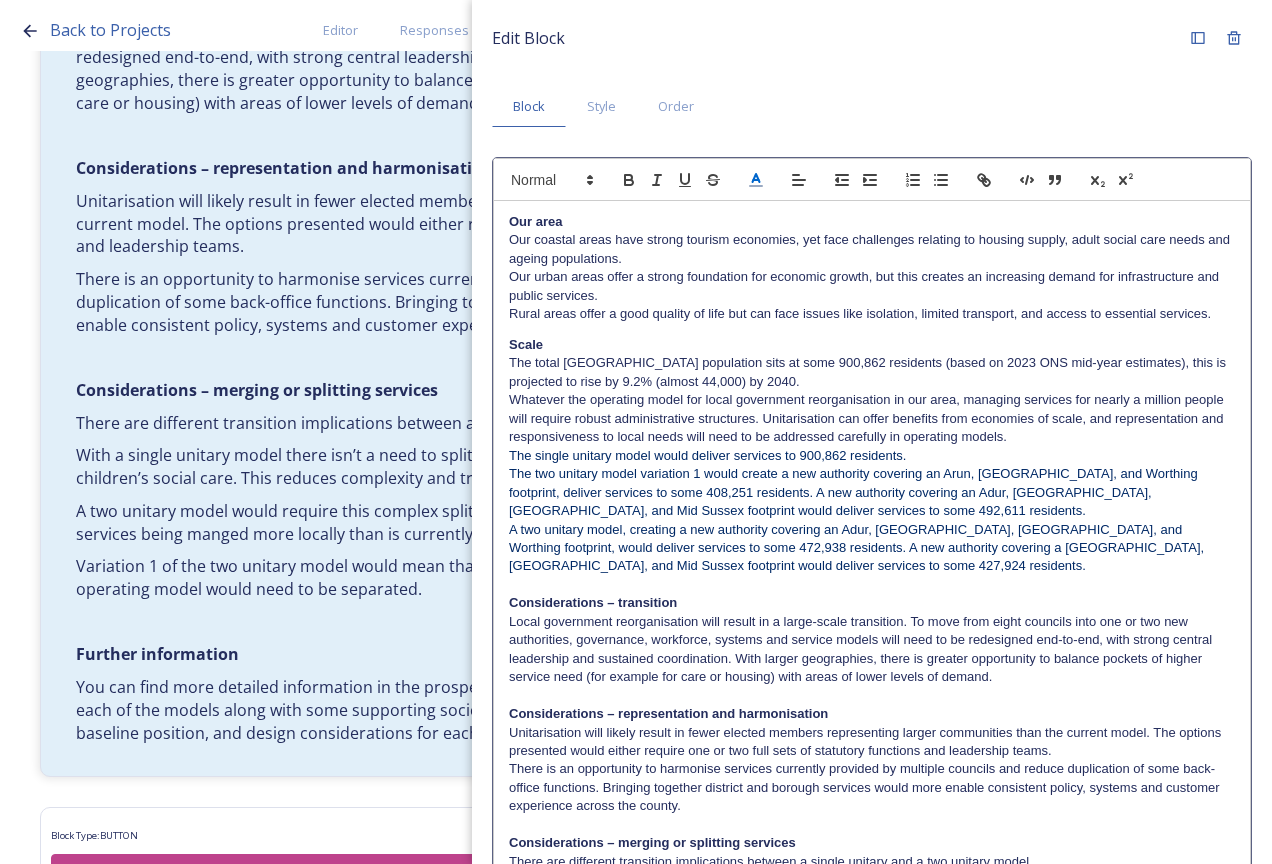 click on "The two unitary model variation 1 would create a new authority covering an Arun, [GEOGRAPHIC_DATA], and Worthing footprint, deliver services to some 408,251 residents. A new authority covering an Adur, [GEOGRAPHIC_DATA], [GEOGRAPHIC_DATA], and Mid Sussex footprint would deliver services to some 492,611 residents." at bounding box center [855, 492] 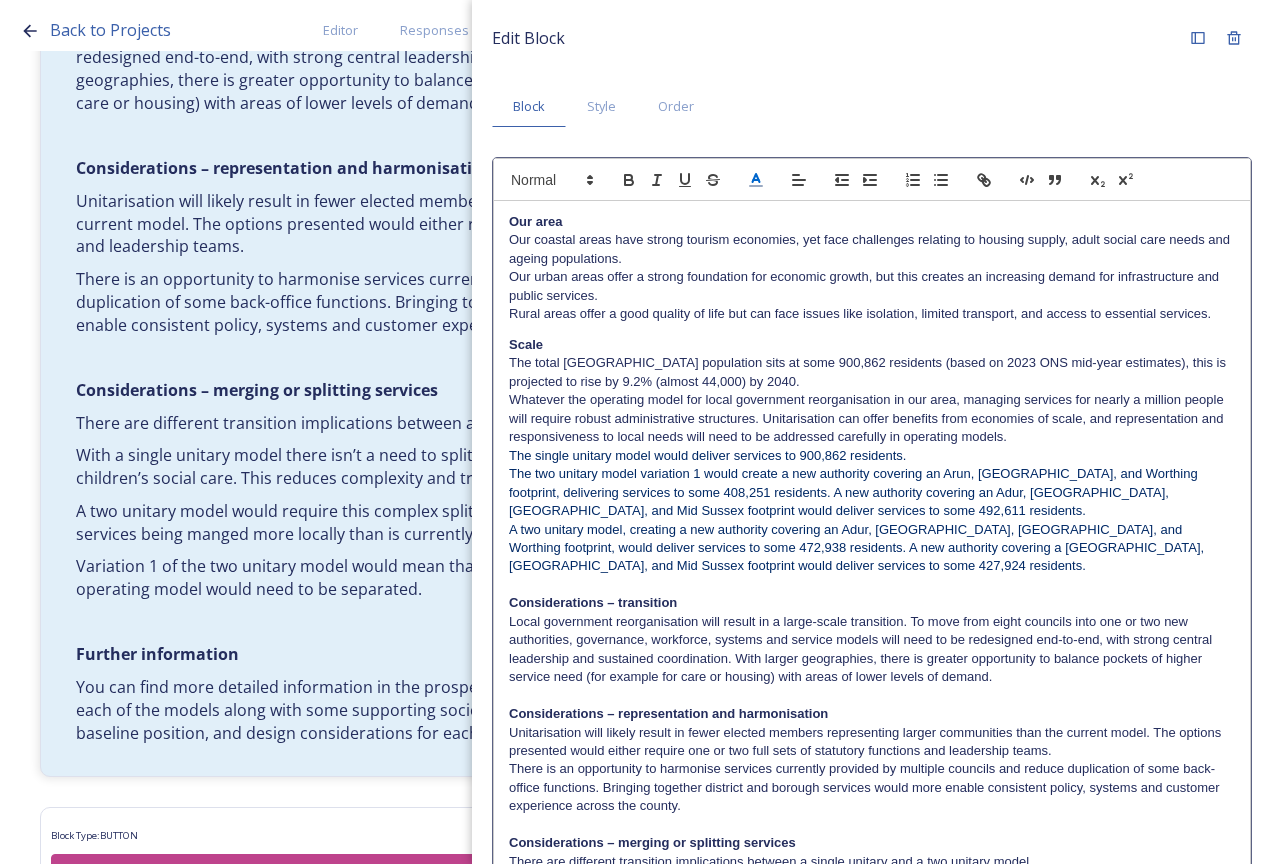 click on "The two unitary model variation 1 would create a new authority covering an Arun, [GEOGRAPHIC_DATA], and Worthing footprint, delivering services to some 408,251 residents. A new authority covering an Adur, [GEOGRAPHIC_DATA], [GEOGRAPHIC_DATA], and Mid Sussex footprint would deliver services to some 492,611 residents." at bounding box center (855, 492) 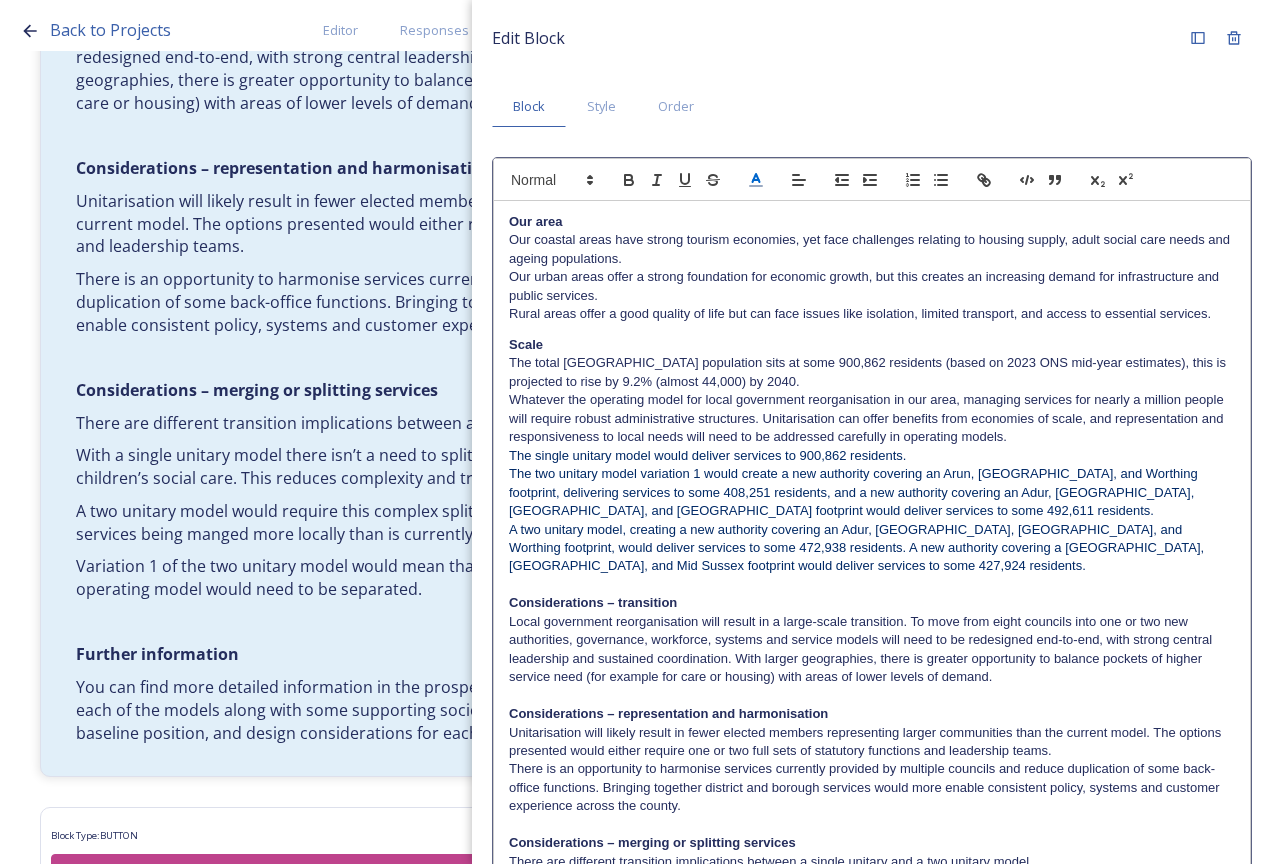 click on "The two unitary model variation 1 would create a new authority covering an Arun, [GEOGRAPHIC_DATA], and Worthing footprint, delivering services to some 408,251 residents, and a new authority covering an Adur, [GEOGRAPHIC_DATA], [GEOGRAPHIC_DATA], and [GEOGRAPHIC_DATA] footprint would deliver services to some 492,611 residents." at bounding box center (855, 492) 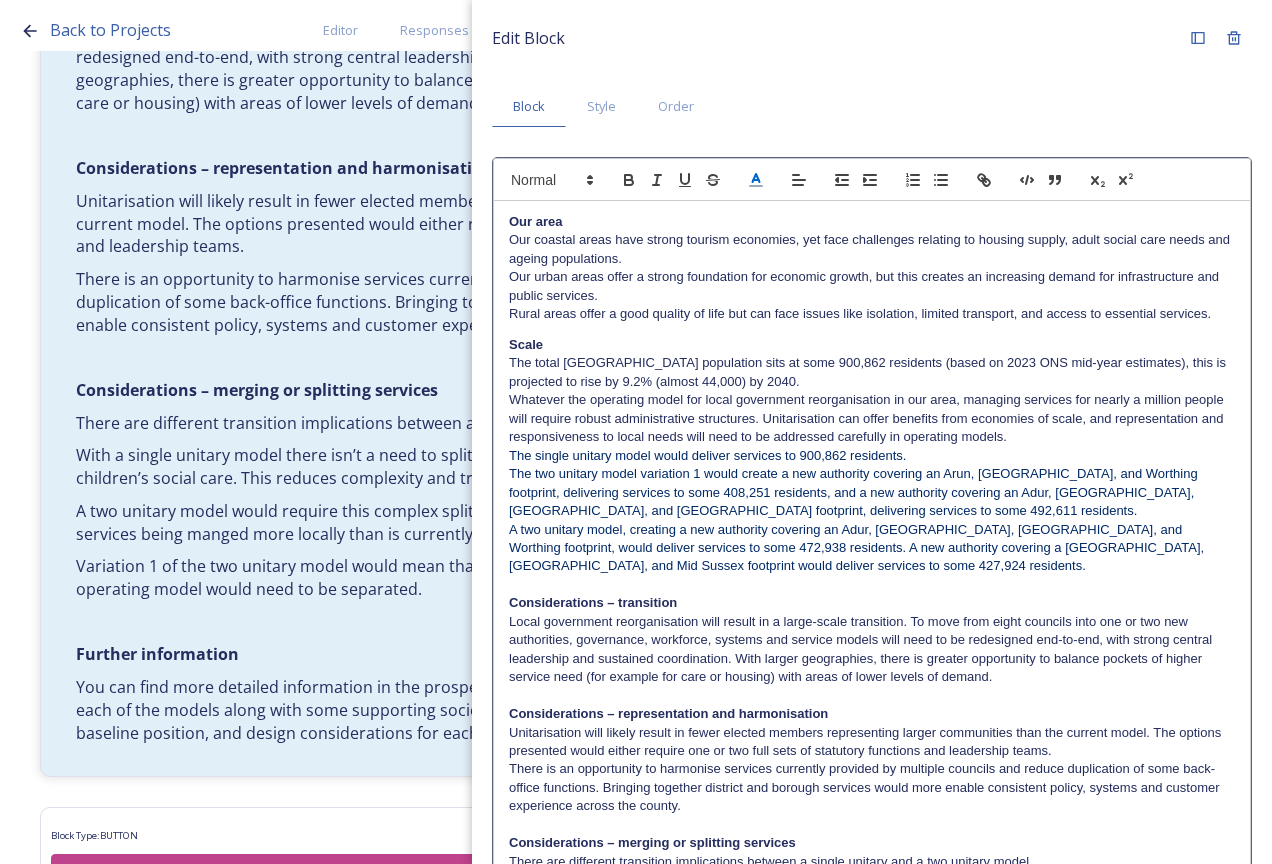 click on "A two unitary model, creating a new authority covering an Adur, [GEOGRAPHIC_DATA], [GEOGRAPHIC_DATA], and Worthing footprint, would deliver services to some 472,938 residents. A new authority covering a [GEOGRAPHIC_DATA], [GEOGRAPHIC_DATA], and Mid Sussex footprint would deliver services to some 427,924 residents." at bounding box center [858, 548] 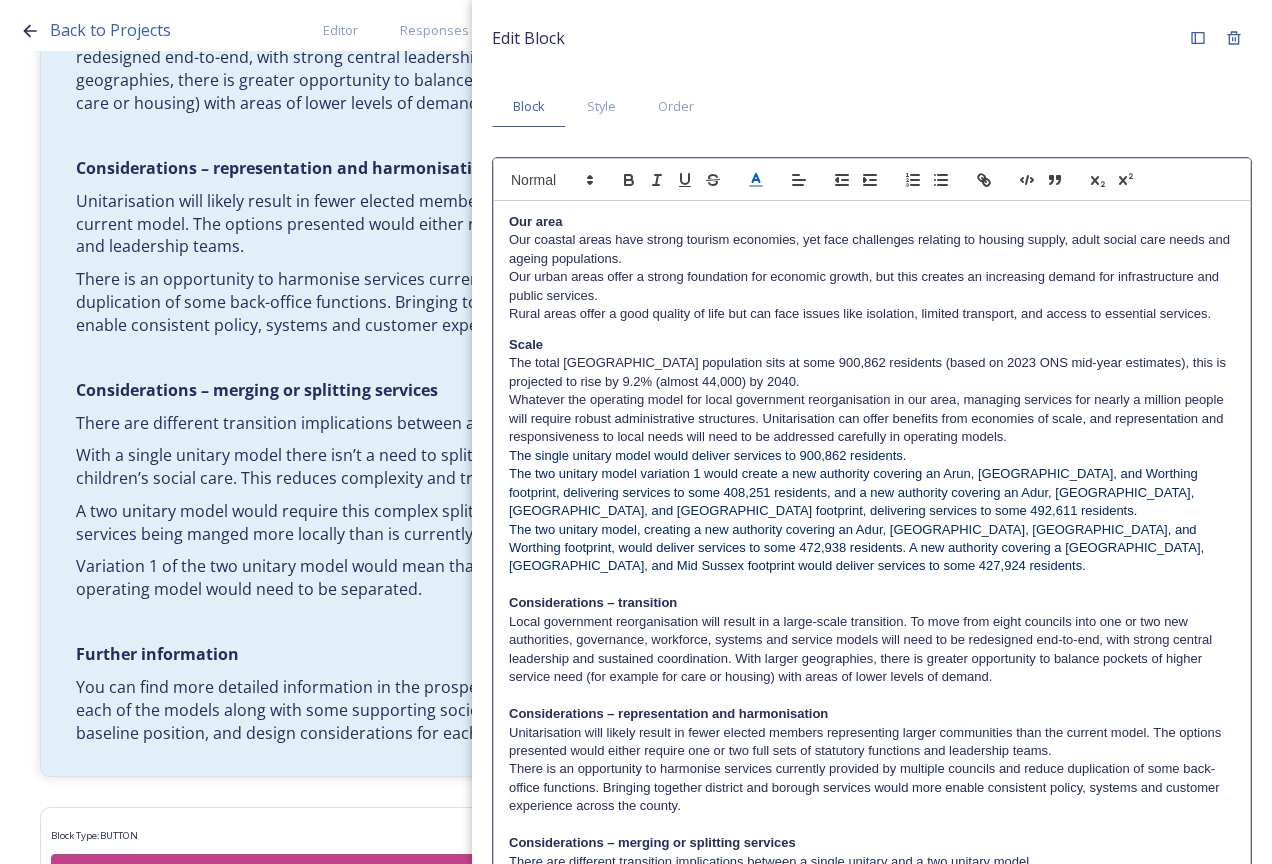 click on "The two unitary model, creating a new authority covering an Adur, [GEOGRAPHIC_DATA], [GEOGRAPHIC_DATA], and Worthing footprint, would deliver services to some 472,938 residents. A new authority covering a [GEOGRAPHIC_DATA], [GEOGRAPHIC_DATA], and Mid Sussex footprint would deliver services to some 427,924 residents." at bounding box center (858, 548) 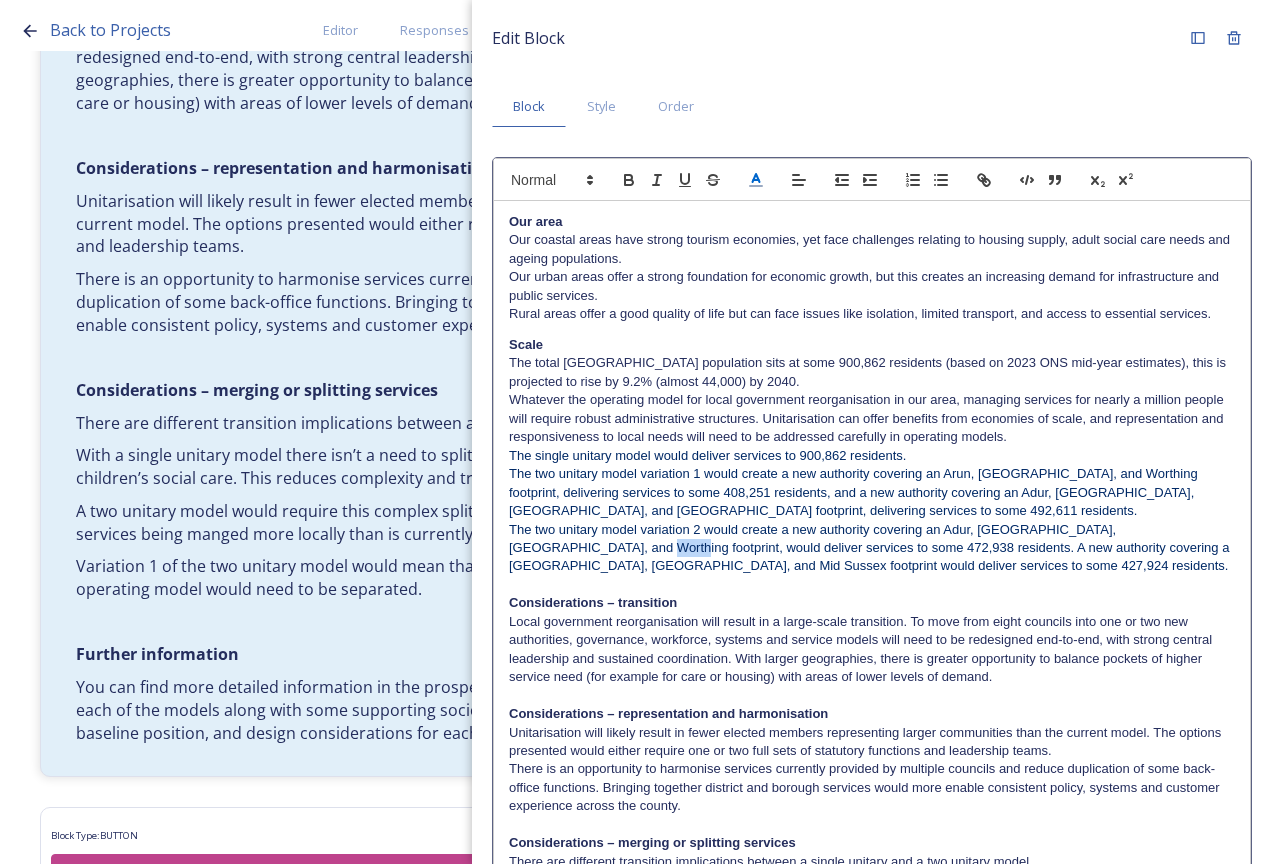 drag, startPoint x: 509, startPoint y: 551, endPoint x: 541, endPoint y: 547, distance: 32.24903 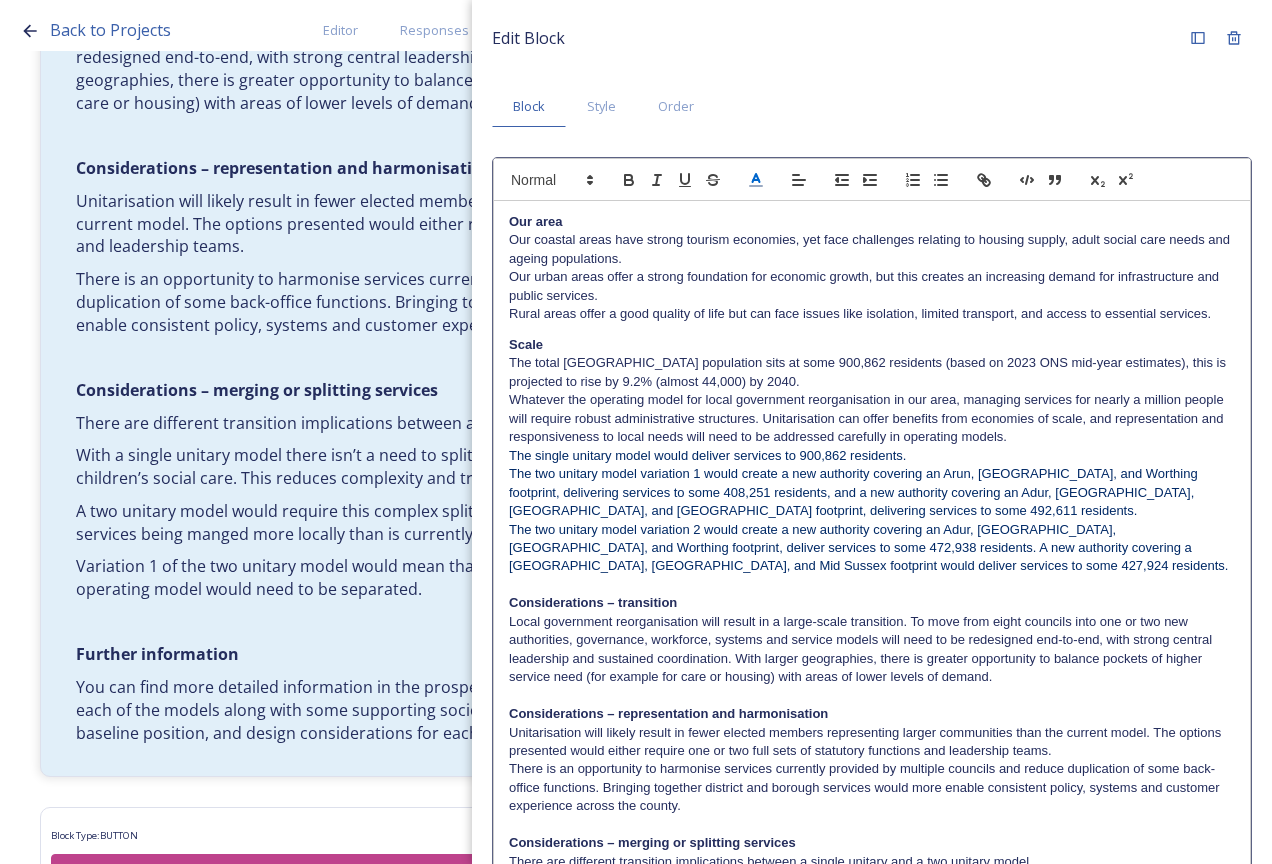 click on "The two unitary model variation 2 would create a new authority covering an Adur, [GEOGRAPHIC_DATA], [GEOGRAPHIC_DATA], and Worthing footprint, deliver services to some 472,938 residents. A new authority covering a [GEOGRAPHIC_DATA], [GEOGRAPHIC_DATA], and Mid Sussex footprint would deliver services to some 427,924 residents." at bounding box center (868, 548) 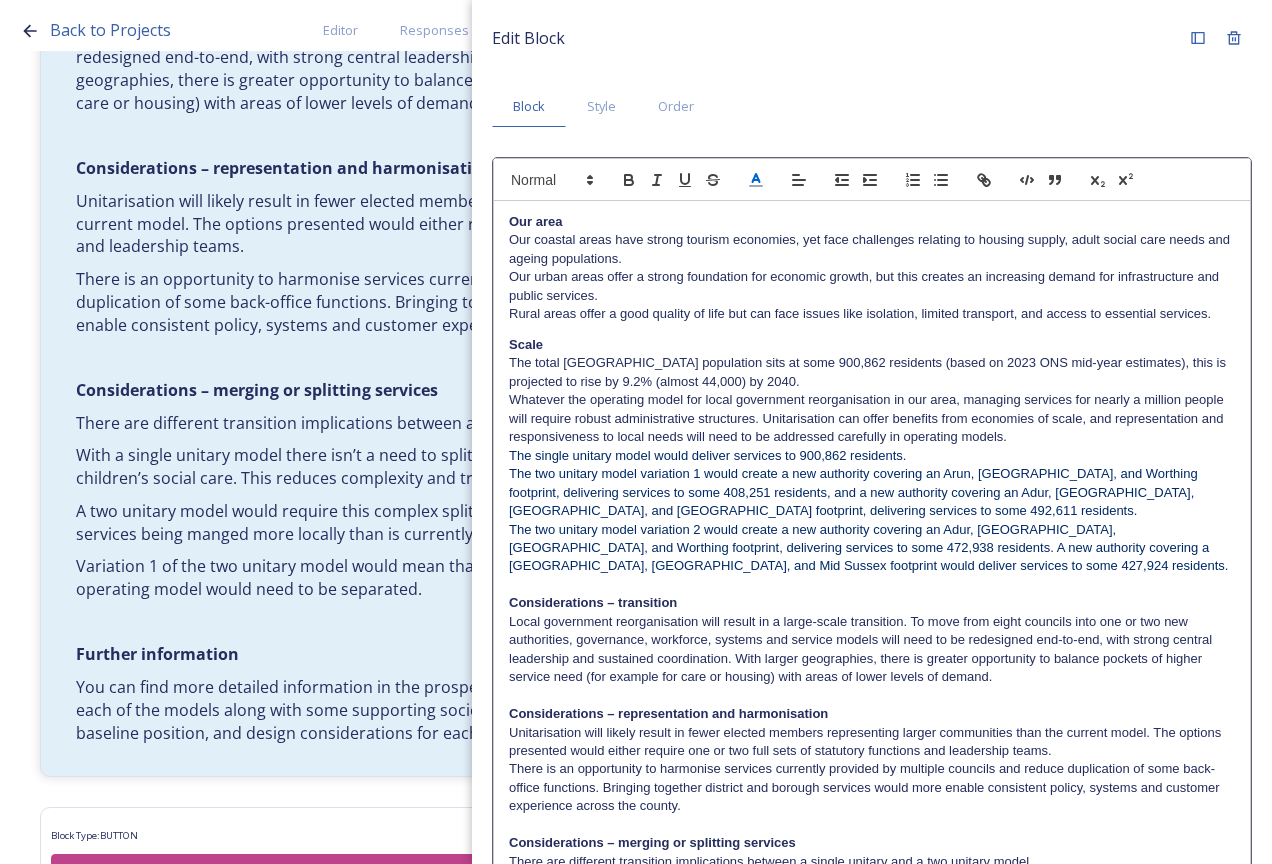 click on "The two unitary model variation 2 would create a new authority covering an Adur, [GEOGRAPHIC_DATA], [GEOGRAPHIC_DATA], and Worthing footprint, delivering services to some 472,938 residents. A new authority covering a [GEOGRAPHIC_DATA], [GEOGRAPHIC_DATA], and Mid Sussex footprint would deliver services to some 427,924 residents." at bounding box center (868, 548) 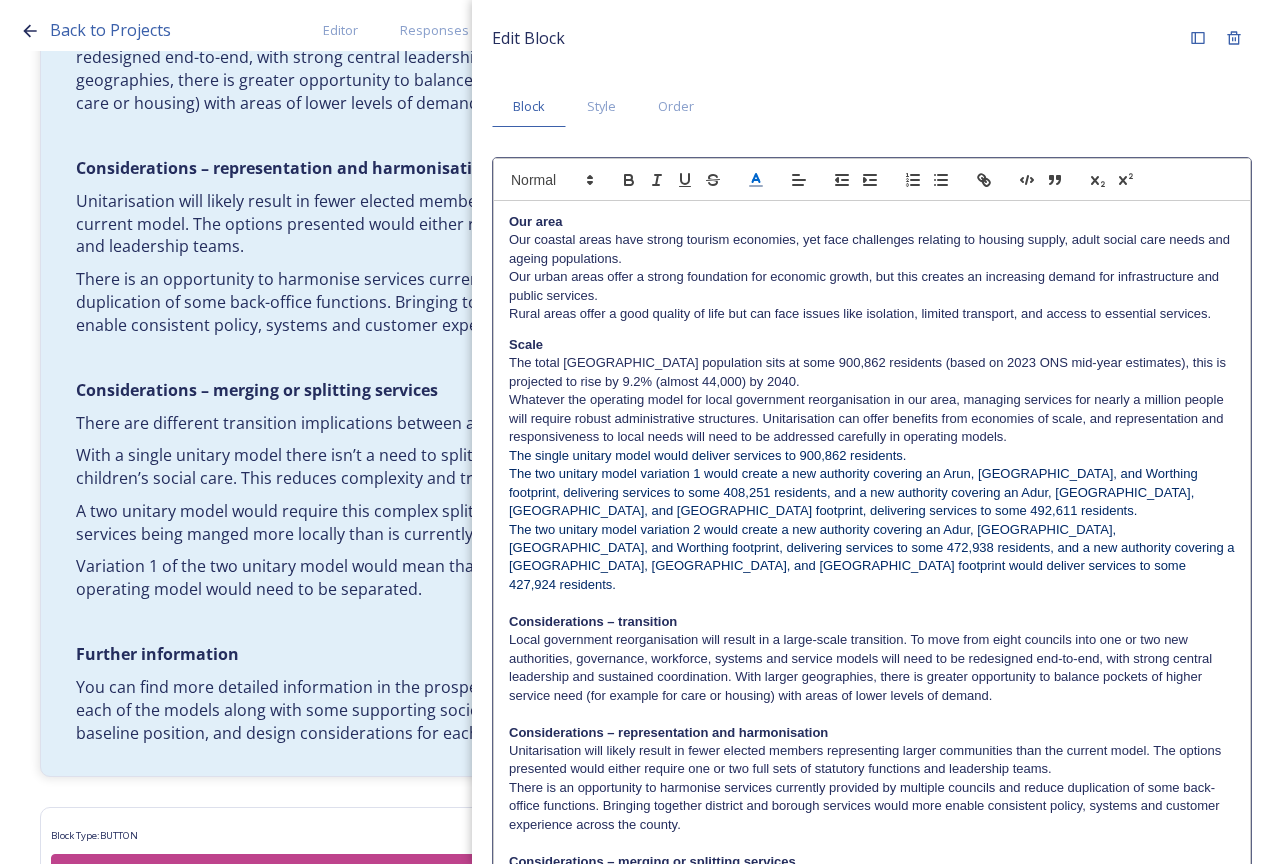 click on "The two unitary model variation 2 would create a new authority covering an Adur, [GEOGRAPHIC_DATA], [GEOGRAPHIC_DATA], and Worthing footprint, delivering services to some 472,938 residents, and a new authority covering a [GEOGRAPHIC_DATA], [GEOGRAPHIC_DATA], and [GEOGRAPHIC_DATA] footprint would deliver services to some 427,924 residents." at bounding box center [873, 557] 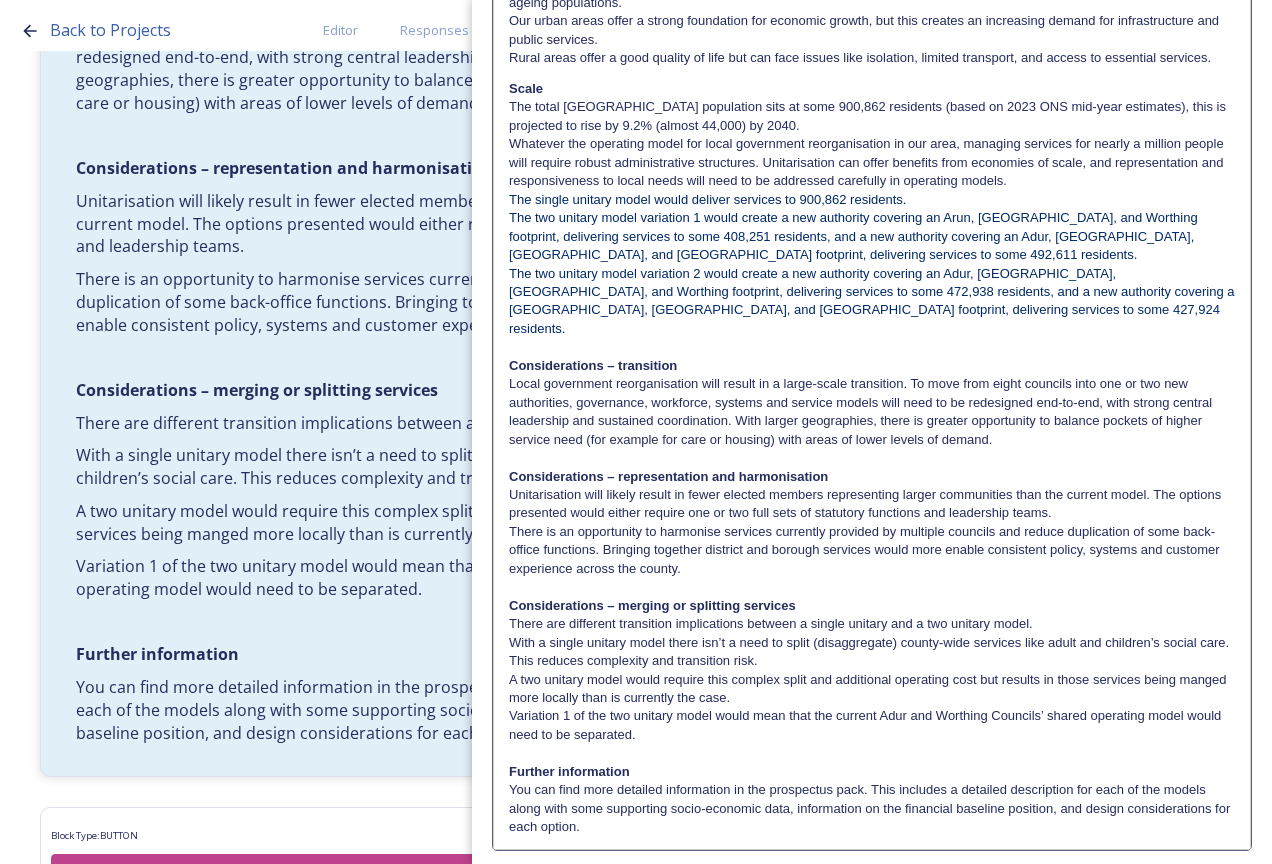 scroll, scrollTop: 315, scrollLeft: 0, axis: vertical 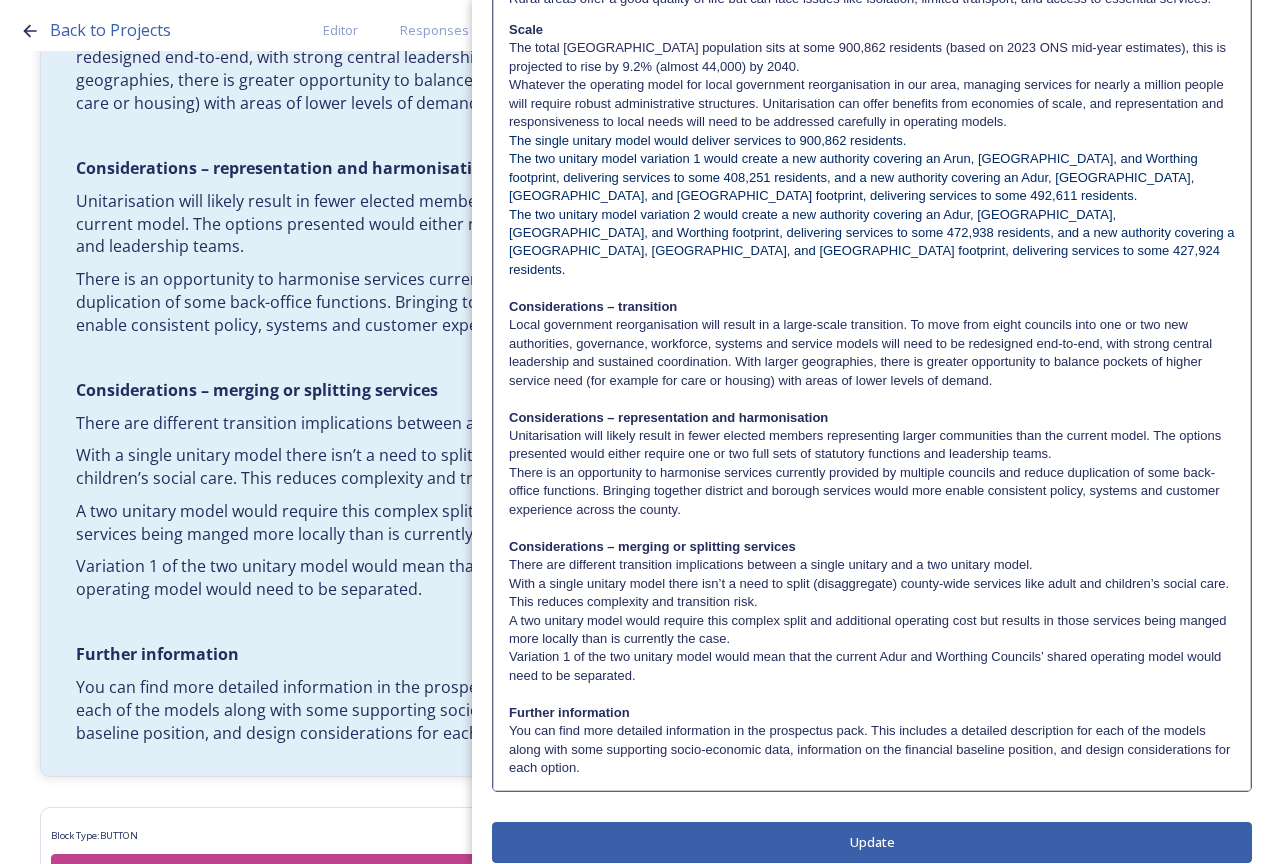 click on "Edit Block Block Style Order                                                                                                                                                                           Our area  Our coastal areas have strong tourism economies, yet face challenges relating to housing supply, adult social care needs and ageing populations.  Our urban areas offer a strong foundation for economic growth, but this creates an increasing demand for infrastructure and public services.   Rural areas offer a good quality of life but can face issues like isolation, limited transport, and access to essential services.   Scale The total [GEOGRAPHIC_DATA] population sits at some 900,862 residents (based on 2023 ONS mid-year estimates), this is projected to rise by 9.2% (almost 44,000) by 2040. The single unitary model would deliver services to 900,862 residents.     Considerations – transition   Considerations – representation and harmonisation     Considerations – merging or splitting services" at bounding box center (872, 284) 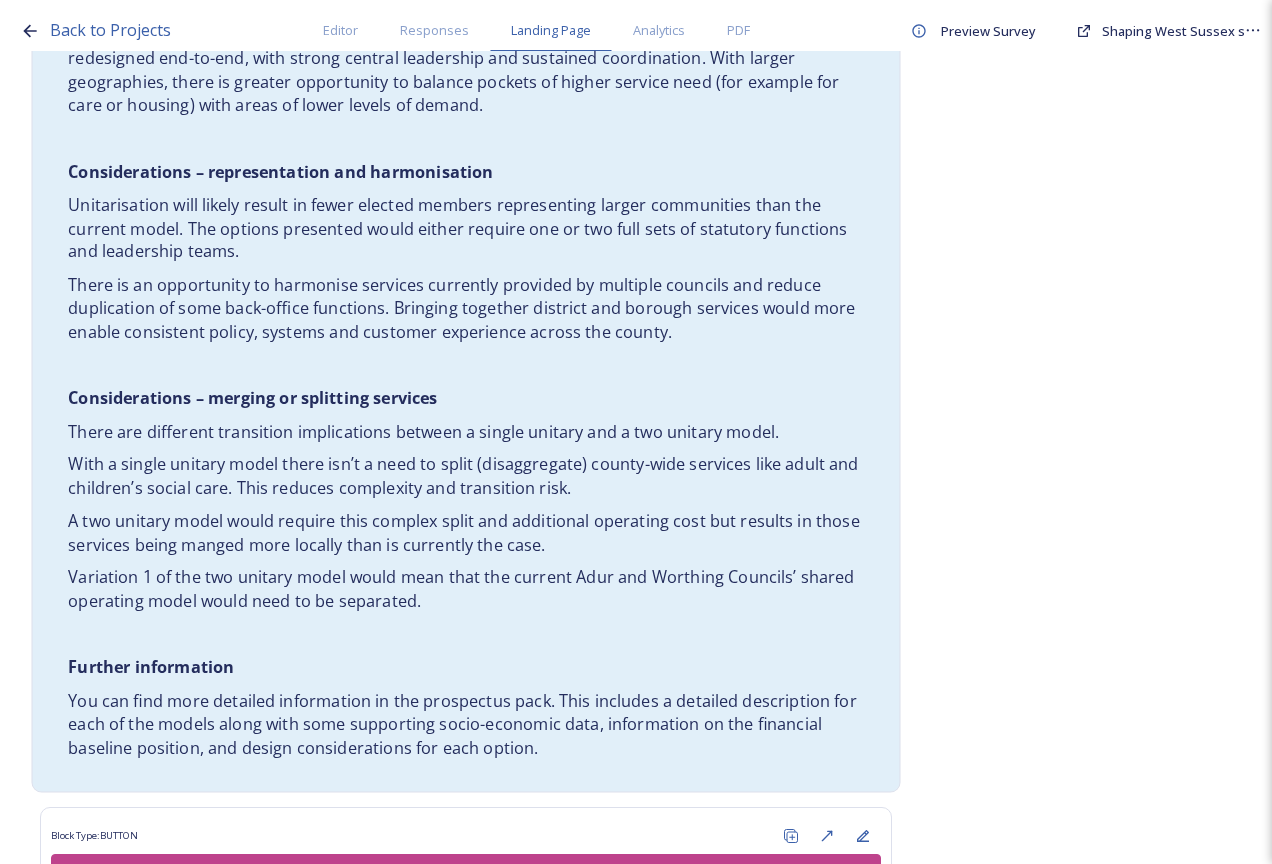 click on "You can find more detailed information in the prospectus pack. This includes a detailed description for each of the models along with some supporting socio-economic data, information on the financial baseline position, and design considerations for each option." at bounding box center [466, 725] 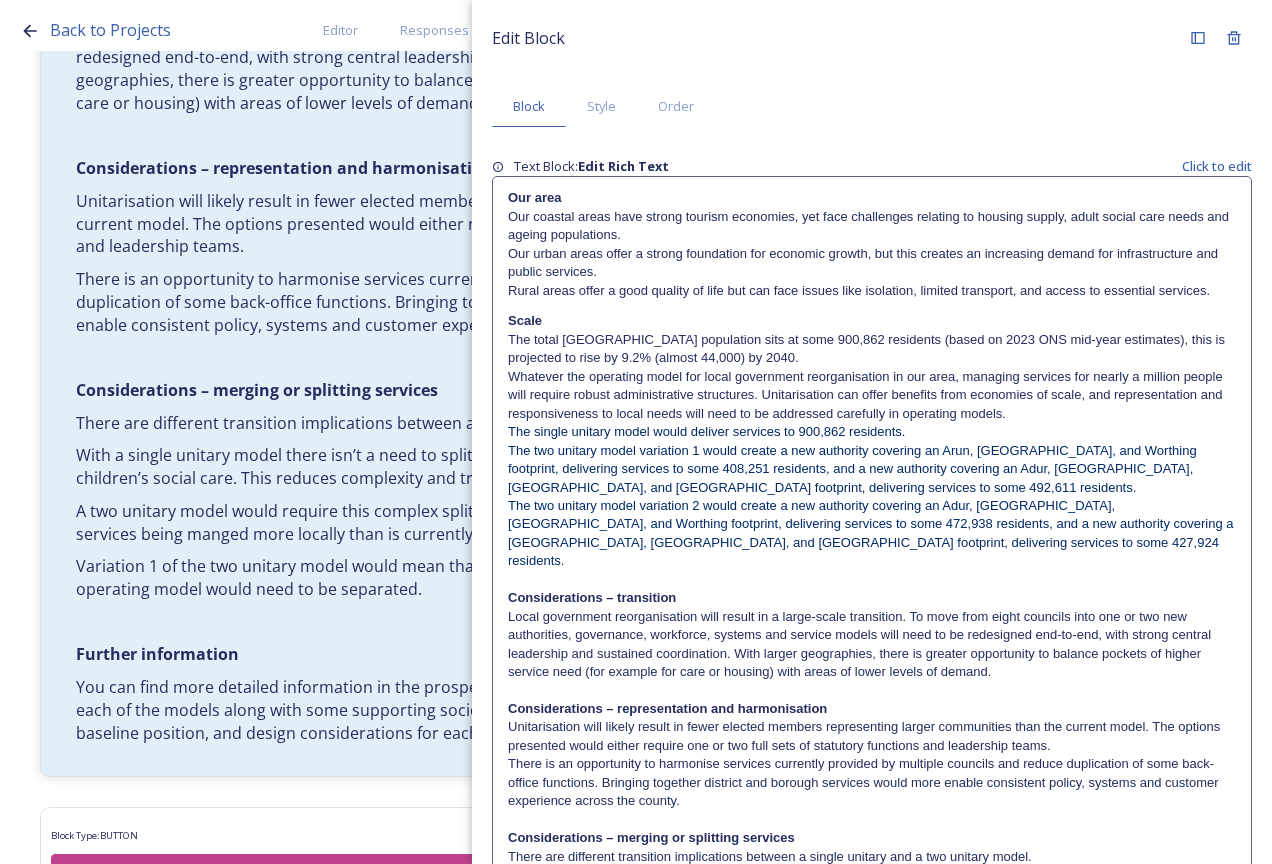 scroll, scrollTop: 291, scrollLeft: 0, axis: vertical 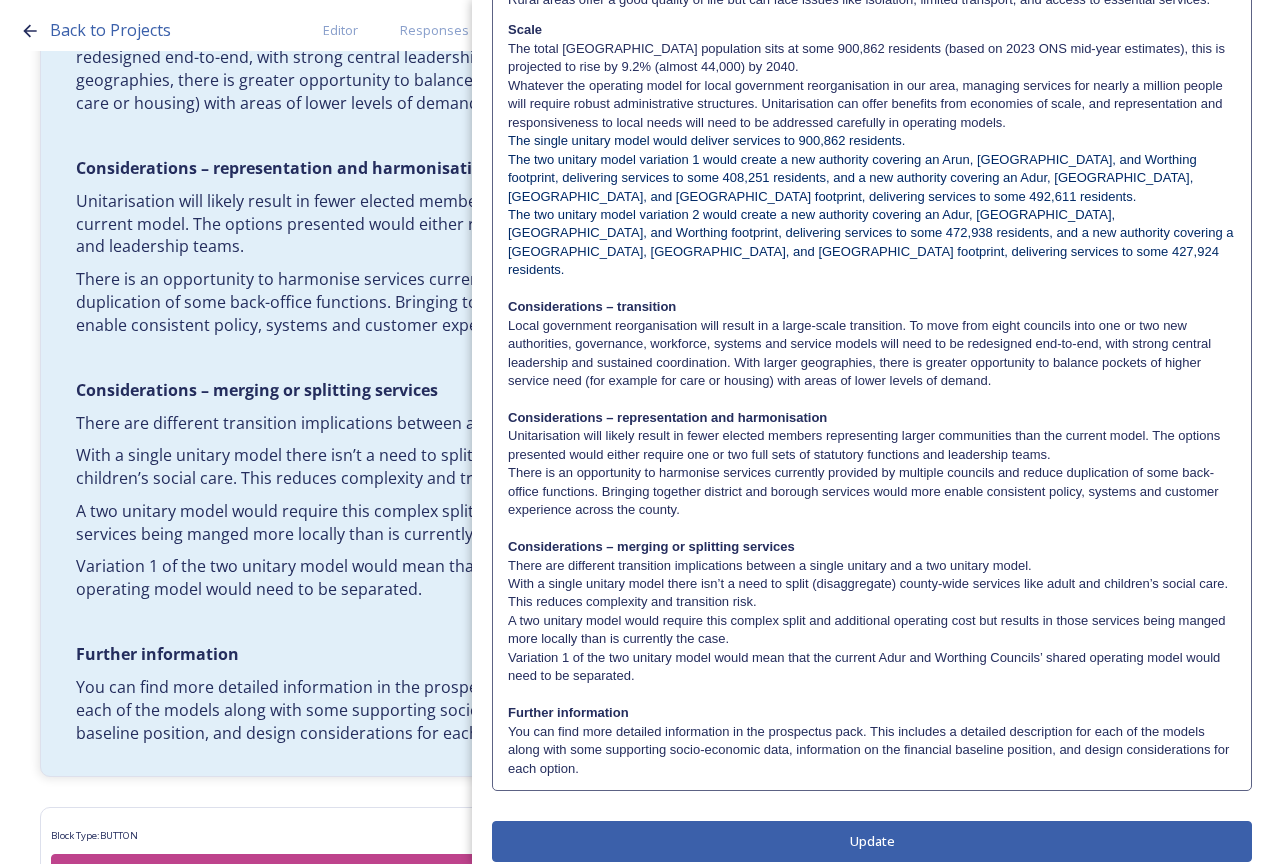 click on "Update" at bounding box center [872, 841] 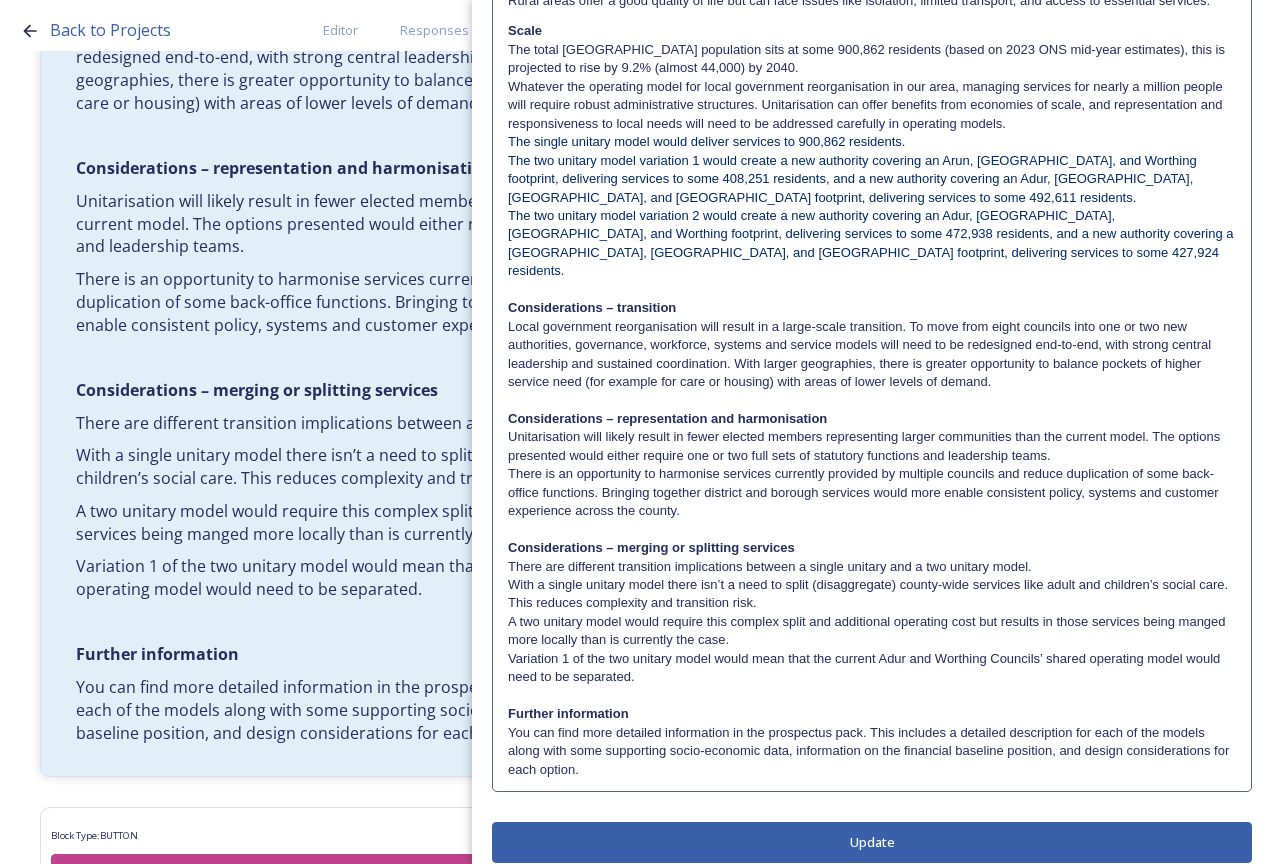 click on "Update" at bounding box center (872, 842) 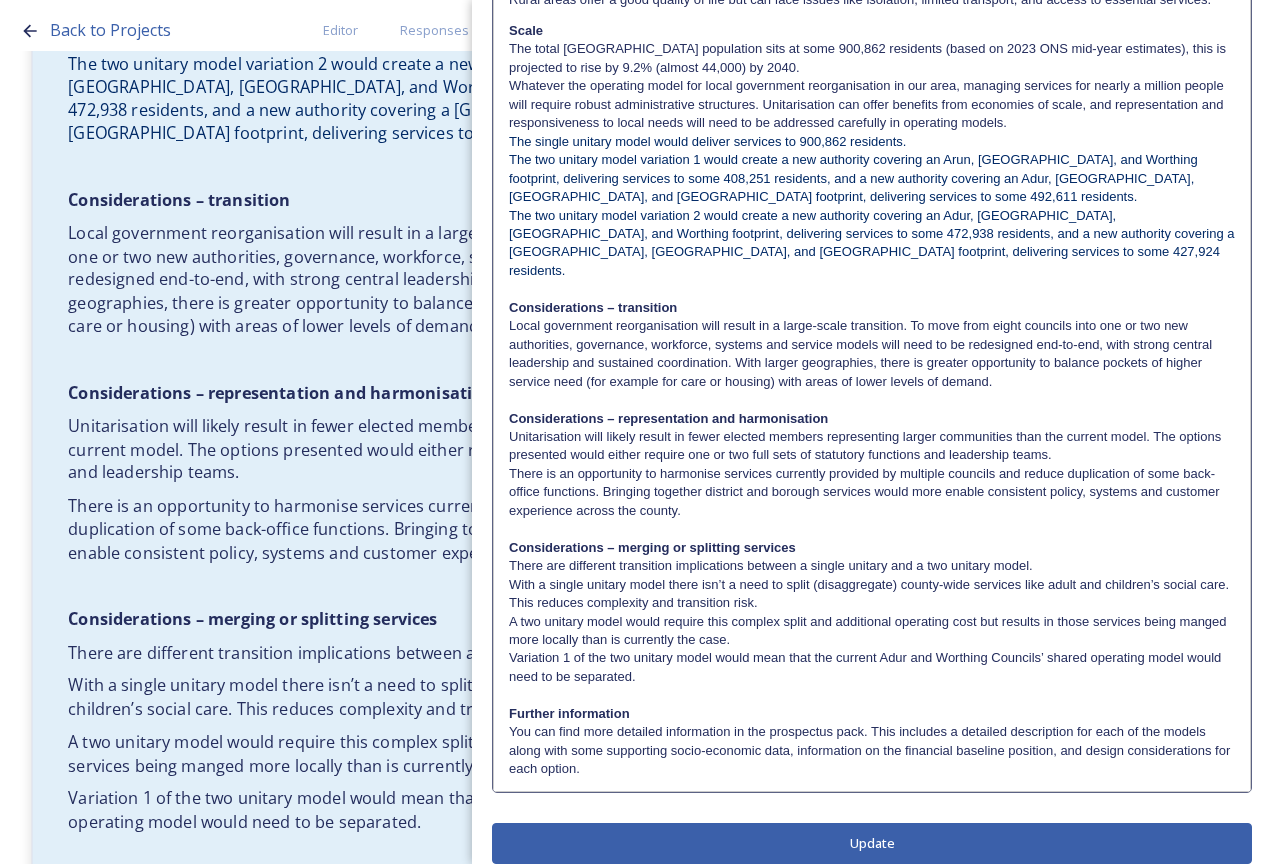 scroll, scrollTop: 3478, scrollLeft: 0, axis: vertical 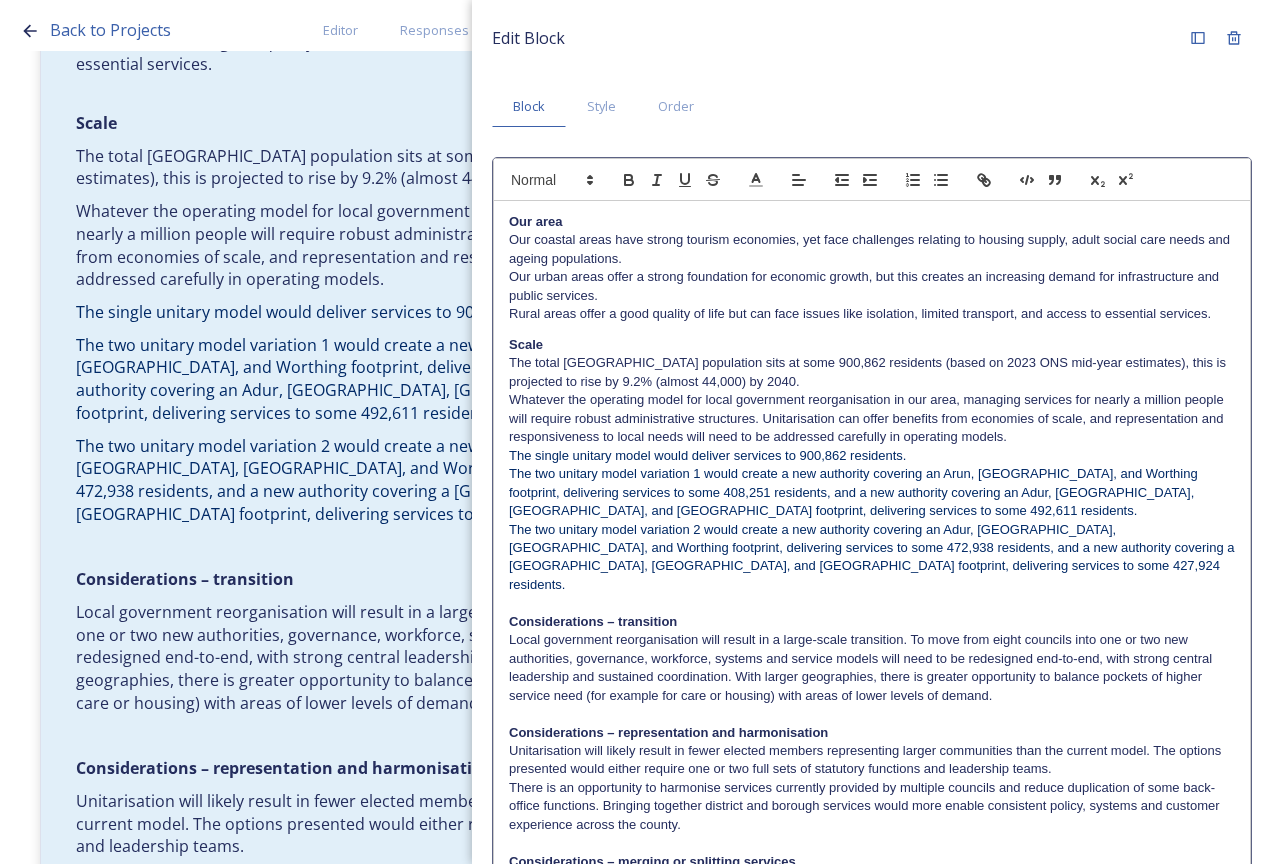 click on "Back to Projects Editor Responses Landing Page Analytics PDF Preview Survey Shaping [GEOGRAPHIC_DATA] survey Do you want to have a landing page for this project? Home Options currently being explored within [GEOGRAPHIC_DATA] Block Type:  RICH_TEXT Overview of options Block Type:  RICH_TEXT A single unitary model   A single county unitary would align with the current [GEOGRAPHIC_DATA] boundary. This would bring the County Council and all seven District and Borough Council services together to form a new unitary council for [GEOGRAPHIC_DATA]. The single unitary would deliver services to some 900,862 residents. You can enlarge the map below by clicking the expand icon on the top right of the image. Block Type:  IMAGE A single unitary model covering the complete West Sussex footprint in dark pink. Block Type:  RICH_TEXT A two unitary model – variation 1 One unitary combining Arun, [GEOGRAPHIC_DATA] and Worthing footprints and one unitary combining Adur, [GEOGRAPHIC_DATA], [GEOGRAPHIC_DATA], and Mid-Sussex footprints. Block Type:  IMAGE Block Type:" at bounding box center (636, 432) 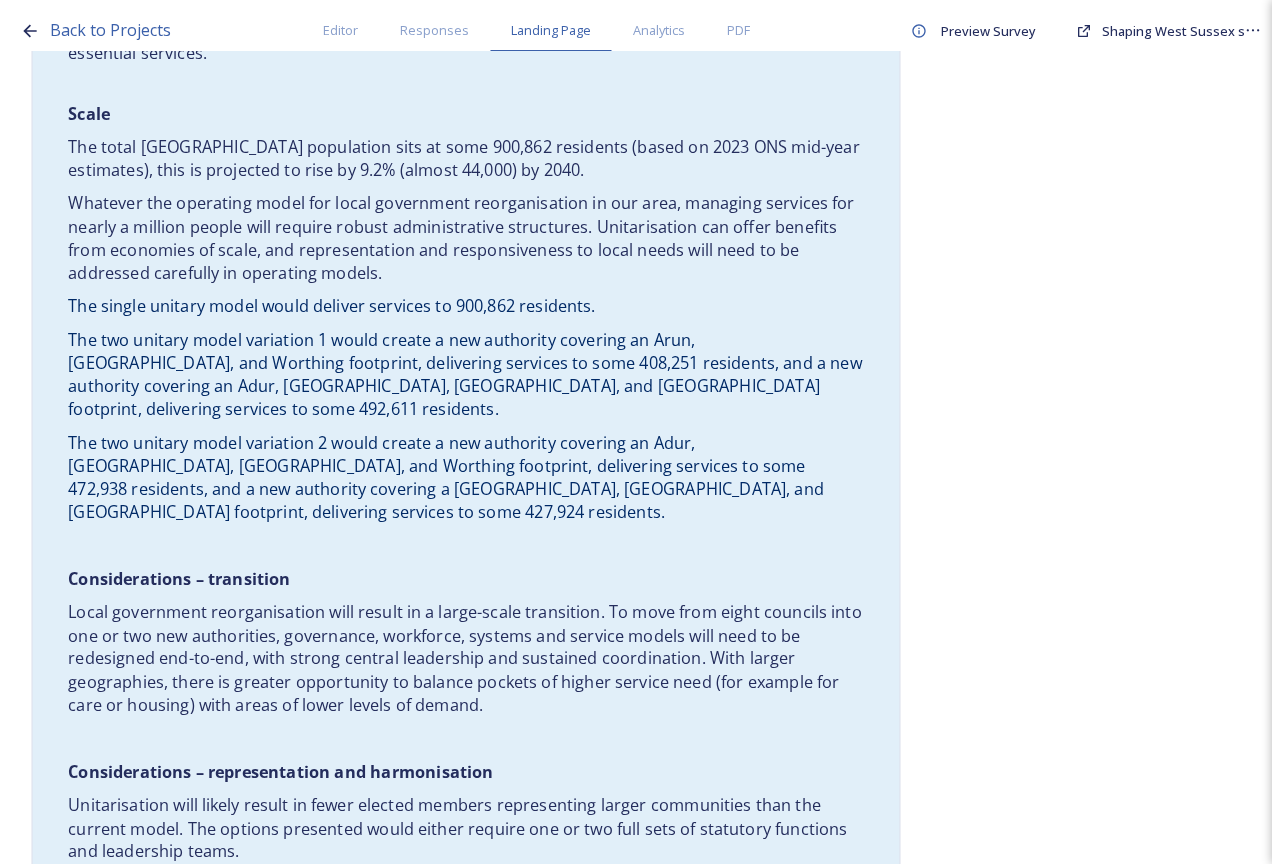 click on "The two unitary model variation 1 would create a new authority covering an Arun, [GEOGRAPHIC_DATA], and Worthing footprint, delivering services to some 408,251 residents, and a new authority covering an Adur, [GEOGRAPHIC_DATA], [GEOGRAPHIC_DATA], and [GEOGRAPHIC_DATA] footprint, delivering services to some 492,611 residents." at bounding box center [467, 374] 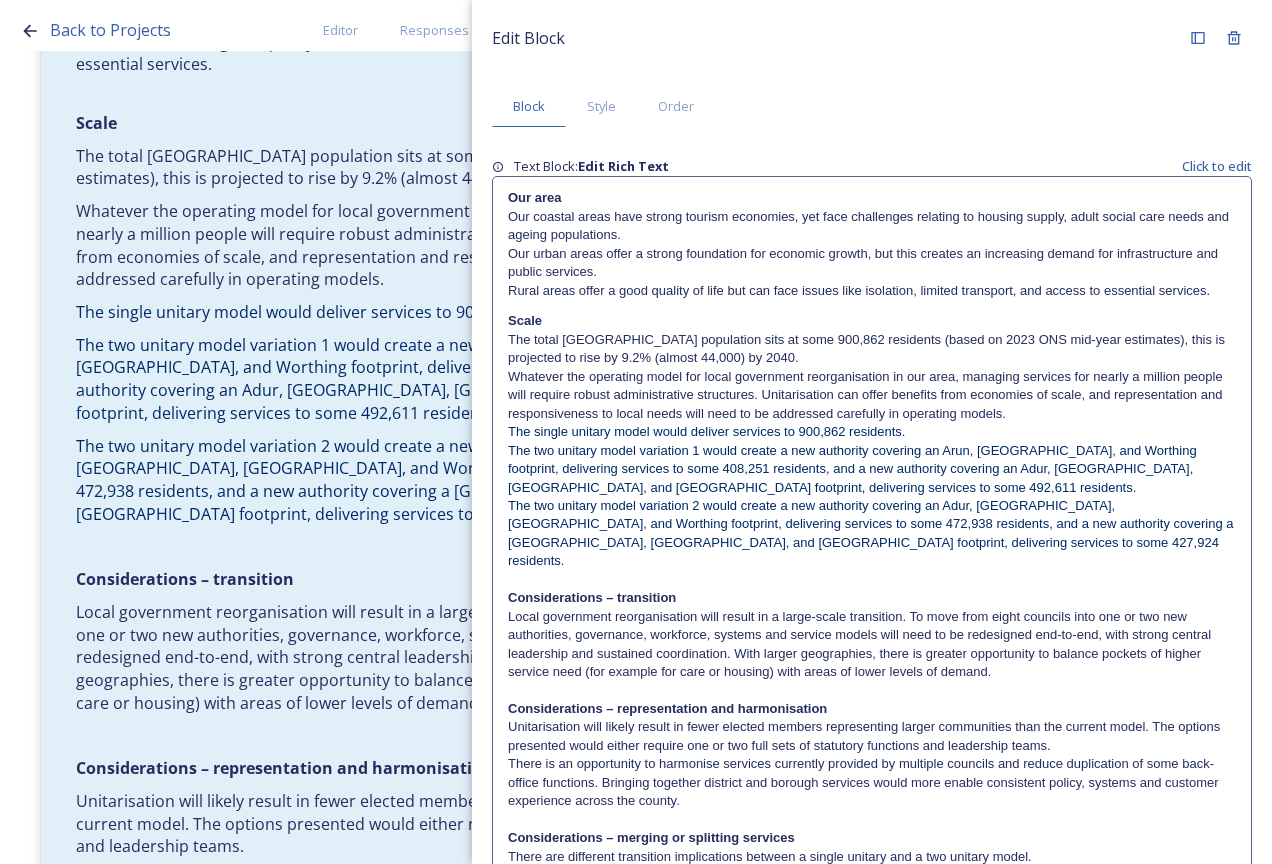 click on "Considerations – transition" at bounding box center (872, 598) 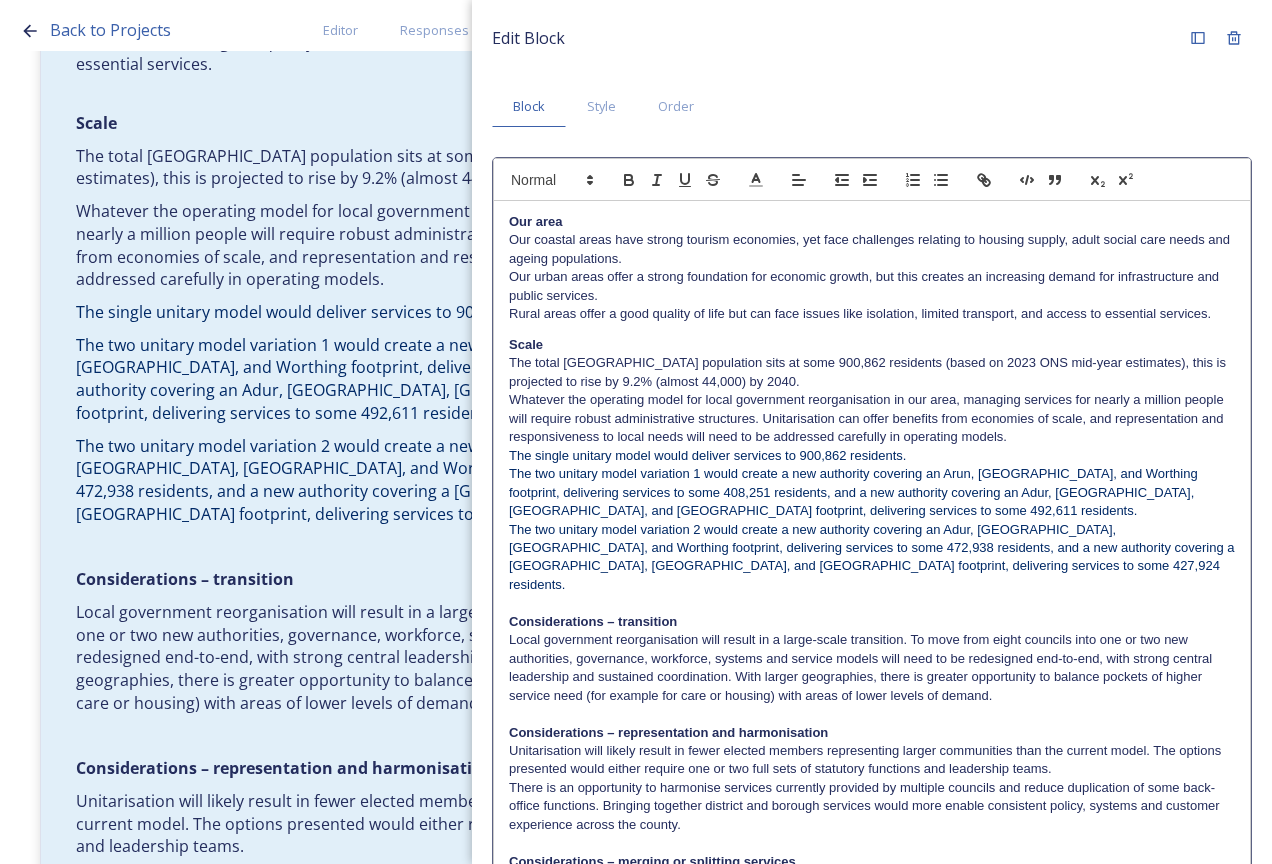 click on "Our area  Our coastal areas have strong tourism economies, yet face challenges relating to housing supply, adult social care needs and ageing populations.  Our urban areas offer a strong foundation for economic growth, but this creates an increasing demand for infrastructure and public services.   Rural areas offer a good quality of life but can face issues like isolation, limited transport, and access to essential services.   Scale The total [GEOGRAPHIC_DATA] population sits at some 900,862 residents (based on 2023 ONS mid-year estimates), this is projected to rise by 9.2% (almost 44,000) by 2040. Whatever the operating model for local government reorganisation in our area, managing services for nearly a million people will require robust administrative structures. Unitarisation can offer benefits from economies of scale, and representation and responsiveness to local needs will need to be addressed carefully in operating models.  The single unitary model would deliver services to 900,862 residents." at bounding box center [872, 653] 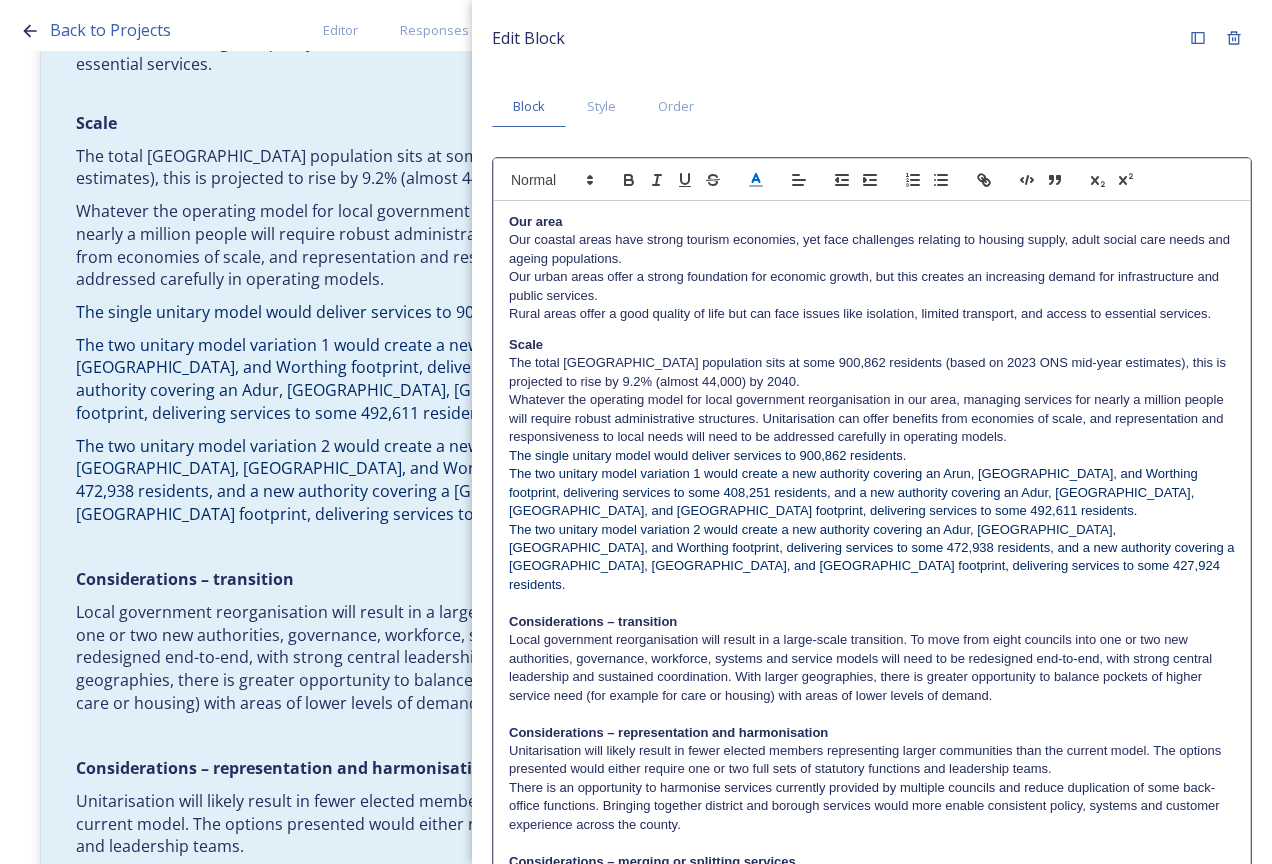 type 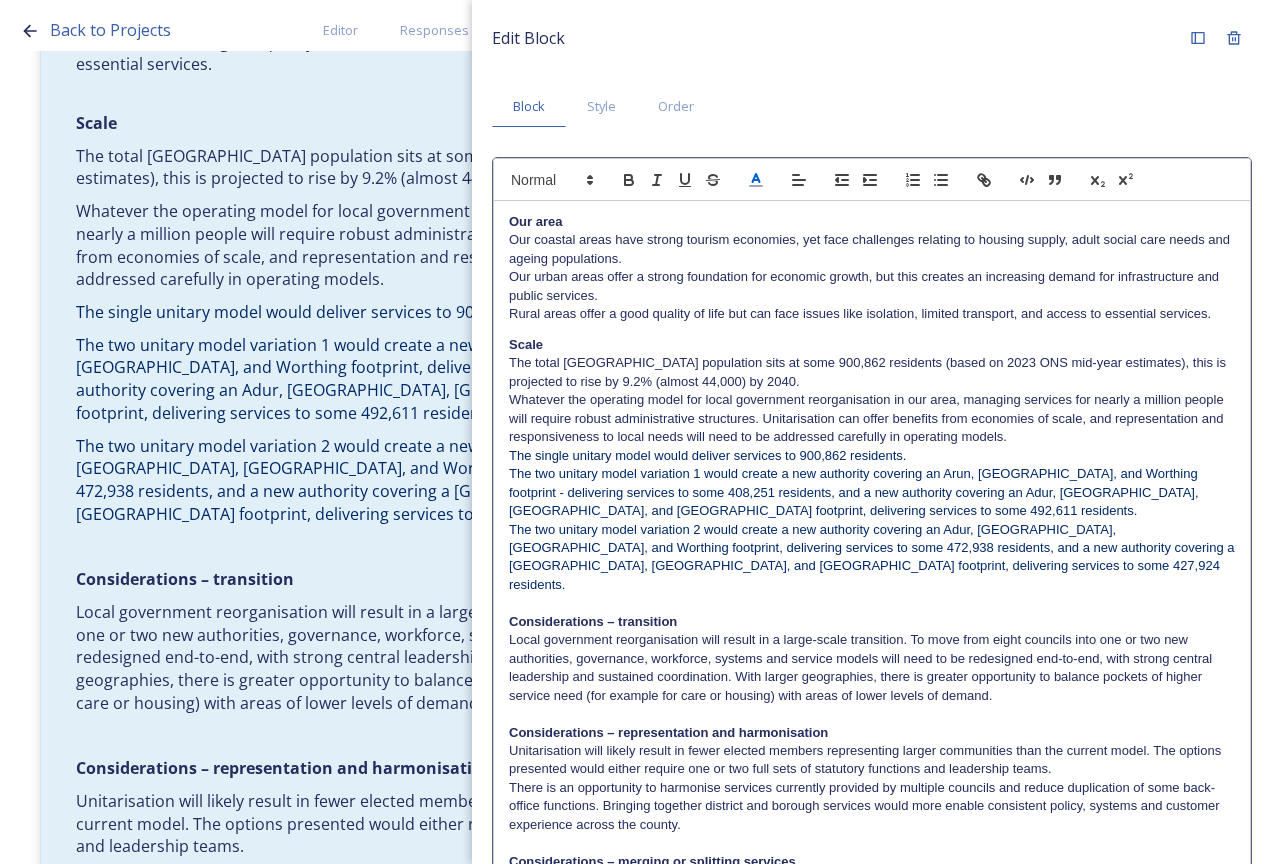 click on "The two unitary model variation 1 would create a new authority covering an Arun, [GEOGRAPHIC_DATA], and Worthing footprint - delivering services to some 408,251 residents, and a new authority covering an Adur, [GEOGRAPHIC_DATA], [GEOGRAPHIC_DATA], and [GEOGRAPHIC_DATA] footprint, delivering services to some 492,611 residents." at bounding box center [855, 492] 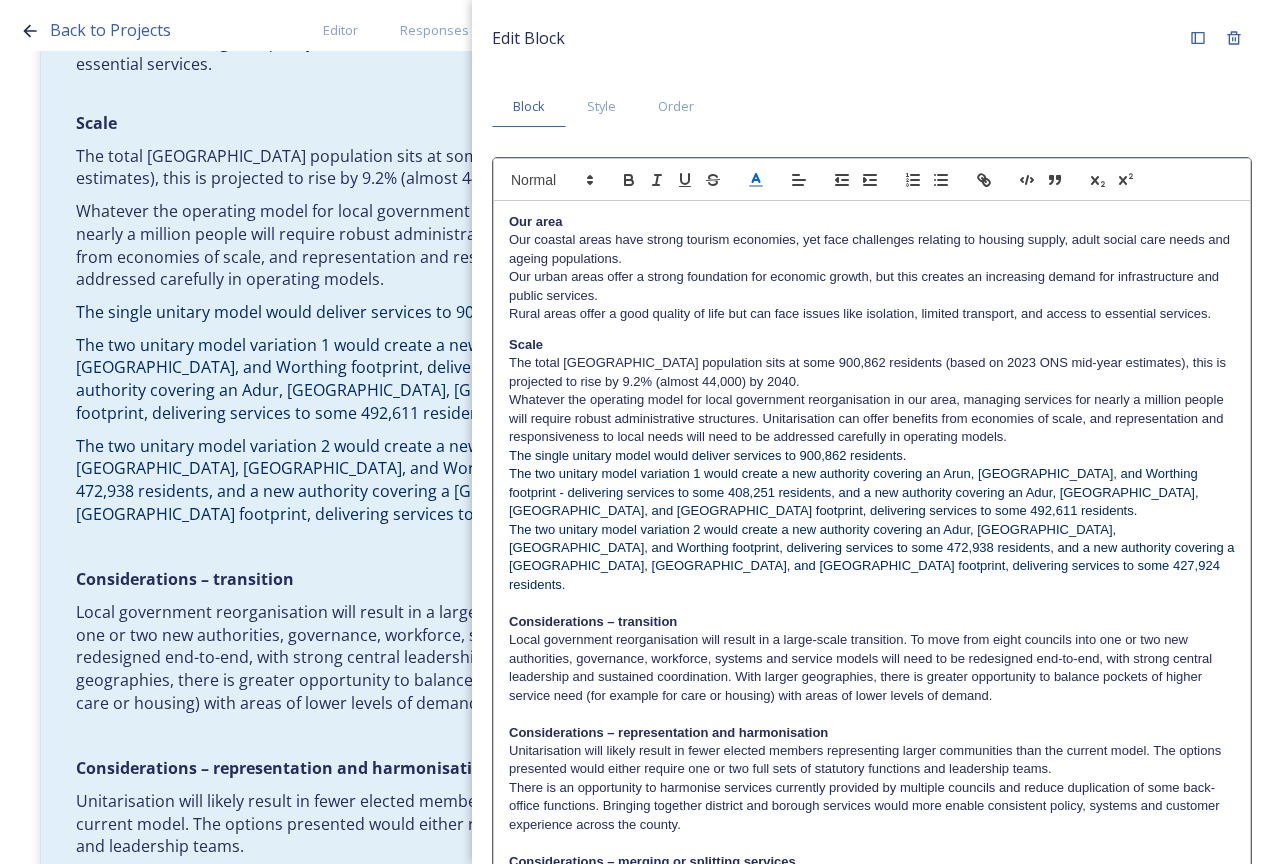 click on "The two unitary model variation 1 would create a new authority covering an Arun, [GEOGRAPHIC_DATA], and Worthing footprint - delivering services to some 408,251 residents, and a new authority covering an Adur, [GEOGRAPHIC_DATA], [GEOGRAPHIC_DATA], and [GEOGRAPHIC_DATA] footprint, delivering services to some 492,611 residents." at bounding box center [855, 492] 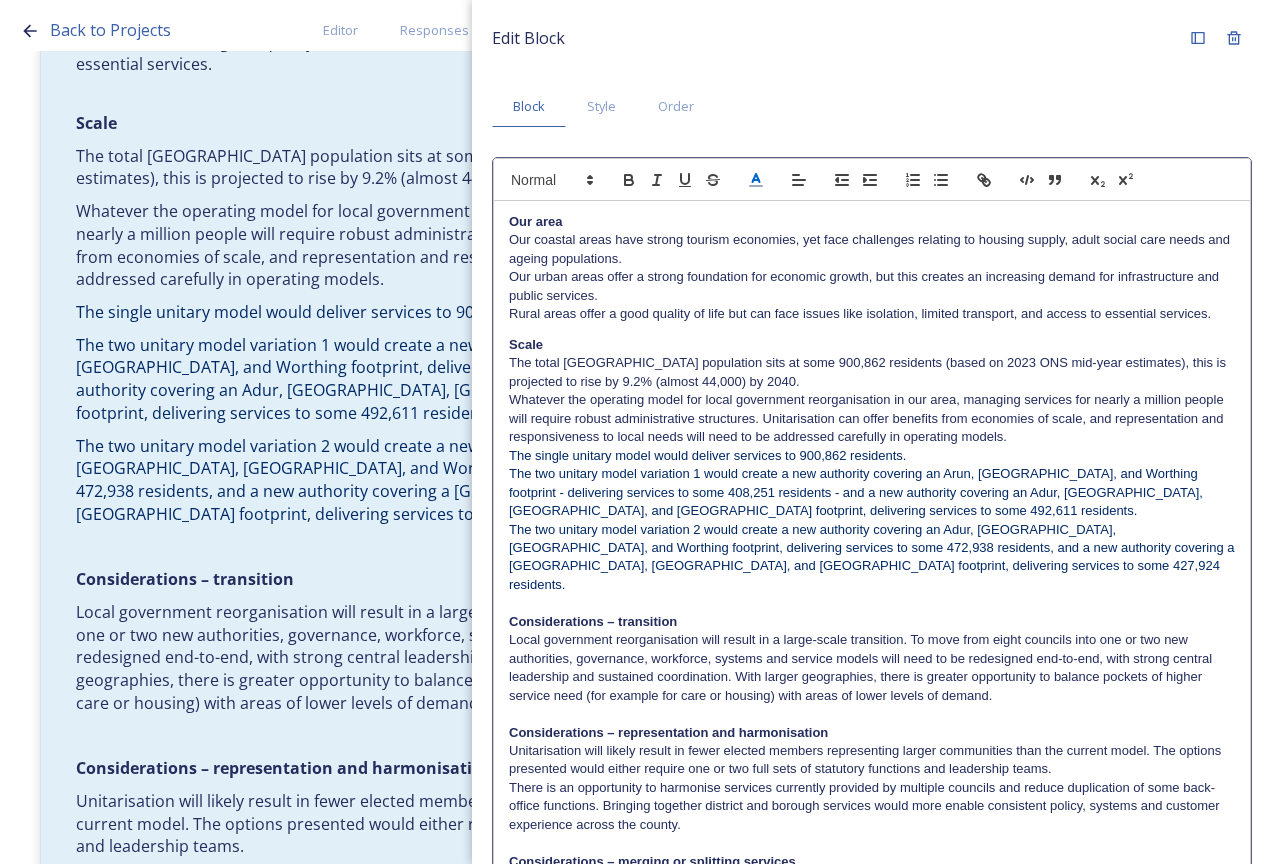click on "The two unitary model variation 1 would create a new authority covering an Arun, [GEOGRAPHIC_DATA], and Worthing footprint - delivering services to some 408,251 residents - and a new authority covering an Adur, [GEOGRAPHIC_DATA], [GEOGRAPHIC_DATA], and [GEOGRAPHIC_DATA] footprint, delivering services to some 492,611 residents." at bounding box center (858, 492) 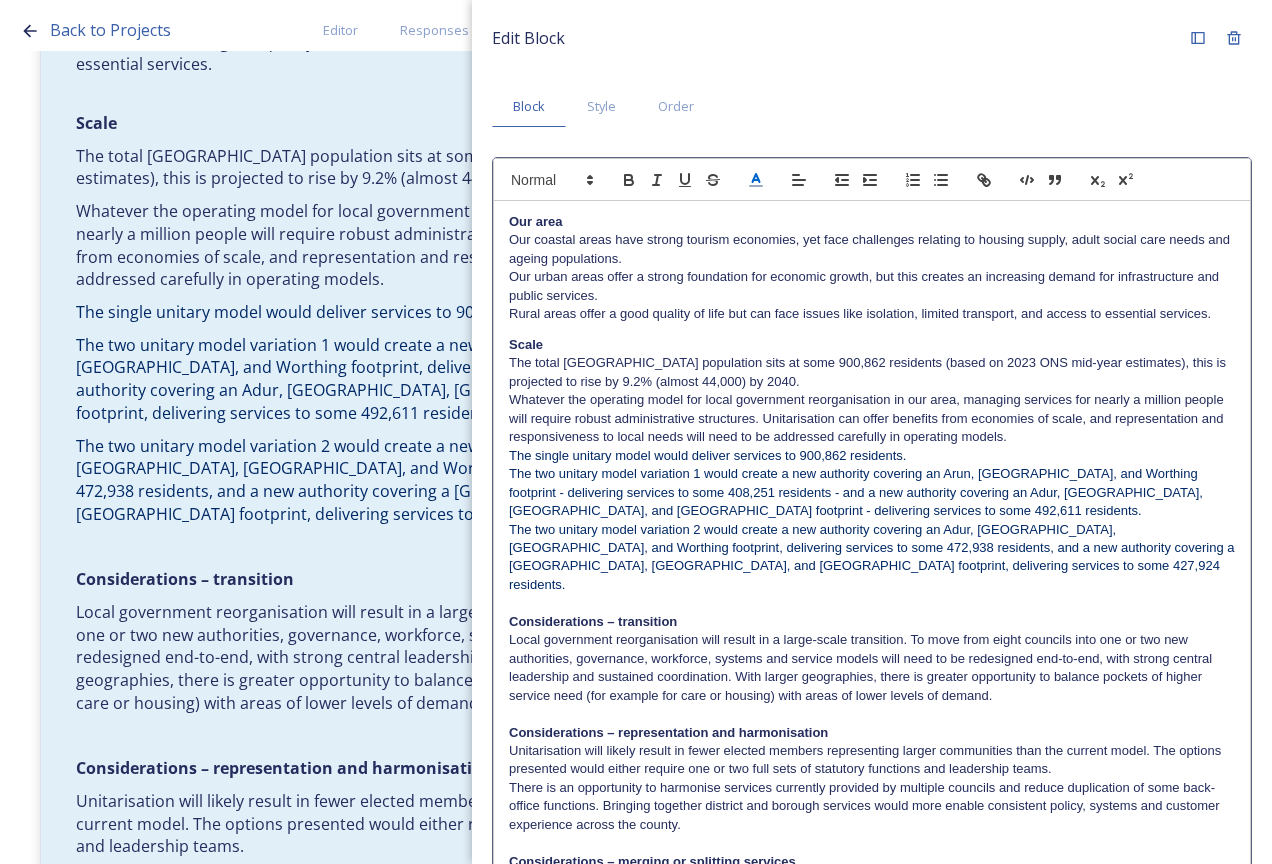 click on "Our area  Our coastal areas have strong tourism economies, yet face challenges relating to housing supply, adult social care needs and ageing populations.  Our urban areas offer a strong foundation for economic growth, but this creates an increasing demand for infrastructure and public services.   Rural areas offer a good quality of life but can face issues like isolation, limited transport, and access to essential services.   Scale The total [GEOGRAPHIC_DATA] population sits at some 900,862 residents (based on 2023 ONS mid-year estimates), this is projected to rise by 9.2% (almost 44,000) by 2040. Whatever the operating model for local government reorganisation in our area, managing services for nearly a million people will require robust administrative structures. Unitarisation can offer benefits from economies of scale, and representation and responsiveness to local needs will need to be addressed carefully in operating models.  The single unitary model would deliver services to 900,862 residents." at bounding box center [872, 653] 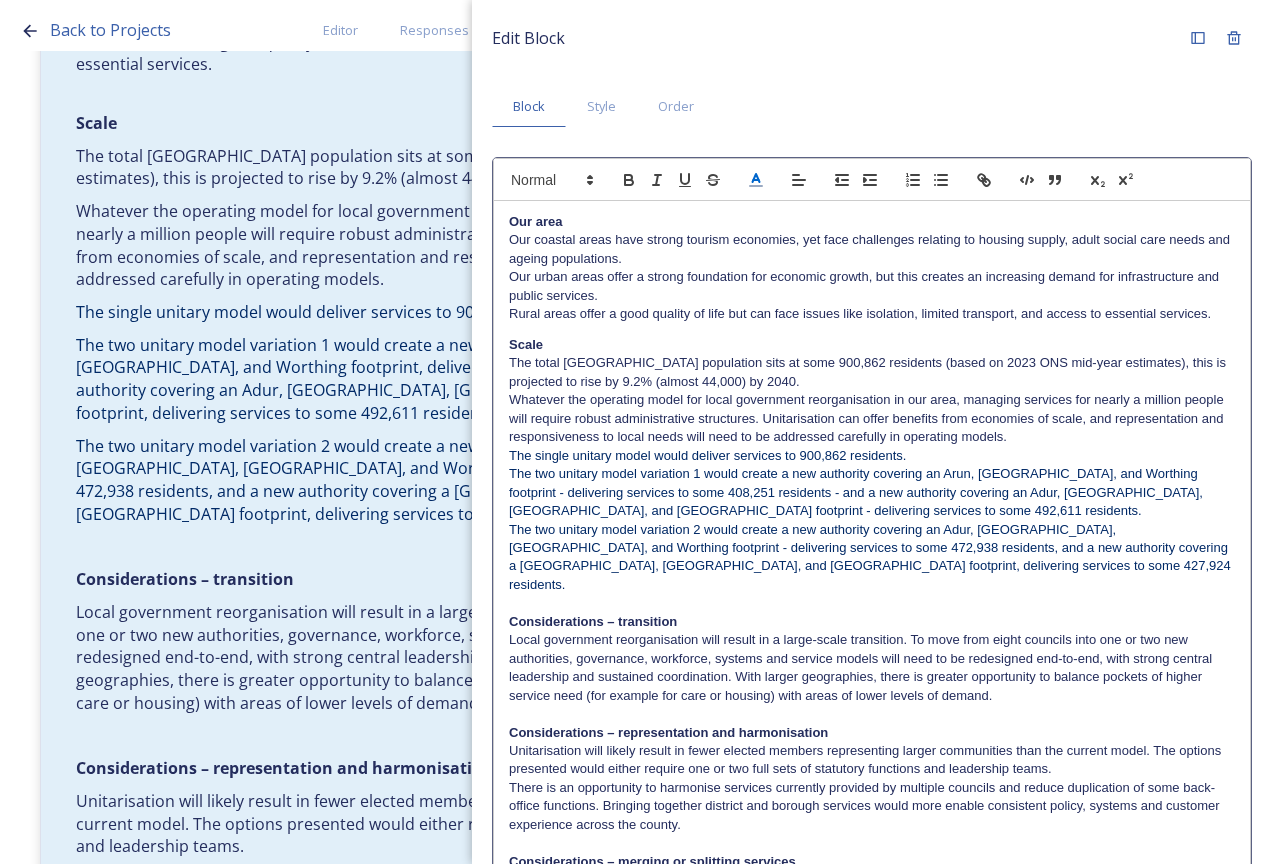 click on "The two unitary model variation 2 would create a new authority covering an Adur, [GEOGRAPHIC_DATA], [GEOGRAPHIC_DATA], and Worthing footprint - delivering services to some 472,938 residents, and a new authority covering a [GEOGRAPHIC_DATA], [GEOGRAPHIC_DATA], and [GEOGRAPHIC_DATA] footprint, delivering services to some 427,924 residents." at bounding box center [871, 557] 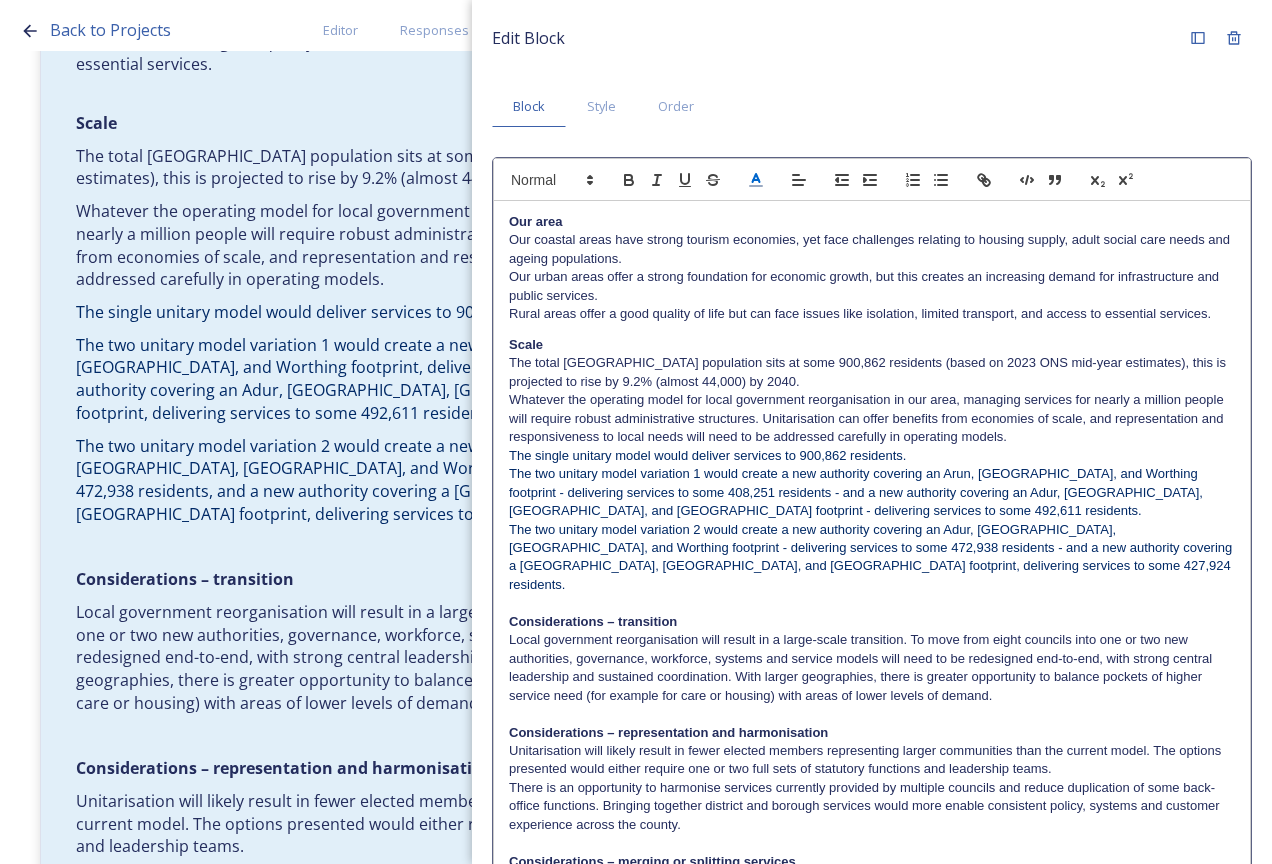 click on "The two unitary model variation 2 would create a new authority covering an Adur, [GEOGRAPHIC_DATA], [GEOGRAPHIC_DATA], and Worthing footprint - delivering services to some 472,938 residents - and a new authority covering a [GEOGRAPHIC_DATA], [GEOGRAPHIC_DATA], and [GEOGRAPHIC_DATA] footprint, delivering services to some 427,924 residents." at bounding box center [872, 557] 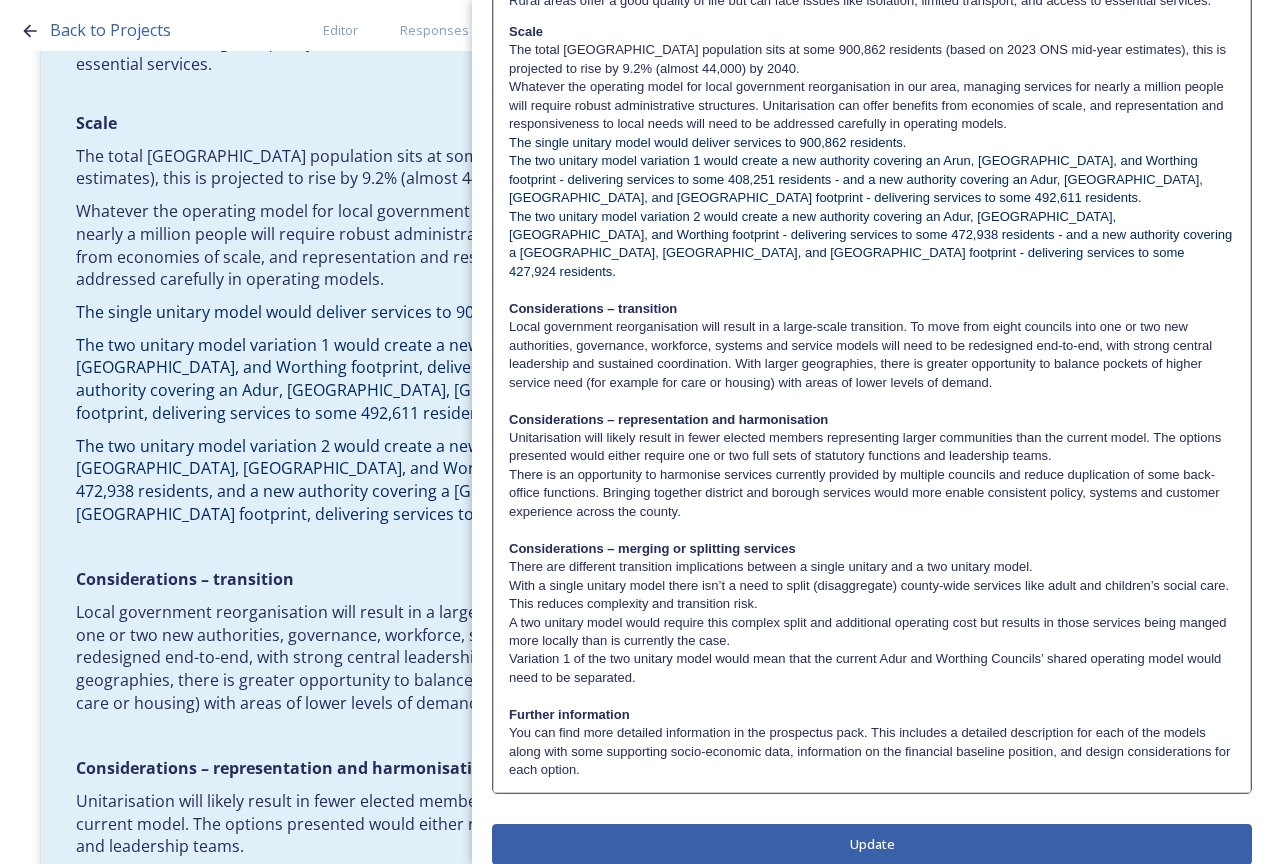 scroll, scrollTop: 315, scrollLeft: 0, axis: vertical 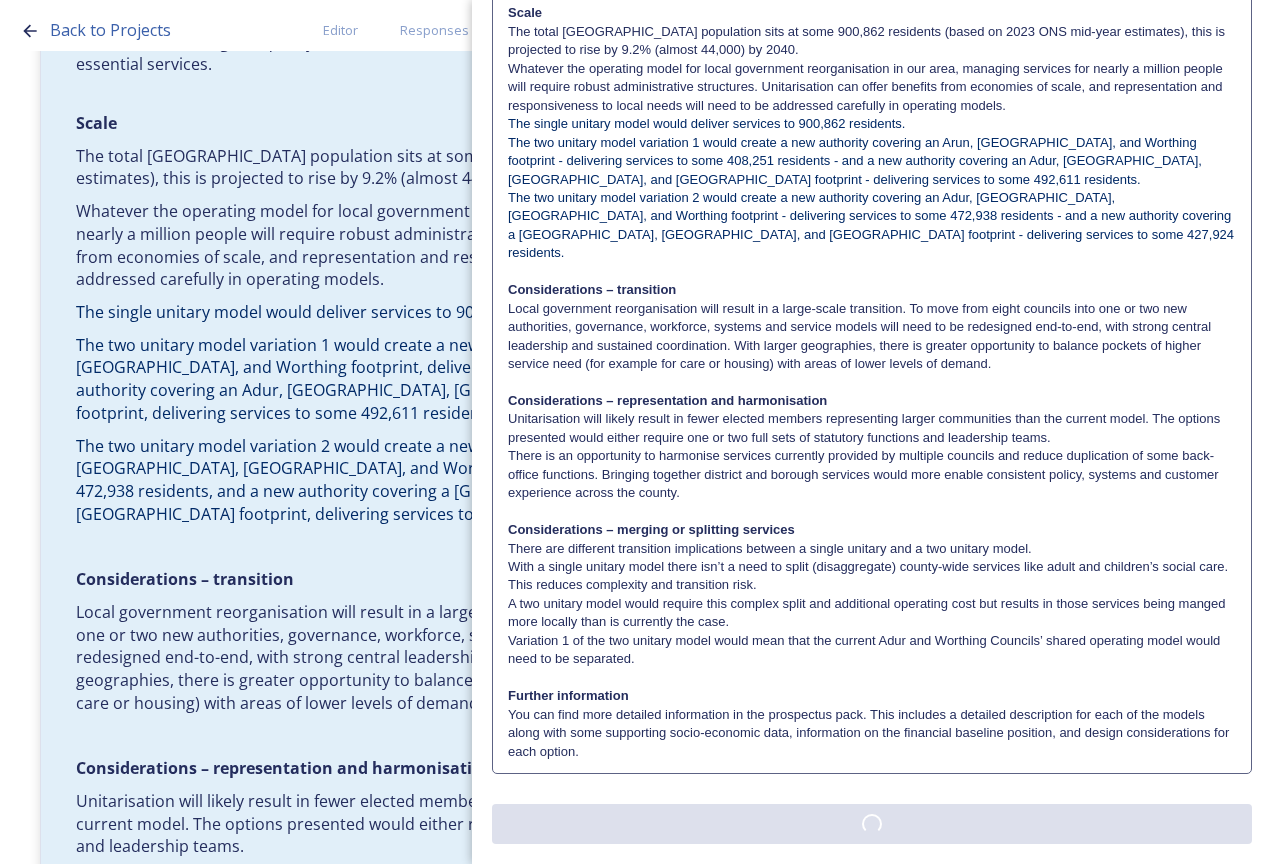 click on "Edit Block Block Style Order Text Block:  Edit Rich Text Click to edit Our area  Our coastal areas have strong tourism economies, yet face challenges relating to housing supply, adult social care needs and ageing populations.  Our urban areas offer a strong foundation for economic growth, but this creates an increasing demand for infrastructure and public services.   Rural areas offer a good quality of life but can face issues like isolation, limited transport, and access to essential services.   Scale The total [GEOGRAPHIC_DATA] population sits at some 900,862 residents (based on 2023 ONS mid-year estimates), this is projected to rise by 9.2% (almost 44,000) by 2040. Whatever the operating model for local government reorganisation in our area, managing services for nearly a million people will require robust administrative structures. Unitarisation can offer benefits from economies of scale, and representation and responsiveness to local needs will need to be addressed carefully in operating models." at bounding box center [872, 278] 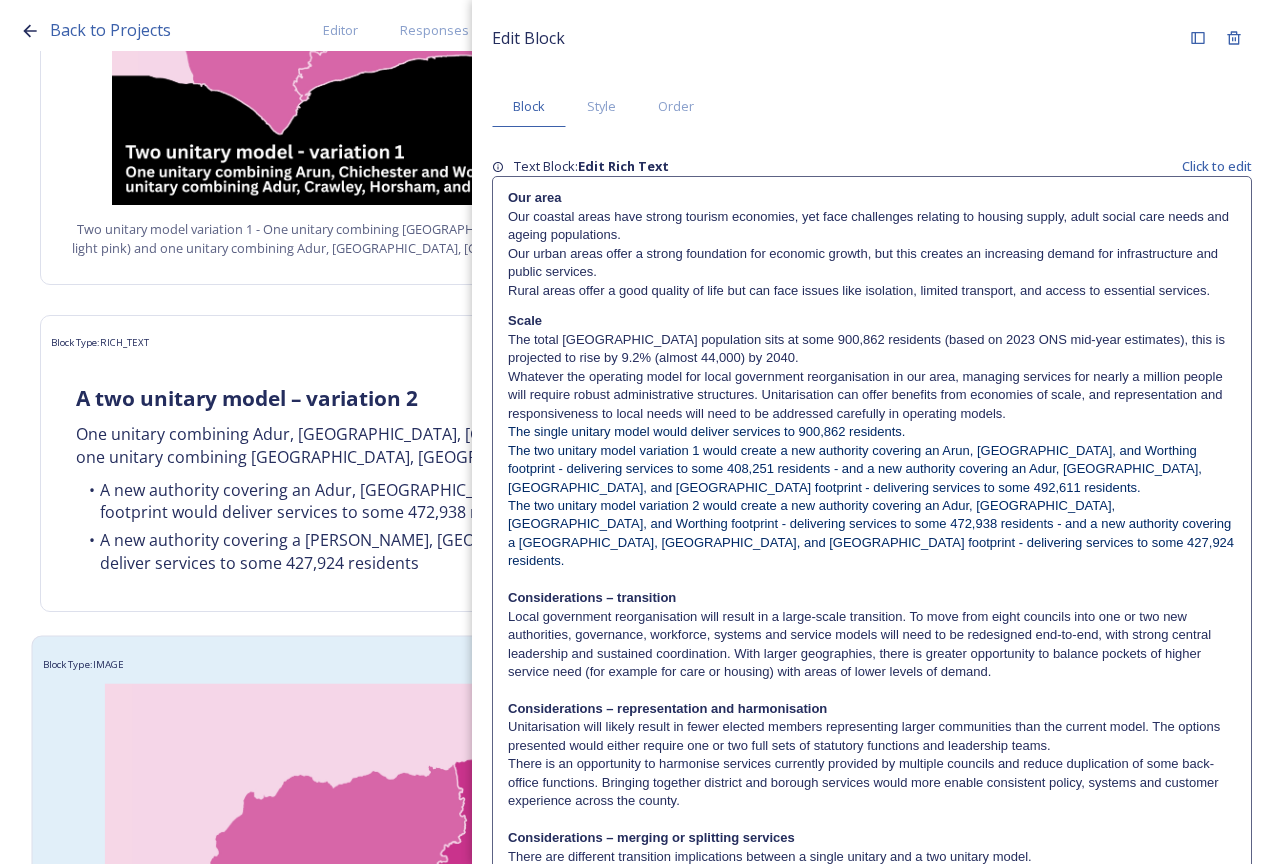 scroll, scrollTop: 1278, scrollLeft: 0, axis: vertical 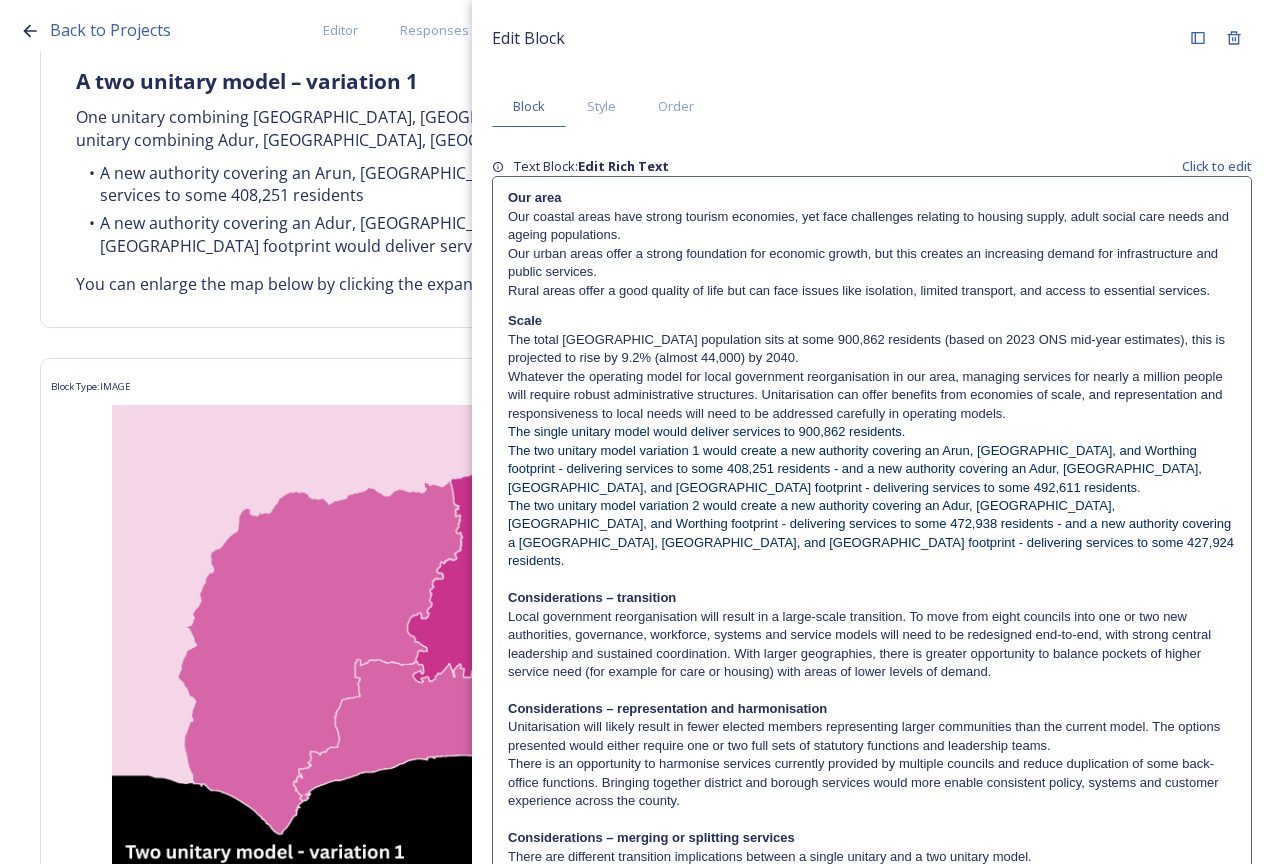 click on "Back to Projects Editor Responses Landing Page Analytics PDF Preview Survey Shaping [GEOGRAPHIC_DATA] survey Do you want to have a landing page for this project? Home Options currently being explored within [GEOGRAPHIC_DATA] Block Type:  RICH_TEXT Overview of options Block Type:  RICH_TEXT A single unitary model   A single county unitary would align with the current [GEOGRAPHIC_DATA] boundary. This would bring the County Council and all seven District and Borough Council services together to form a new unitary council for [GEOGRAPHIC_DATA]. The single unitary would deliver services to some 900,862 residents. You can enlarge the map below by clicking the expand icon on the top right of the image. Block Type:  IMAGE A single unitary model covering the complete West Sussex footprint in dark pink. Block Type:  RICH_TEXT A two unitary model – variation 1 One unitary combining Arun, [GEOGRAPHIC_DATA] and Worthing footprints and one unitary combining Adur, [GEOGRAPHIC_DATA], [GEOGRAPHIC_DATA], and Mid-Sussex footprints. Block Type:  IMAGE Block Type:" at bounding box center [636, 432] 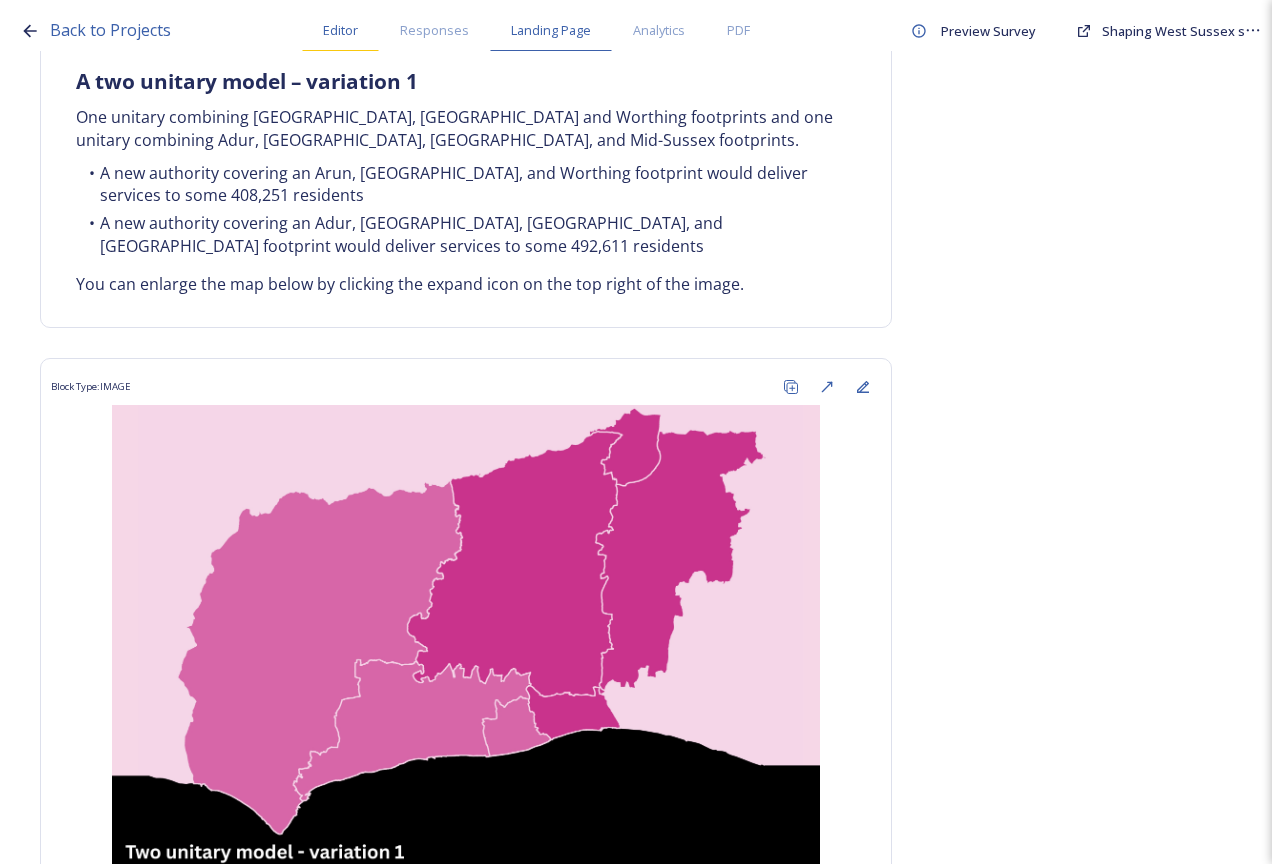 click on "Editor" at bounding box center [340, 30] 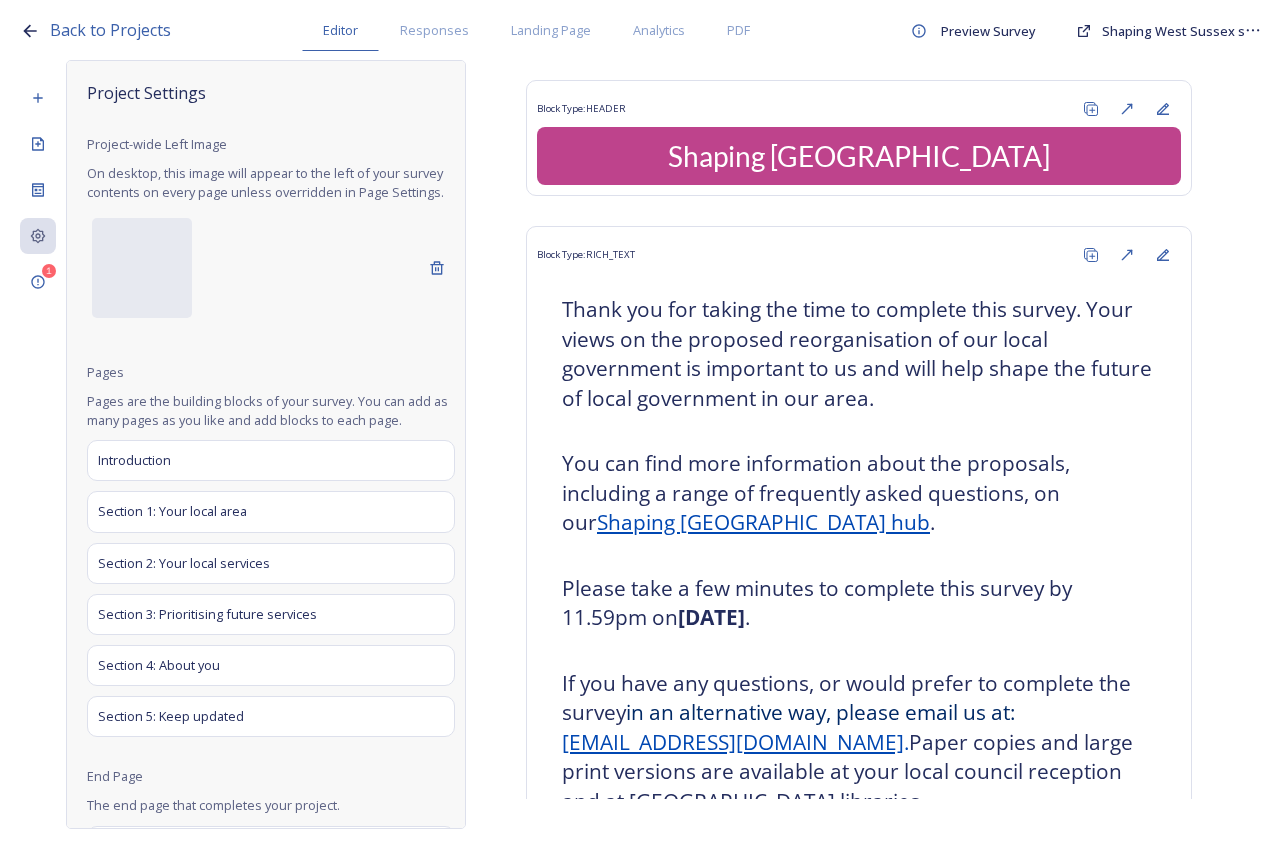 scroll, scrollTop: 240, scrollLeft: 0, axis: vertical 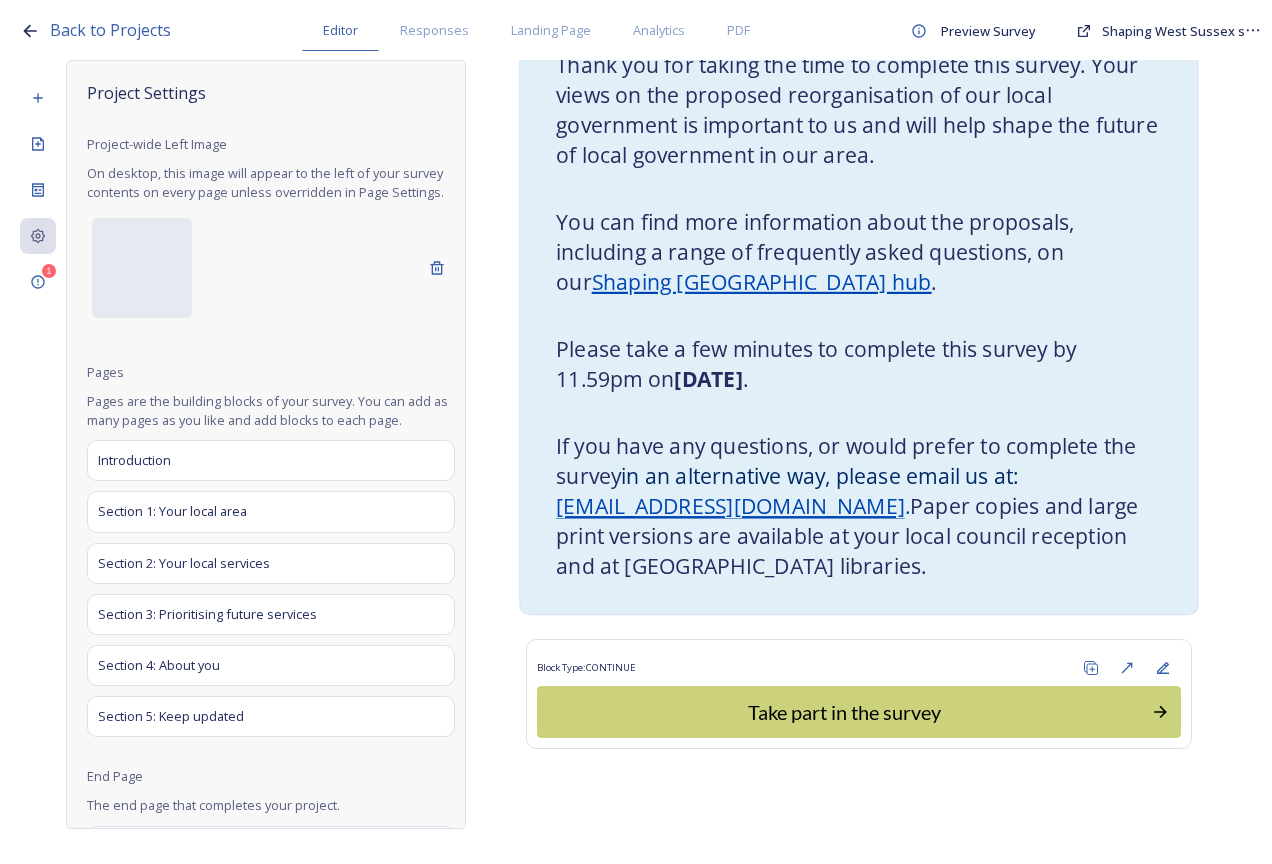 click at bounding box center [859, 413] 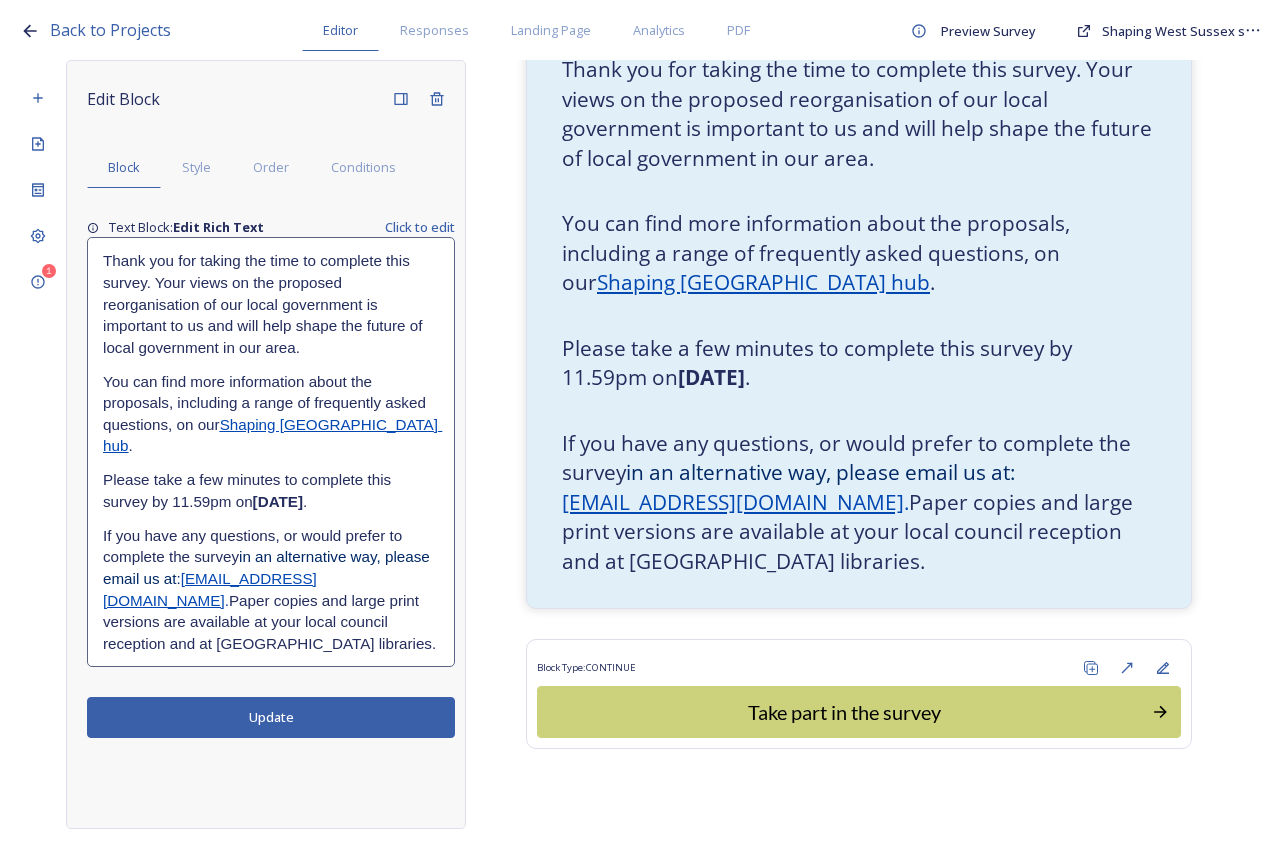 click on "Please take a few minutes to complete this survey by 11.59pm [DATE][DATE] ." at bounding box center (271, 490) 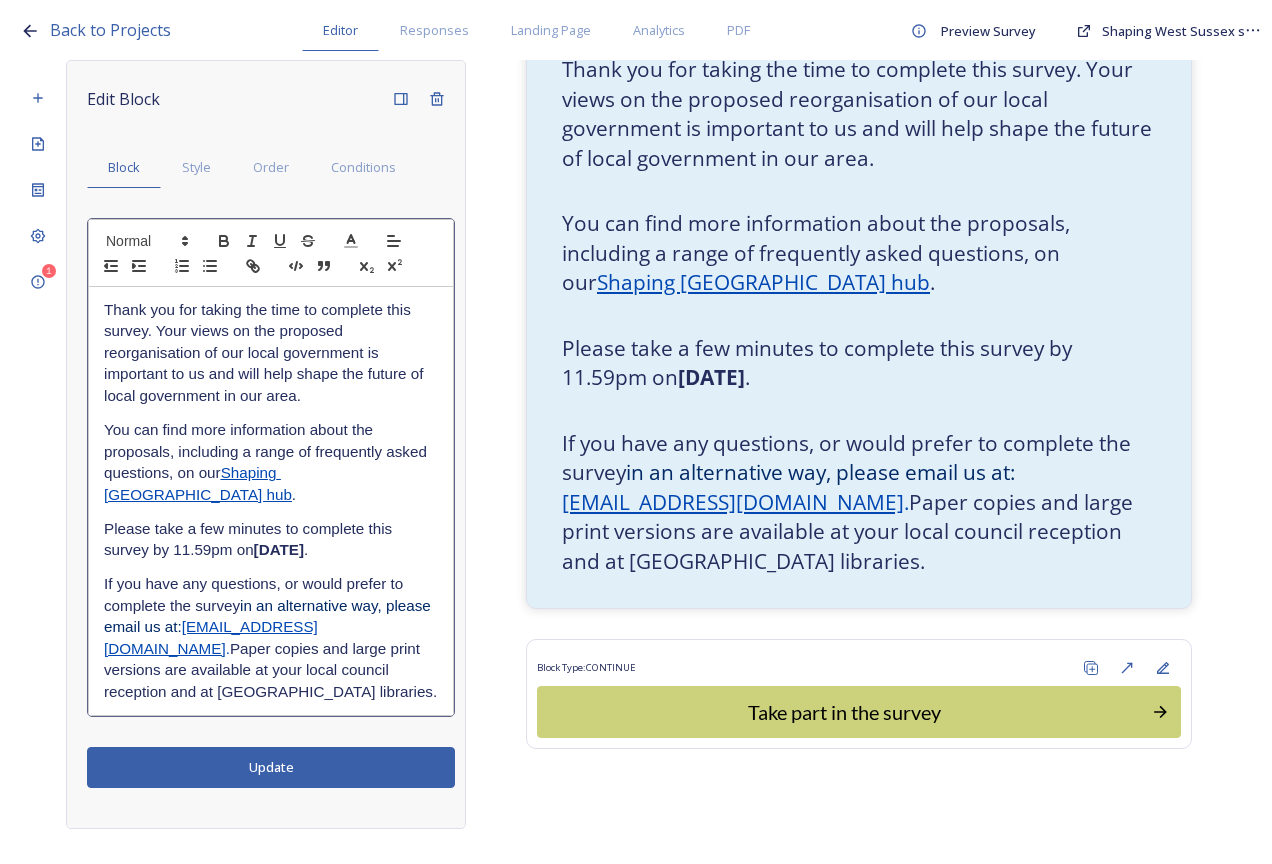 click on "[DATE]" at bounding box center [279, 549] 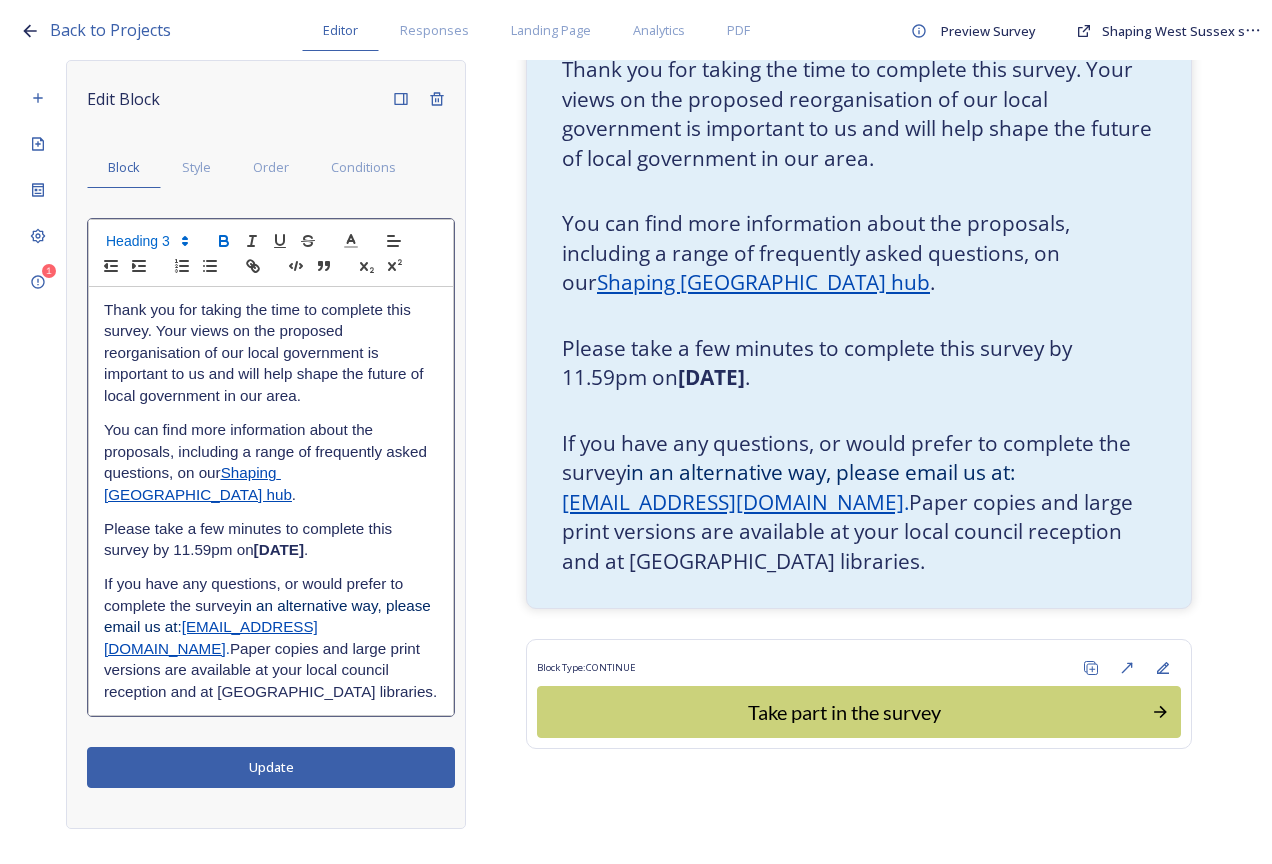 click on "Please take a few minutes to complete this survey by 11.59pm [DATE][DATE] ." at bounding box center (271, 539) 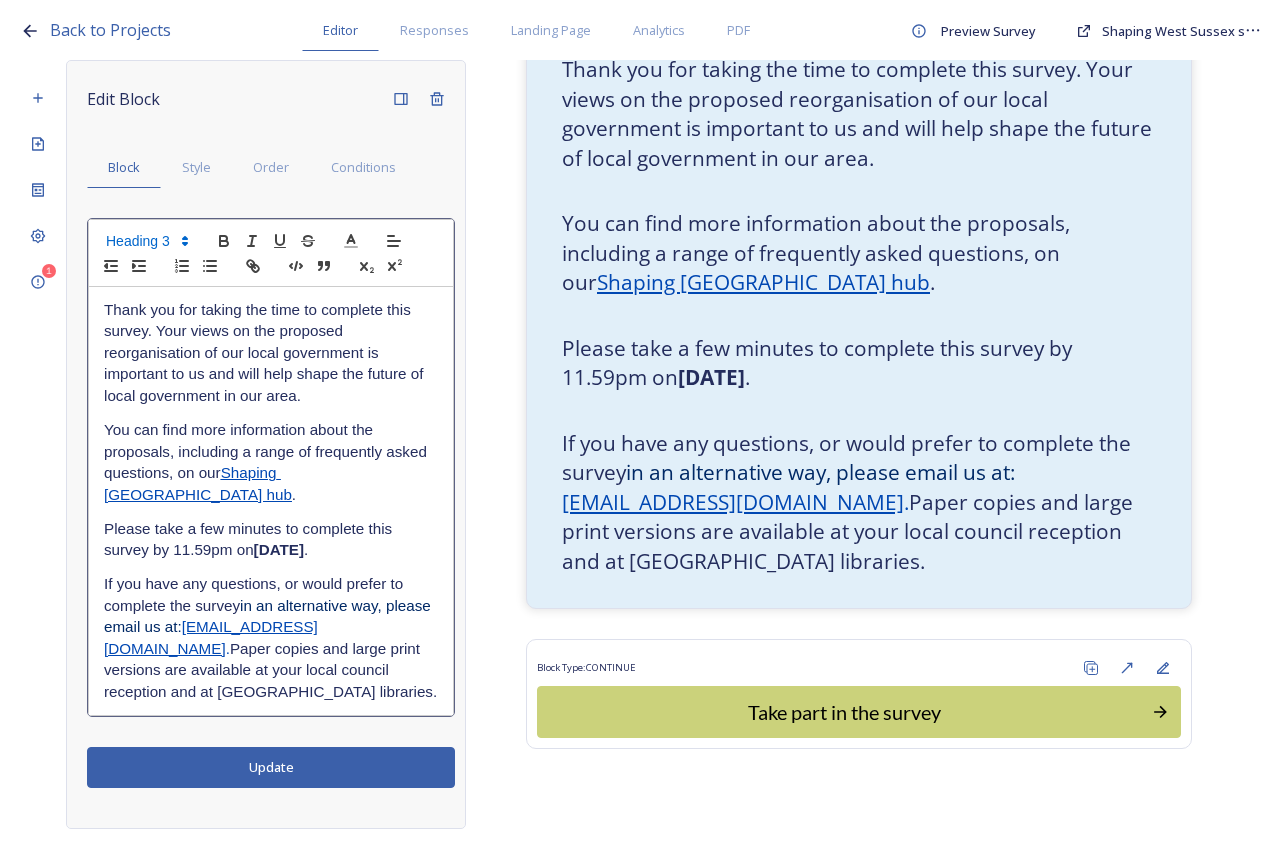 scroll, scrollTop: 0, scrollLeft: 0, axis: both 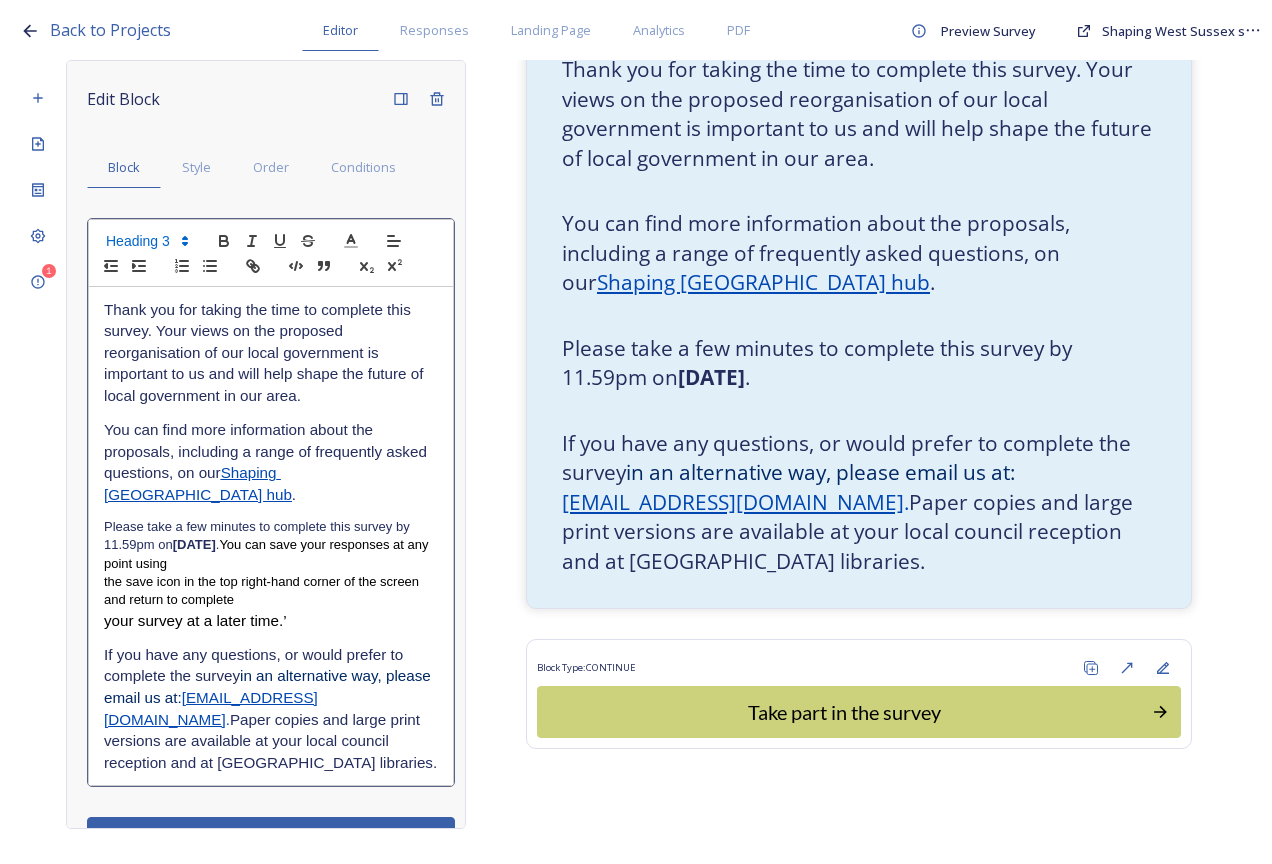 click on "your survey at a later time.’" at bounding box center (271, 621) 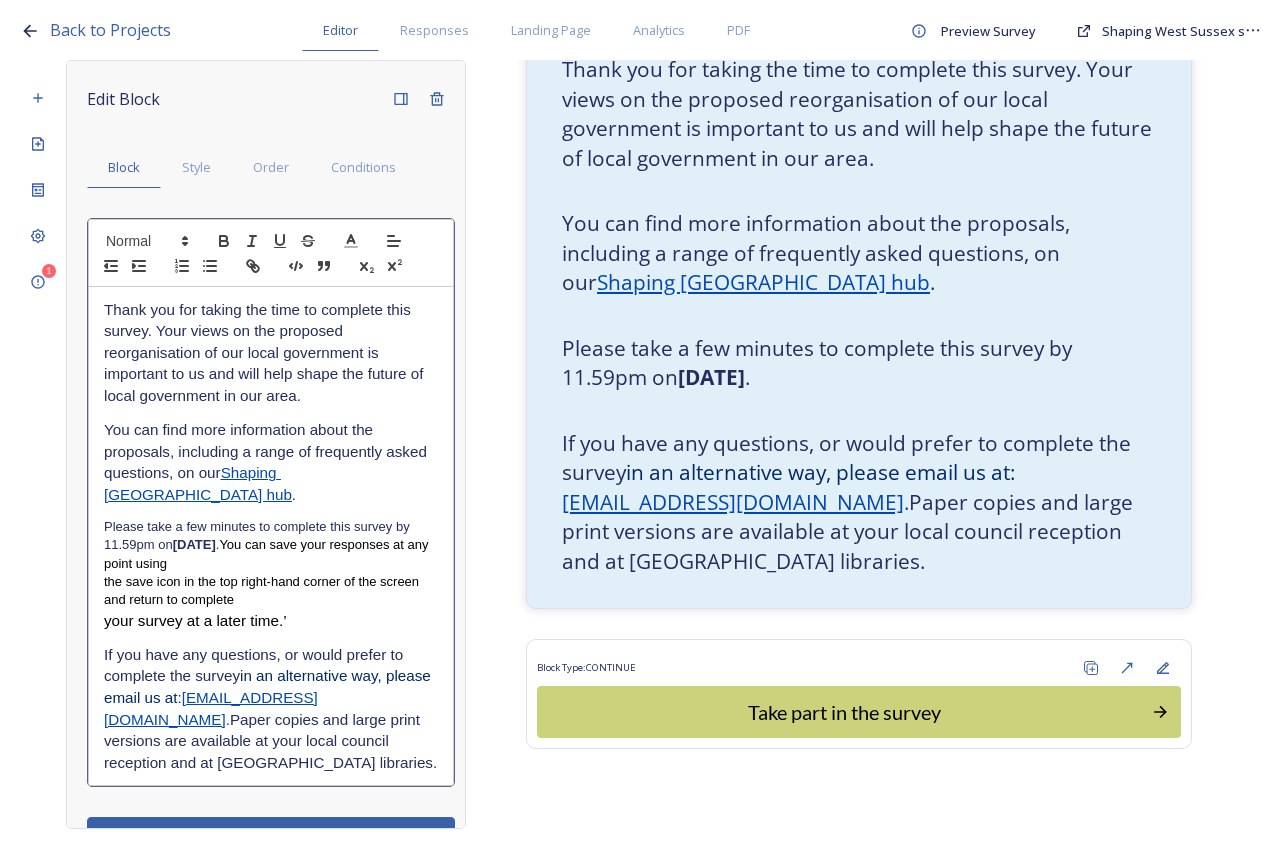 click on "Please take a few minutes to complete this survey by 11.59pm [DATE][DATE] .  You can save your responses at any point using" at bounding box center [271, 545] 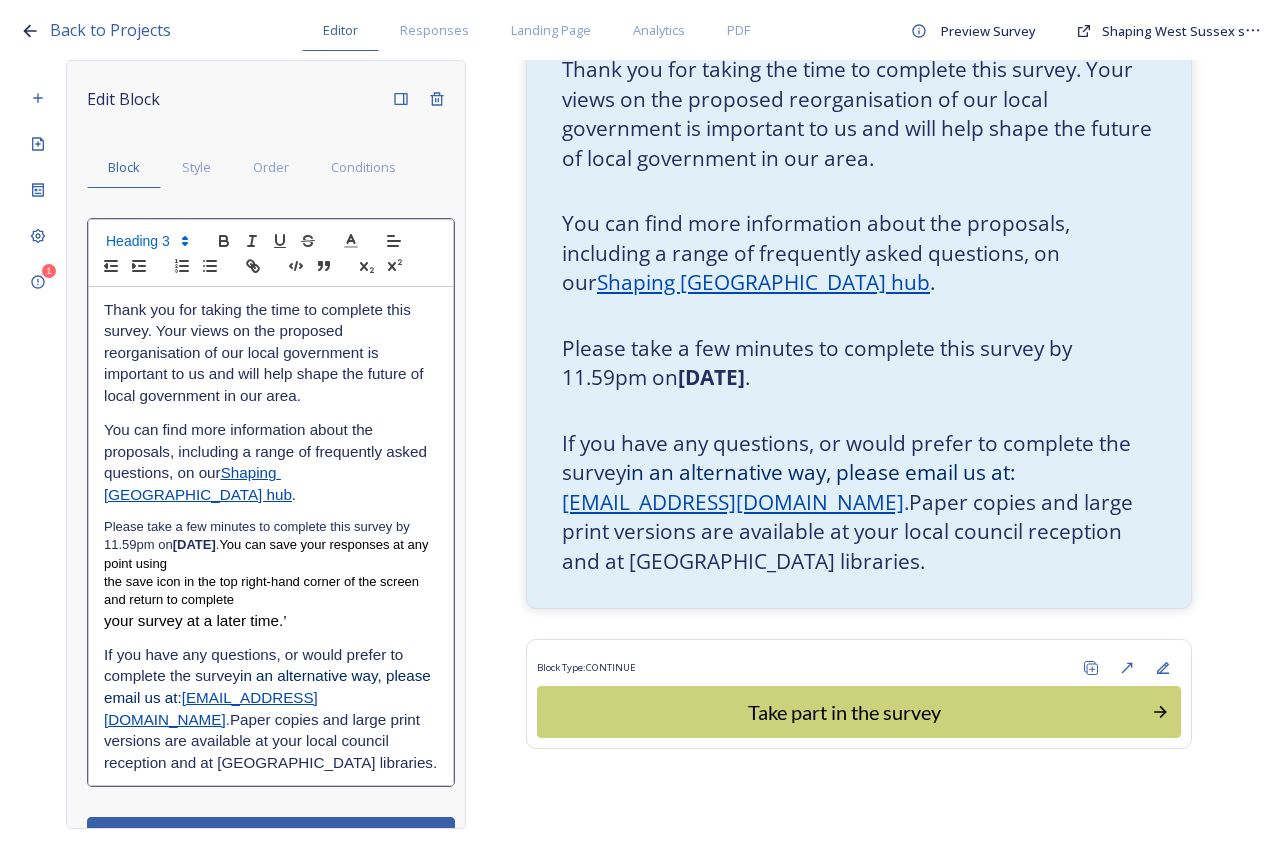 type 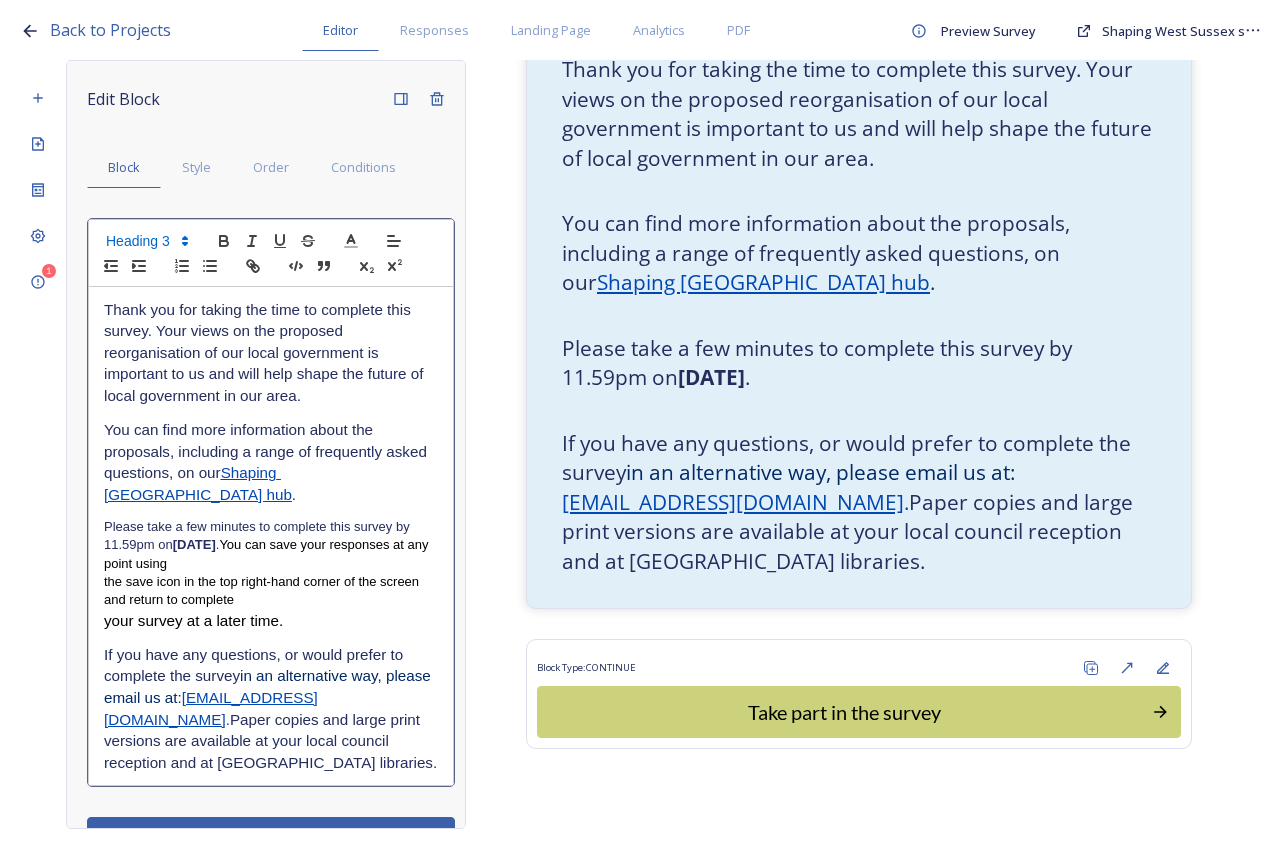 drag, startPoint x: 287, startPoint y: 625, endPoint x: 92, endPoint y: 532, distance: 216.04166 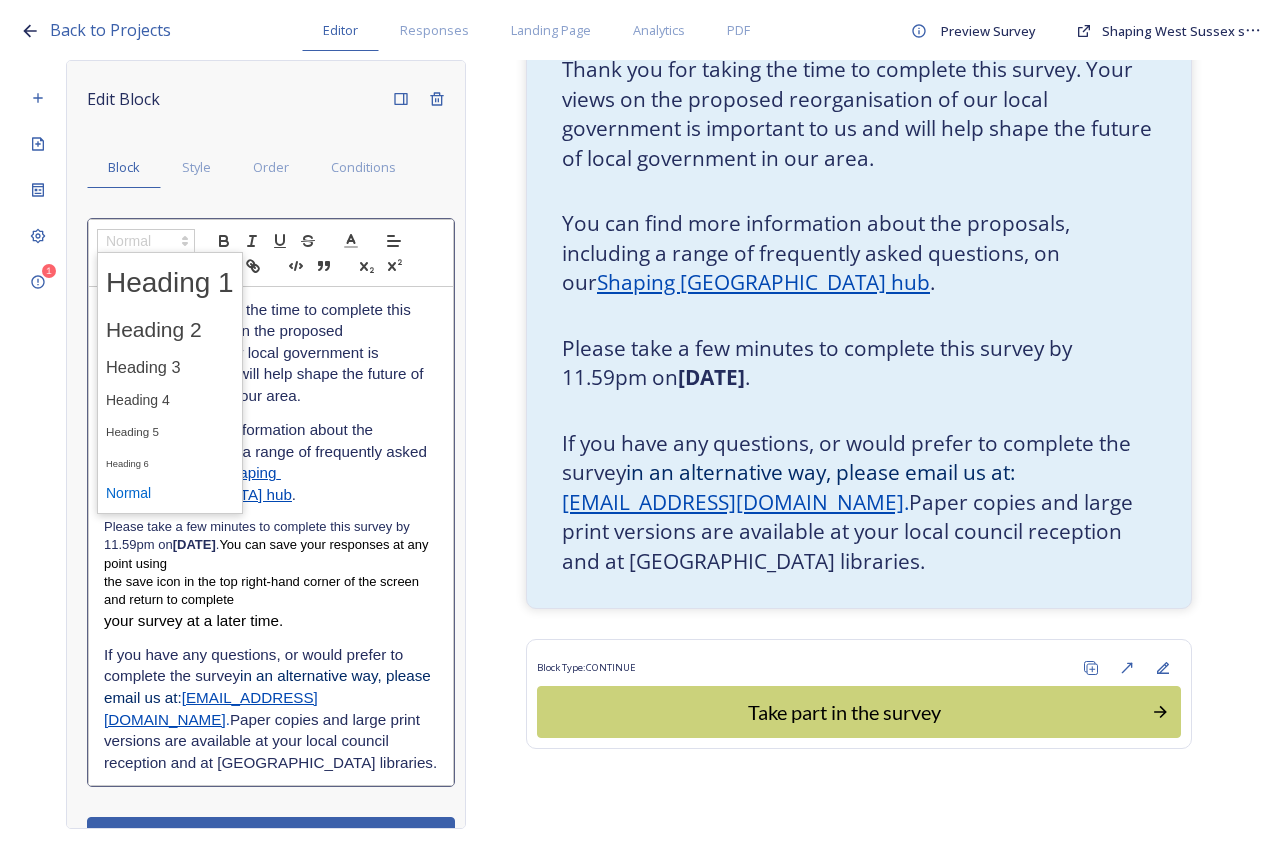 click at bounding box center [146, 241] 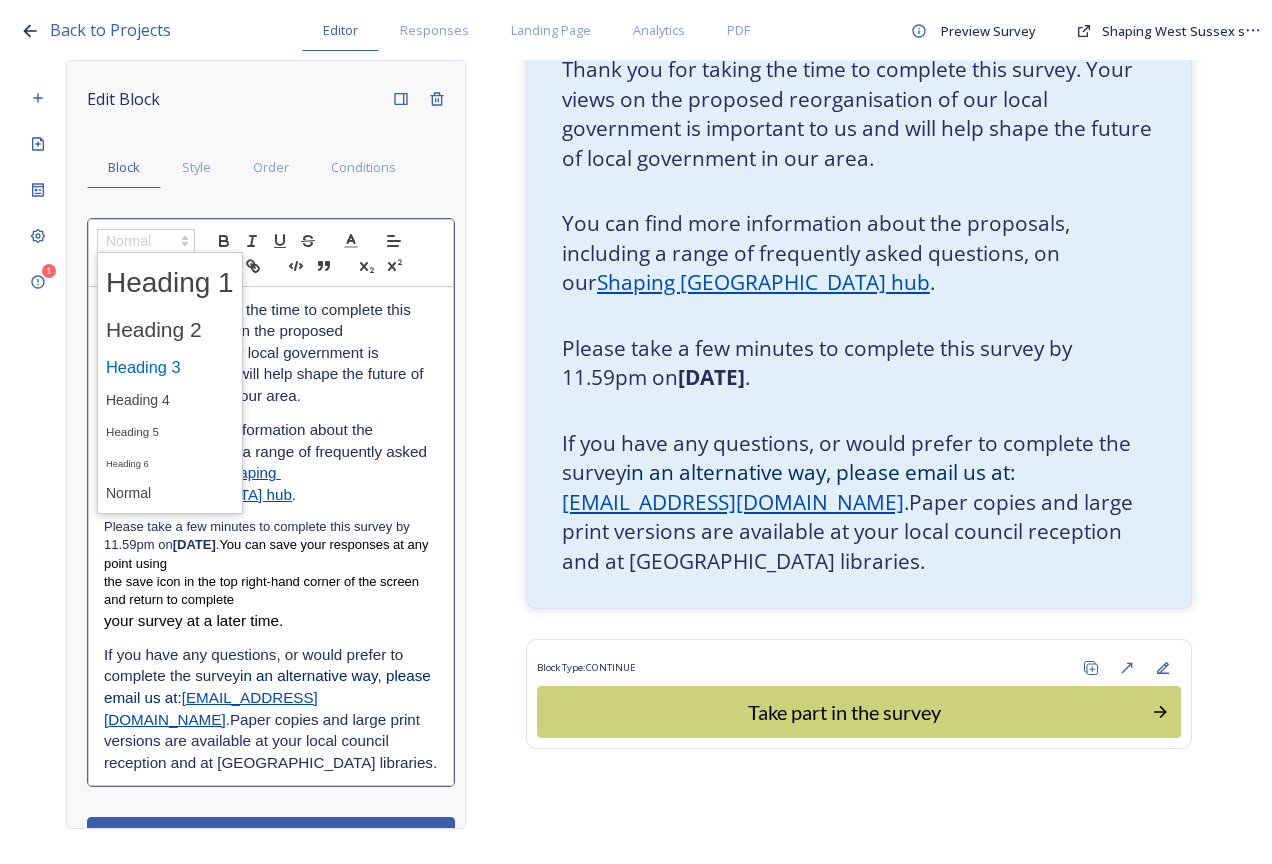 click at bounding box center [170, 367] 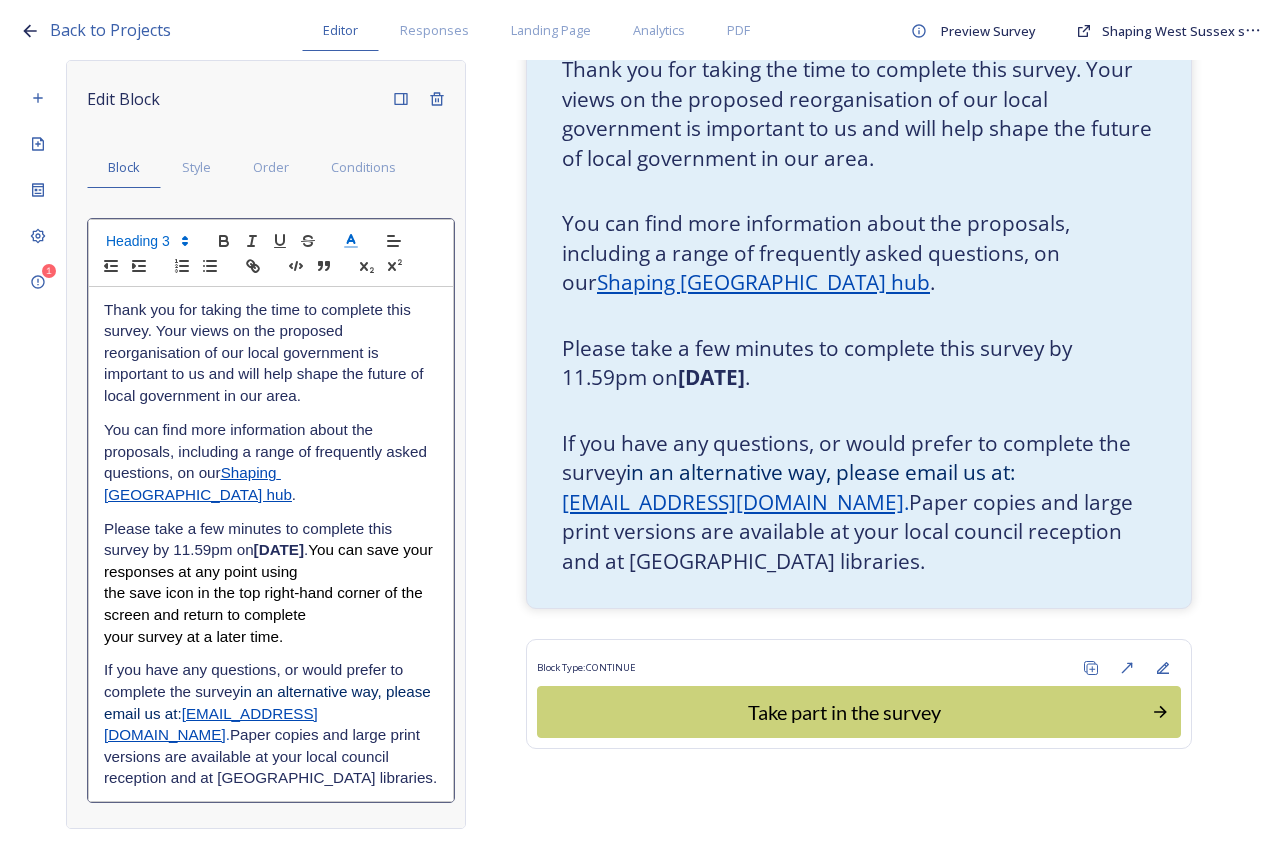 click 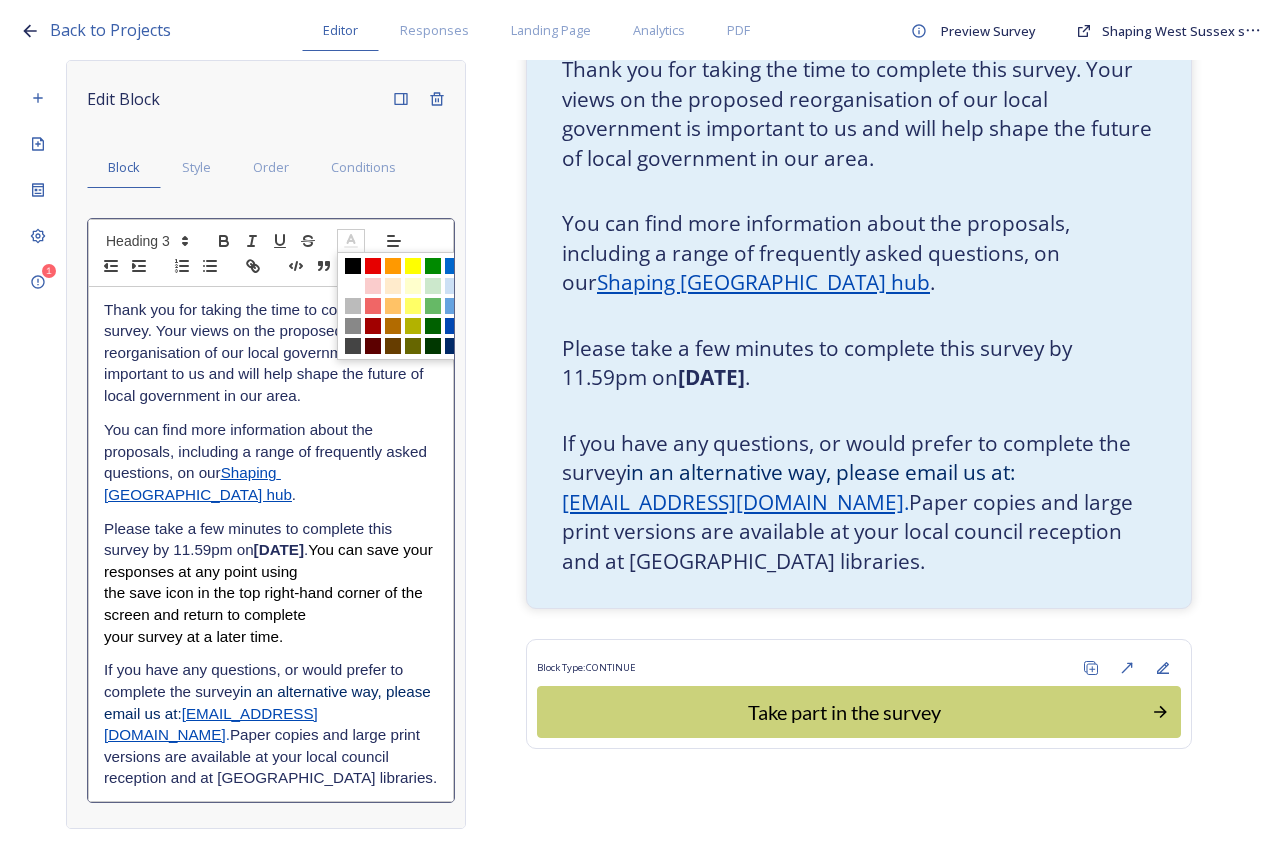 click at bounding box center [353, 266] 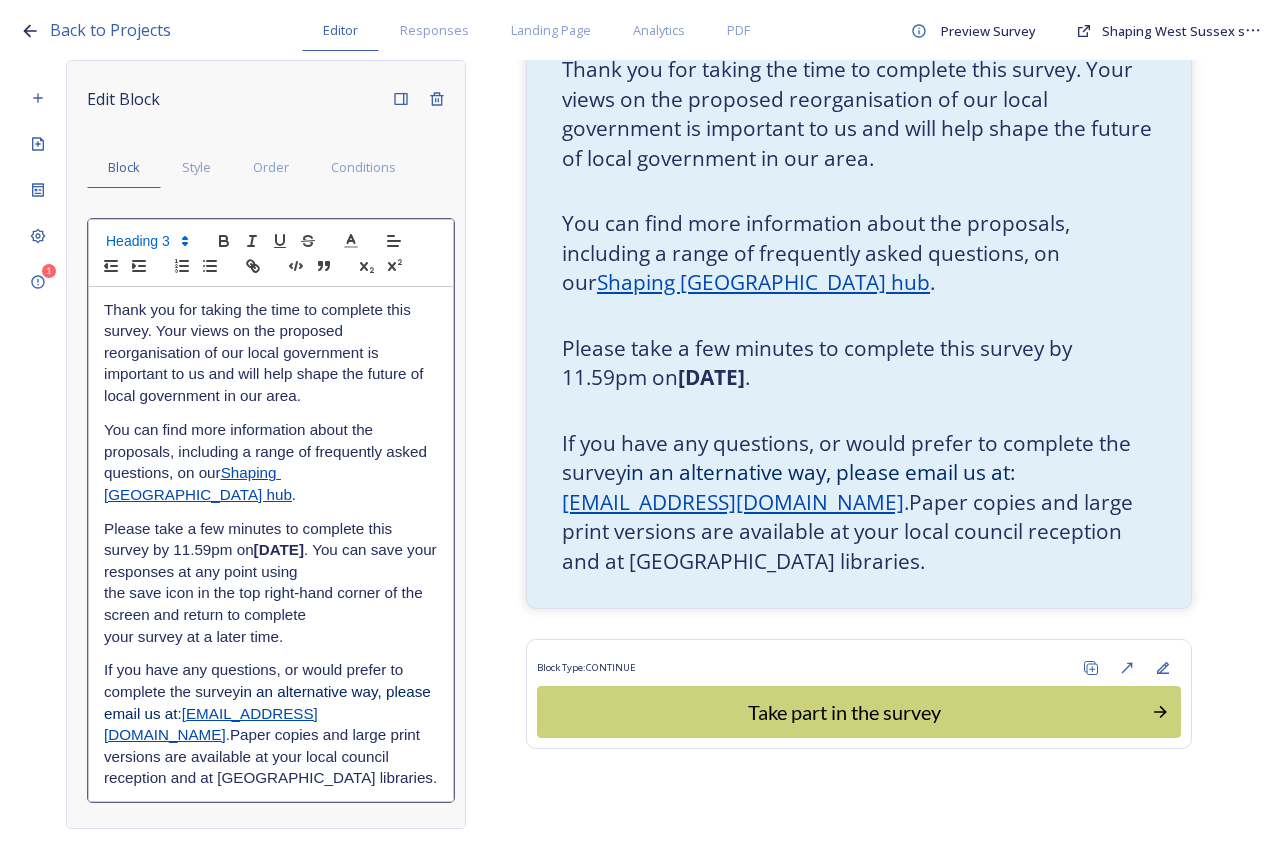click on "Please take a few minutes to complete this survey by 11.59pm [DATE][DATE] . You can save your responses at any point using" at bounding box center (271, 550) 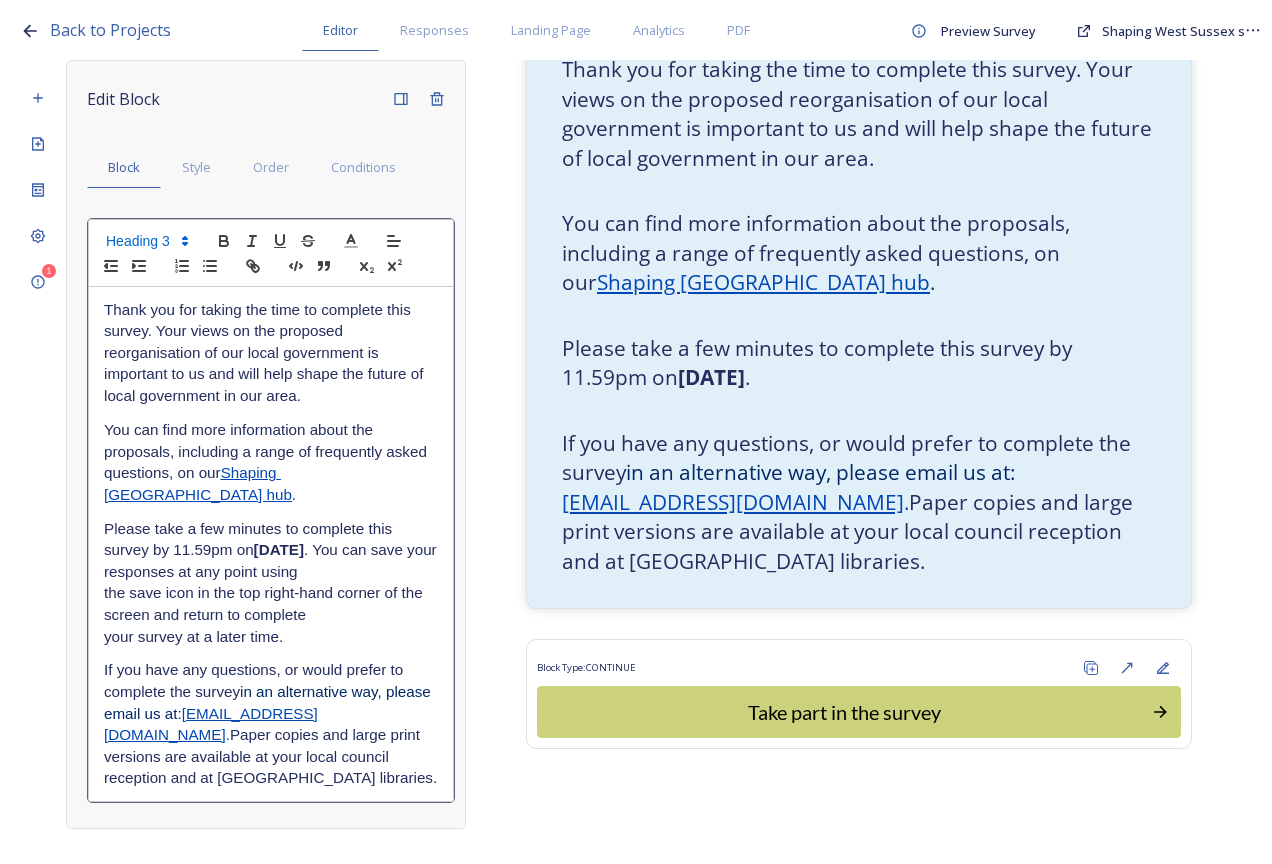 click on "Please take a few minutes to complete this survey by 11.59pm [DATE][DATE] . You can save your responses at any point using" at bounding box center (271, 550) 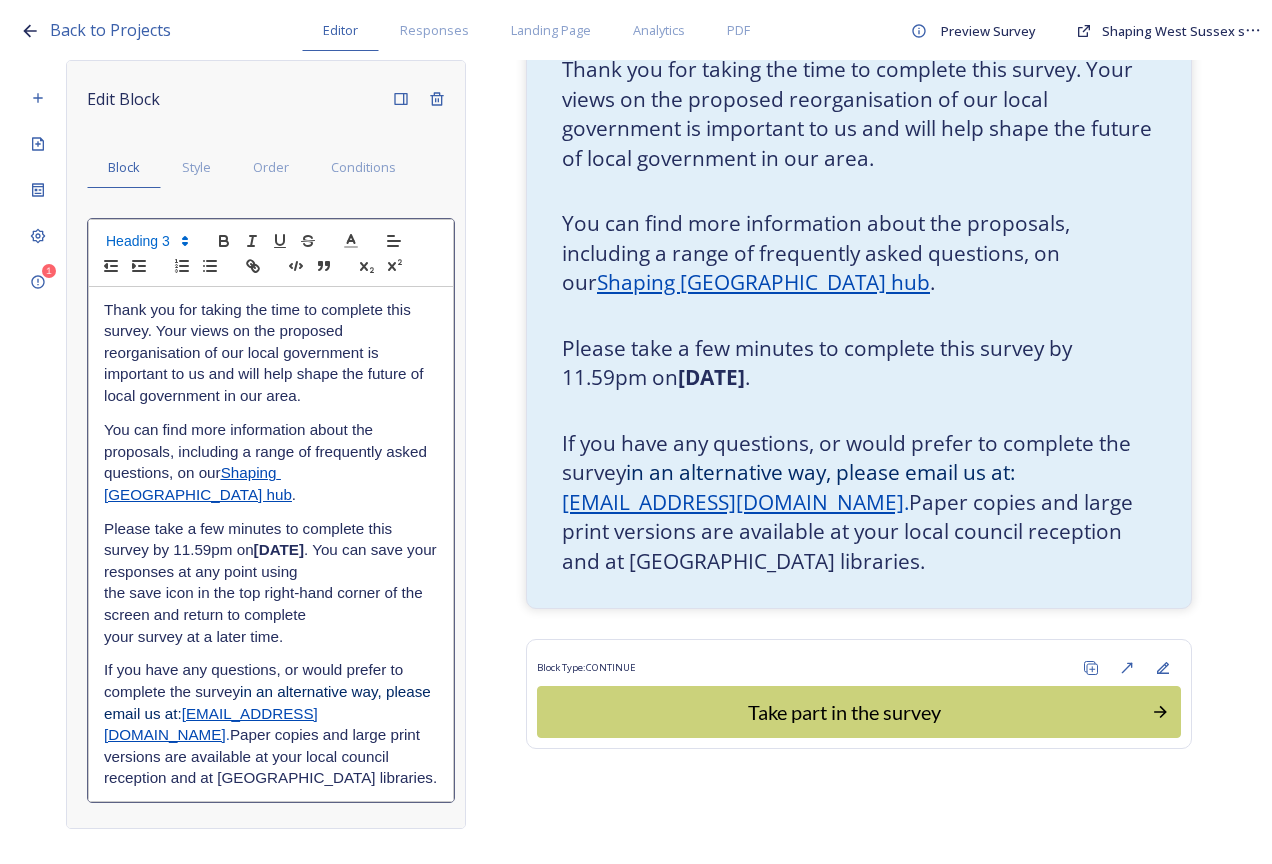 click on "Please take a few minutes to complete this survey by 11.59pm [DATE][DATE] . You can save your responses at any point using" at bounding box center [271, 550] 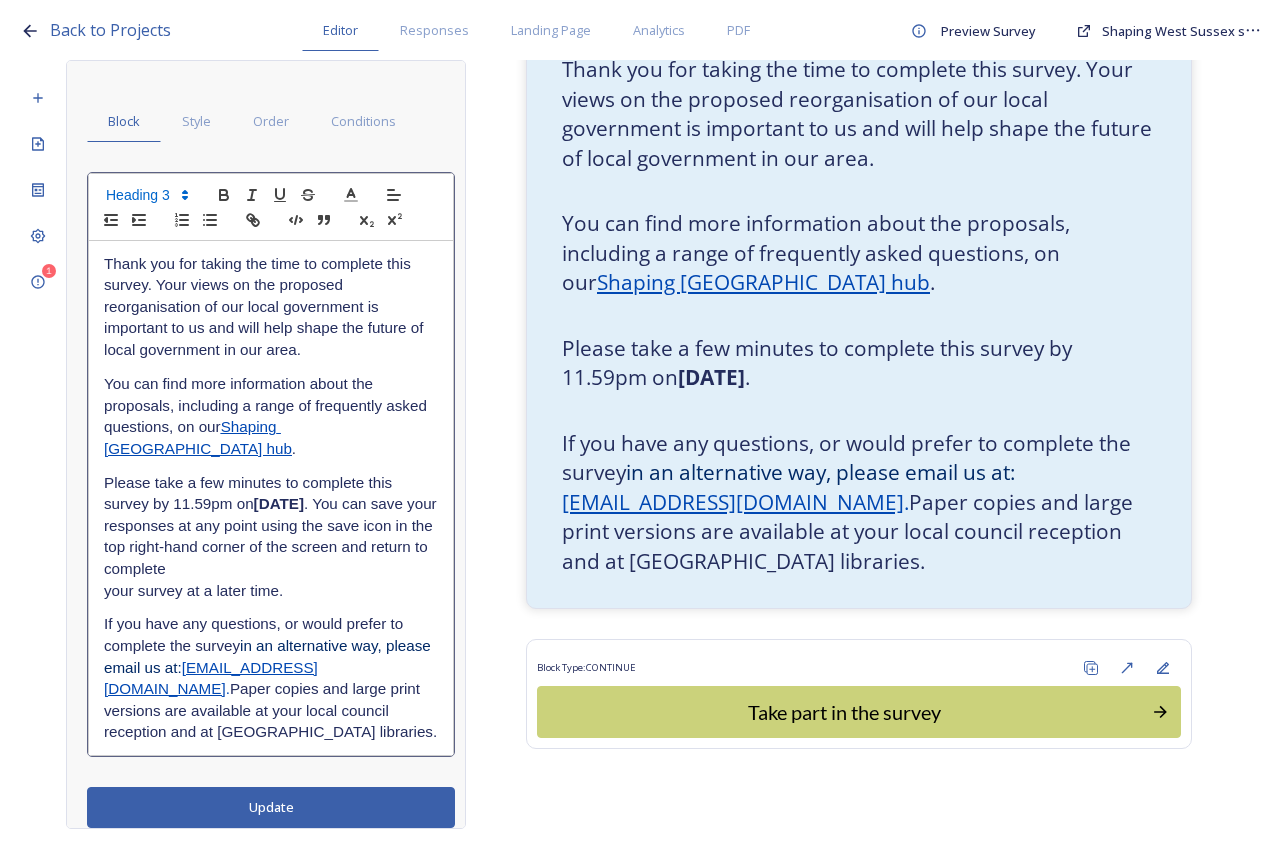 scroll, scrollTop: 0, scrollLeft: 0, axis: both 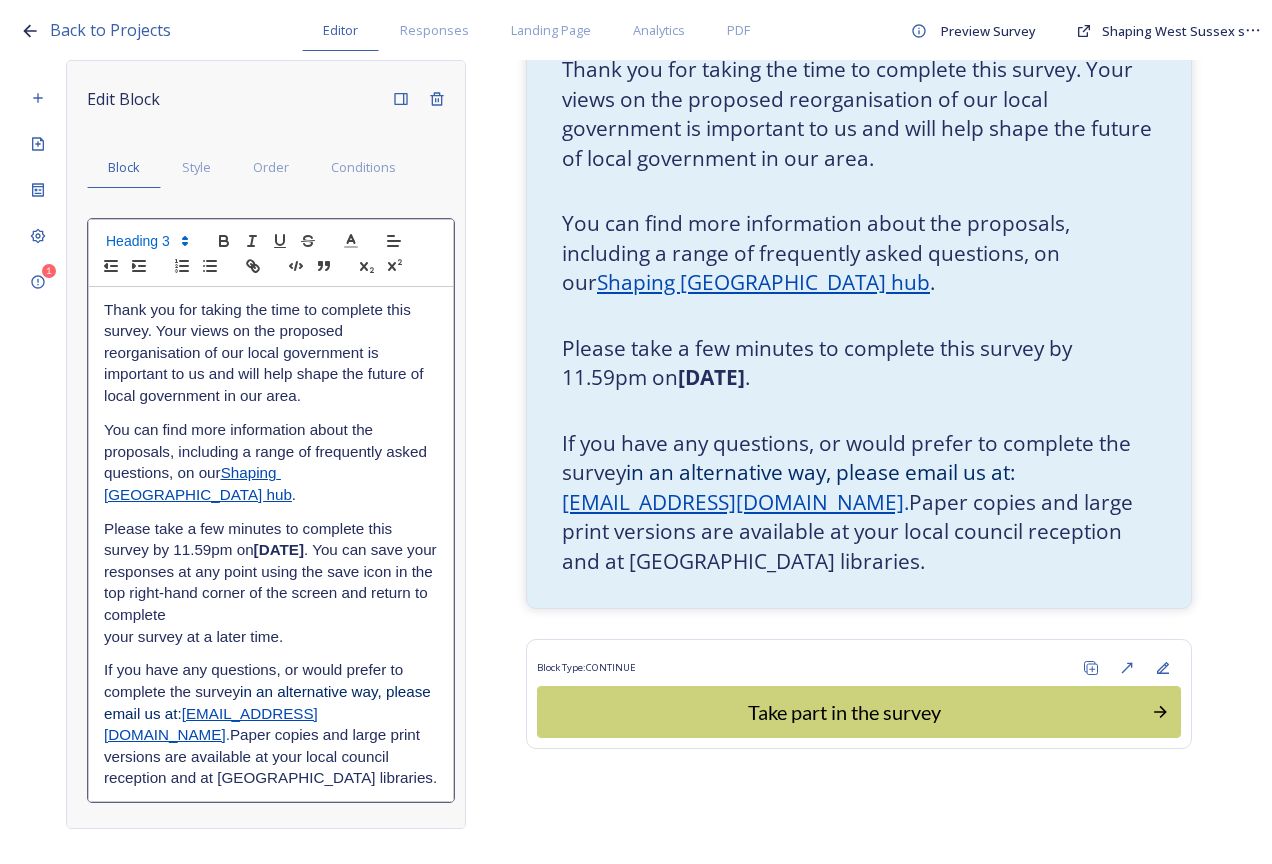 click on "Edit Block Block Style Order Conditions                                                                                                                                                                           Thank you for taking the time to complete this survey. Your views on the proposed reorganisation of our local government is important to us and will help shape the future of local government in our area.  You can find more information about the proposals, including a range of frequently asked questions, on our  Shaping [GEOGRAPHIC_DATA] hub . Please take a few minutes to complete this survey by 11.59pm [DATE][DATE] . You can save your responses at any point using the save icon in the top right-hand corner of the screen and return to complete your survey at a later time.  If you have any questions, or would prefer to complete the survey  in an alternative way, please email us at:  [EMAIL_ADDRESS][DOMAIN_NAME] . Update" at bounding box center (266, 444) 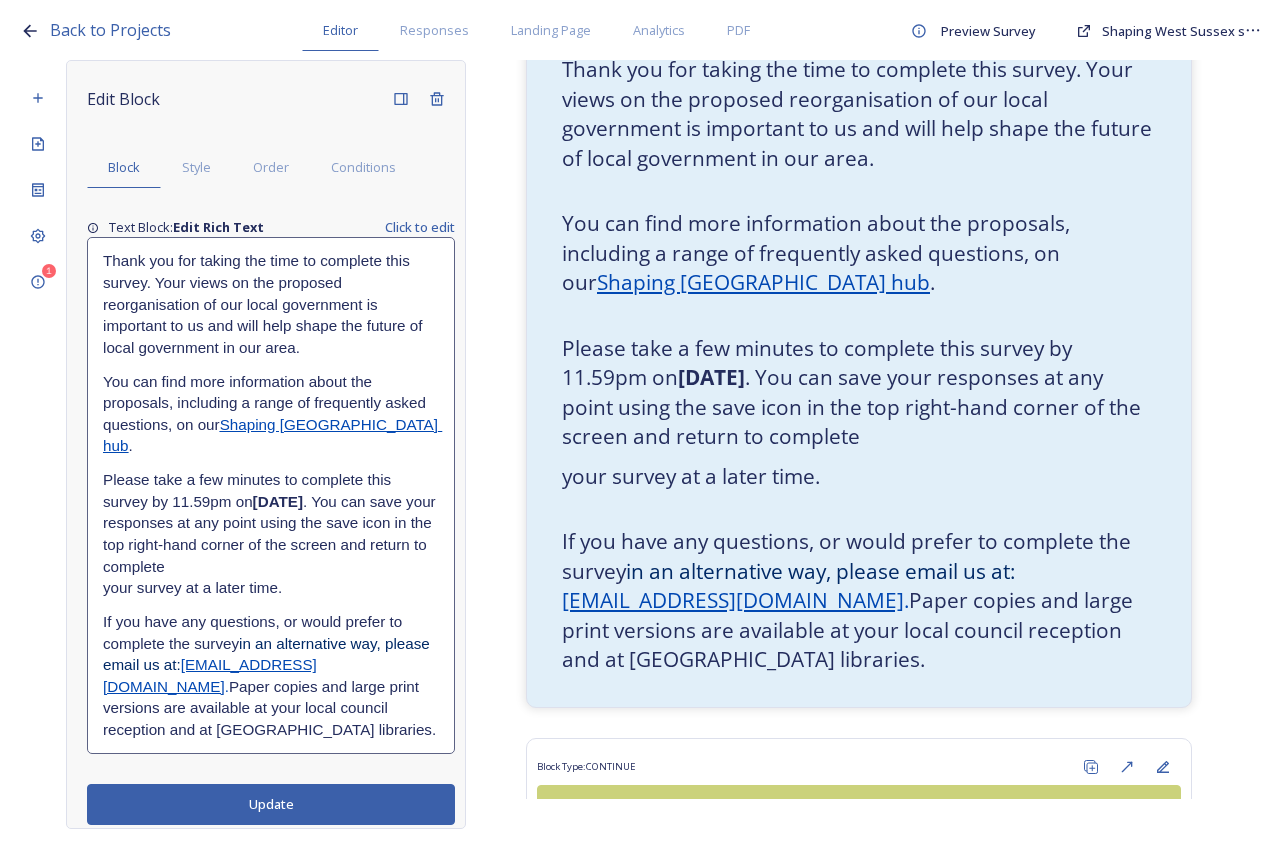 click on "Please take a few minutes to complete this survey by 11.59pm [DATE][DATE] . You can save your responses at any point using the save icon in the top right-hand corner of the screen and return to complete" at bounding box center (271, 523) 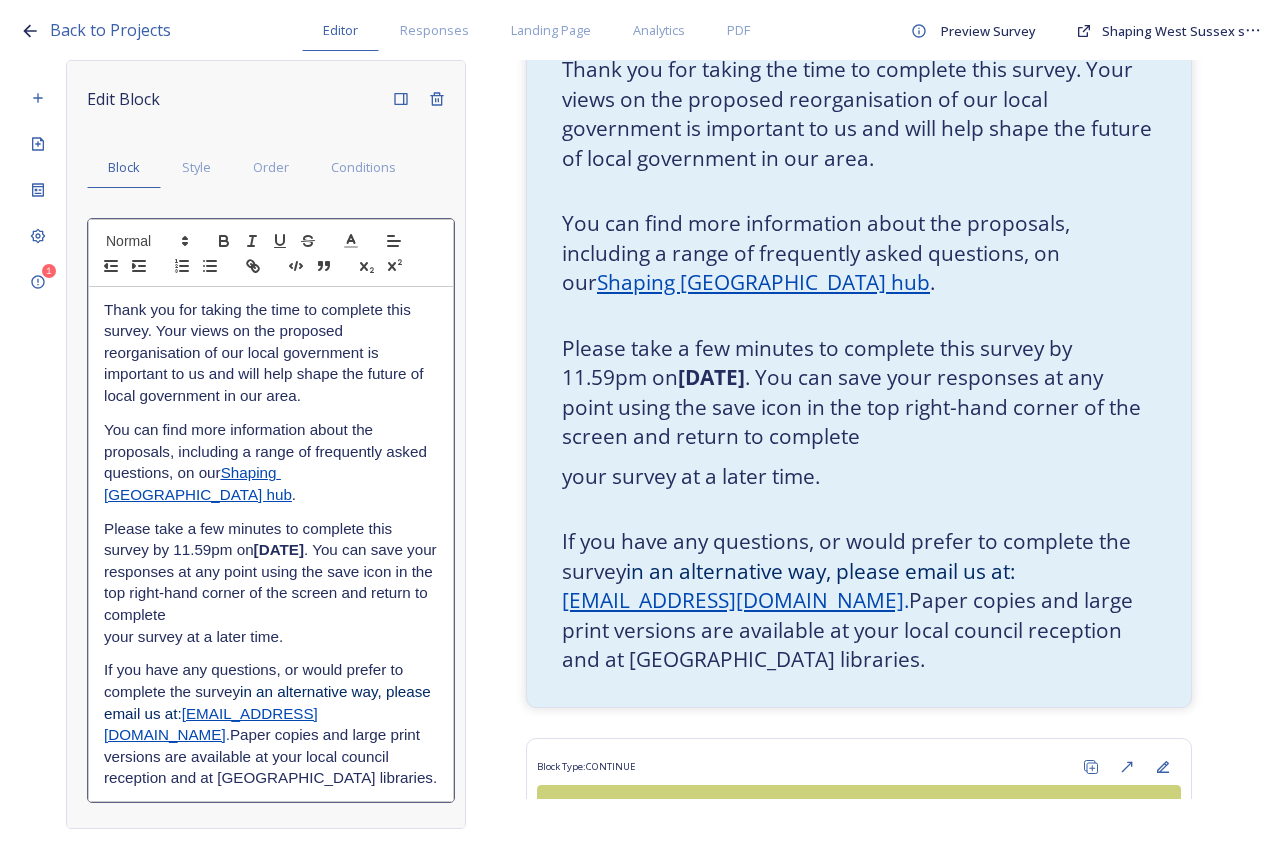 click on "Please take a few minutes to complete this survey by 11.59pm [DATE][DATE] . You can save your responses at any point using the save icon in the top right-hand corner of the screen and return to complete" at bounding box center [271, 572] 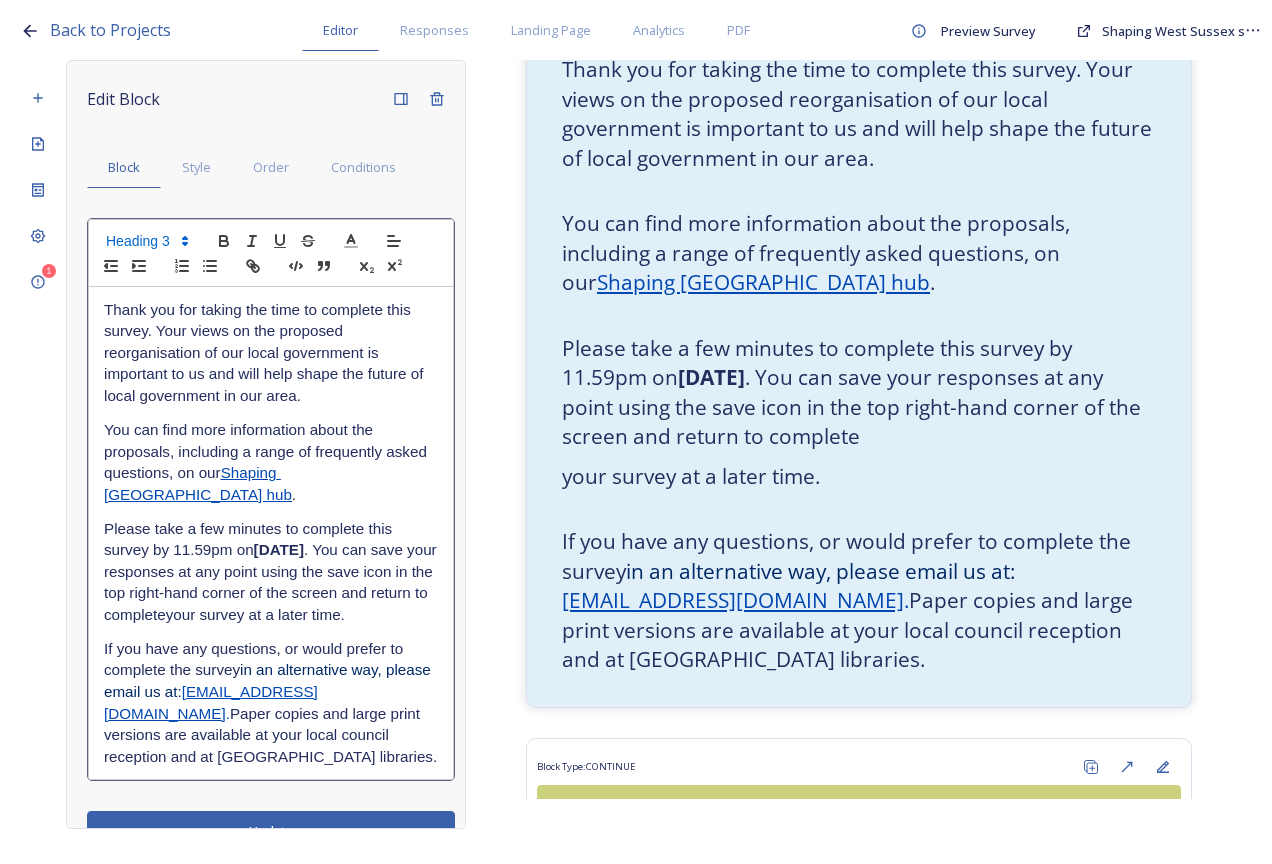type 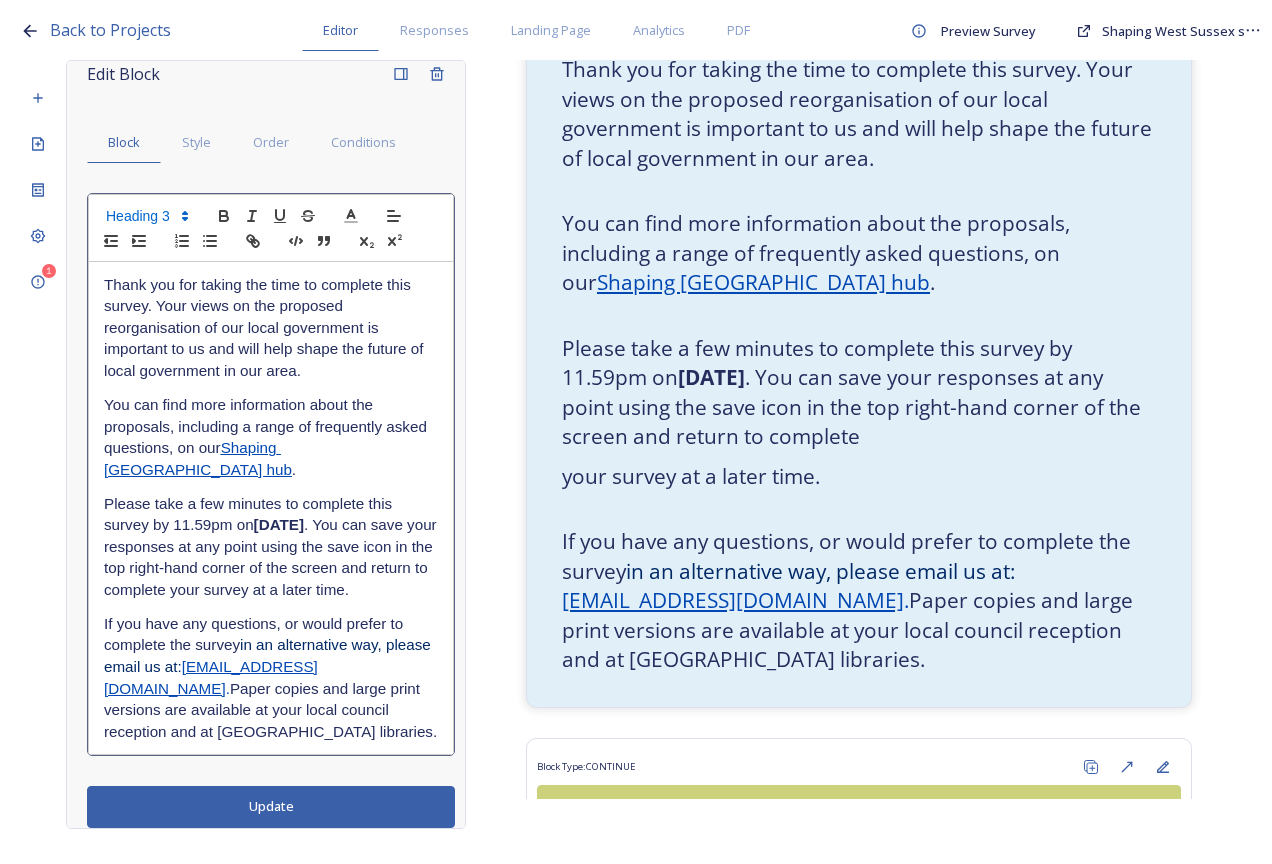 scroll, scrollTop: 0, scrollLeft: 0, axis: both 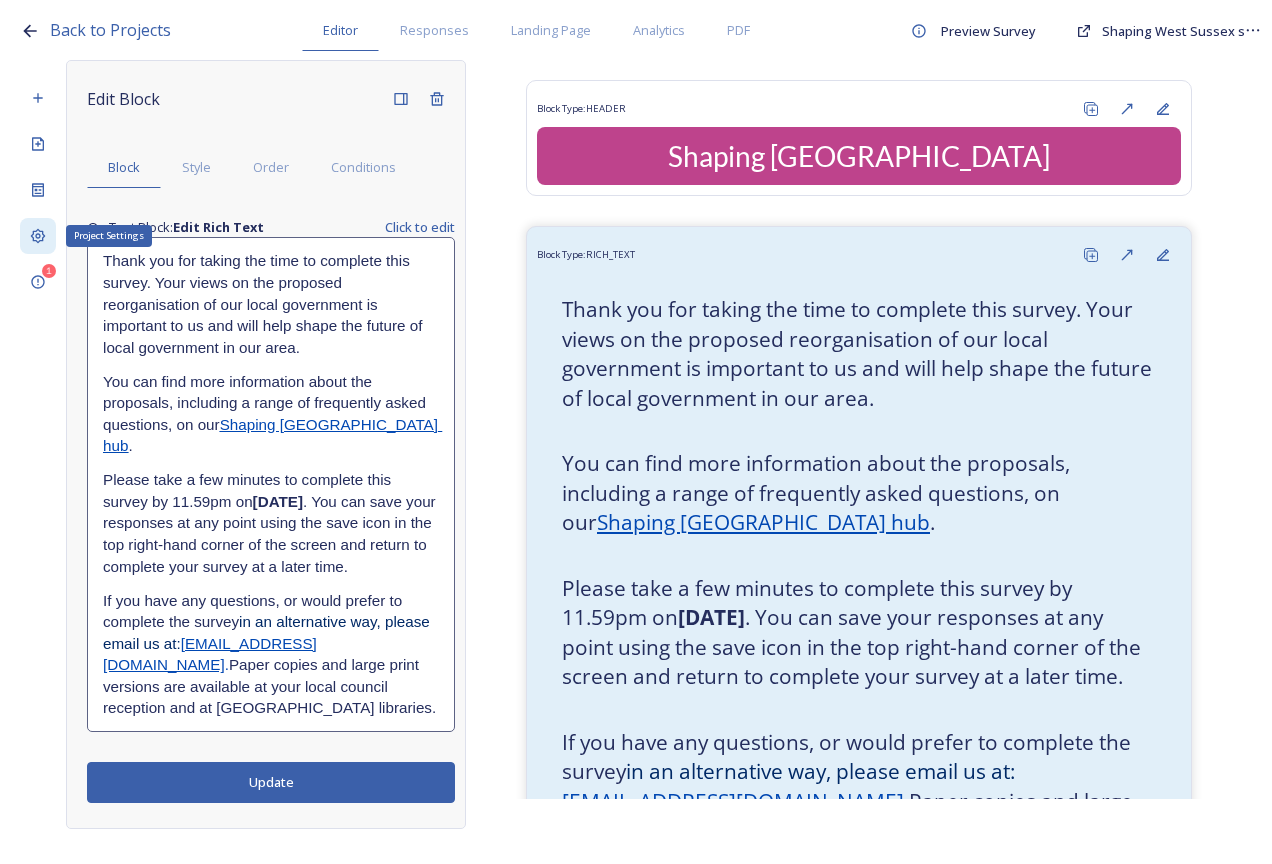 click 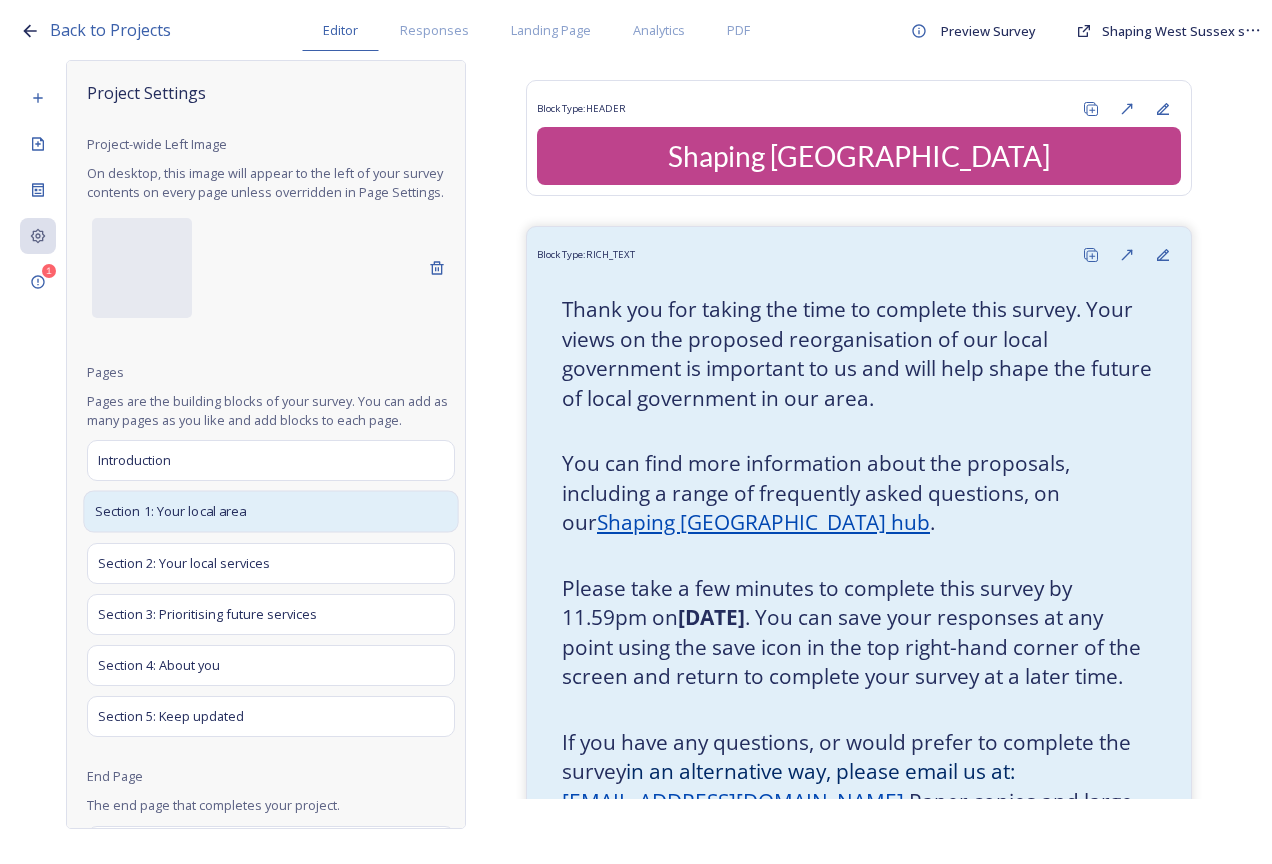 click on "Section 1: Your local area" at bounding box center (171, 512) 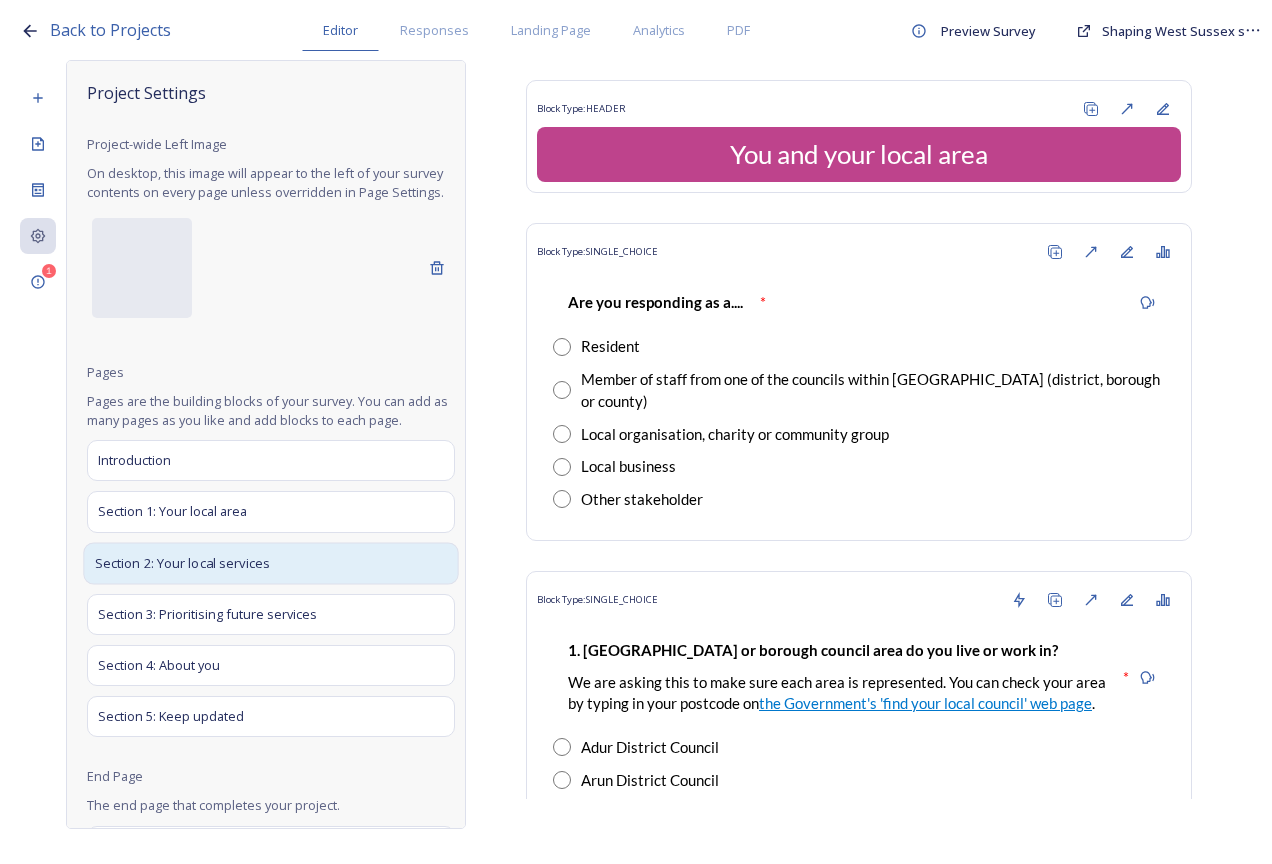click on "Section 2: Your local services" at bounding box center [182, 563] 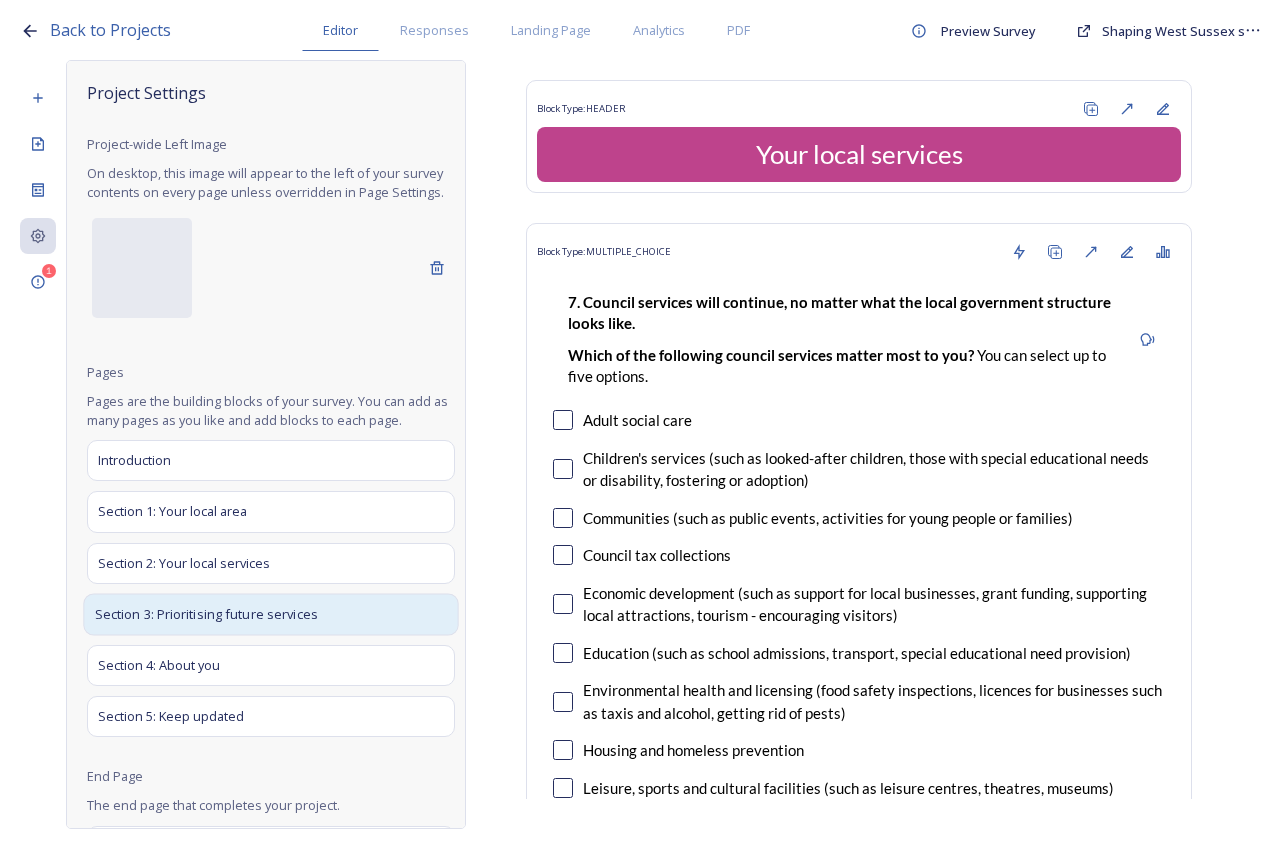 click on "Section 3: Prioritising future services" at bounding box center [206, 614] 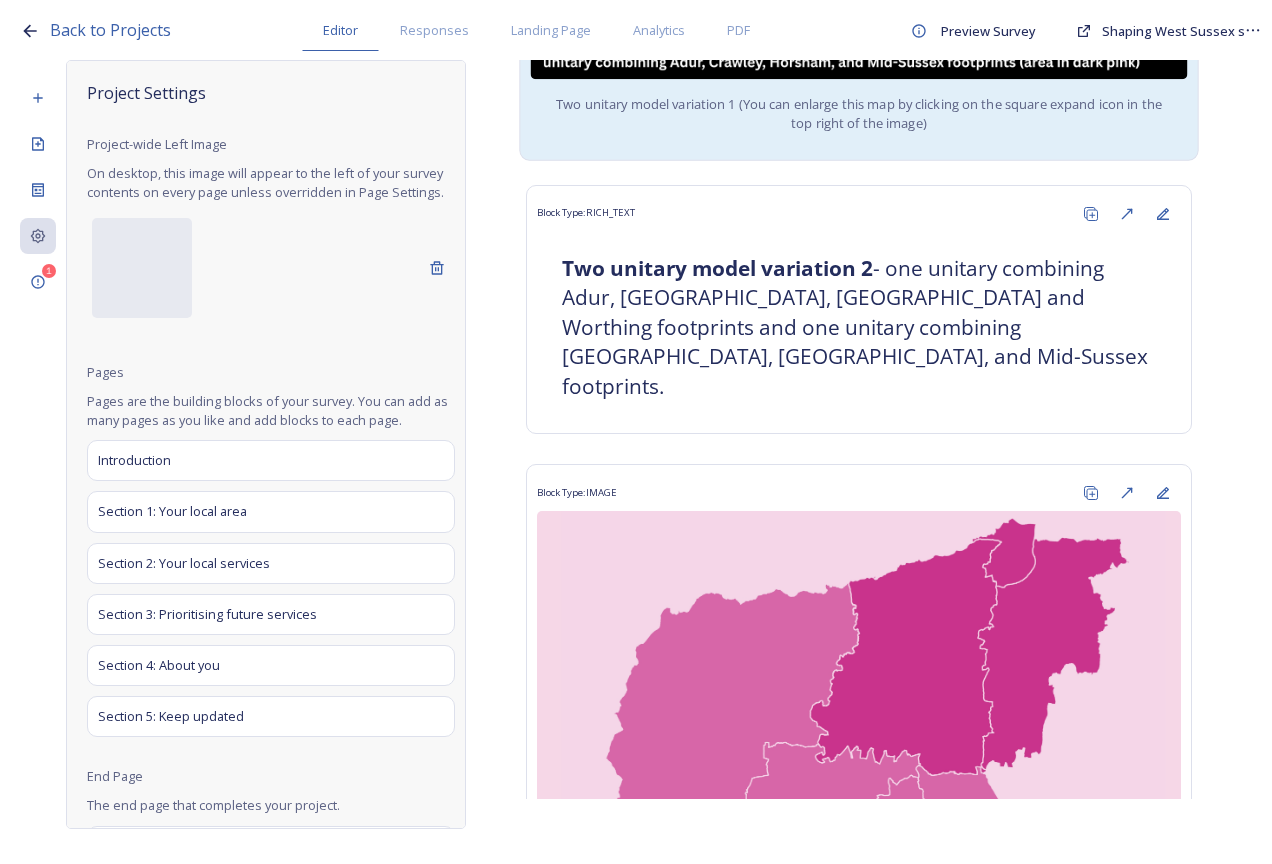 scroll, scrollTop: 2700, scrollLeft: 0, axis: vertical 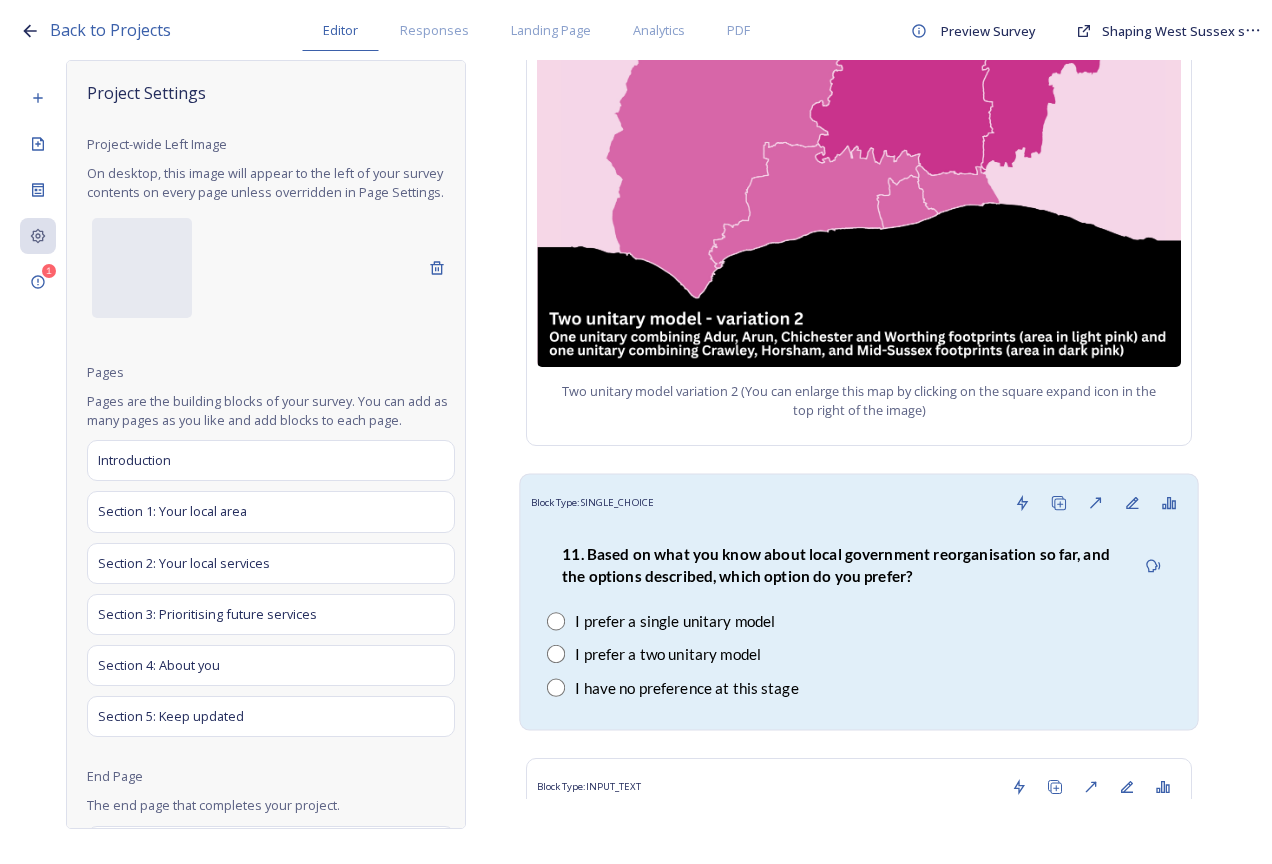 click on "11. Based on what you know about local government reorganisation so far, and the options described, which option do you prefer? I prefer a single unitary model I prefer a two unitary model I have no preference at this stage" at bounding box center (859, 620) 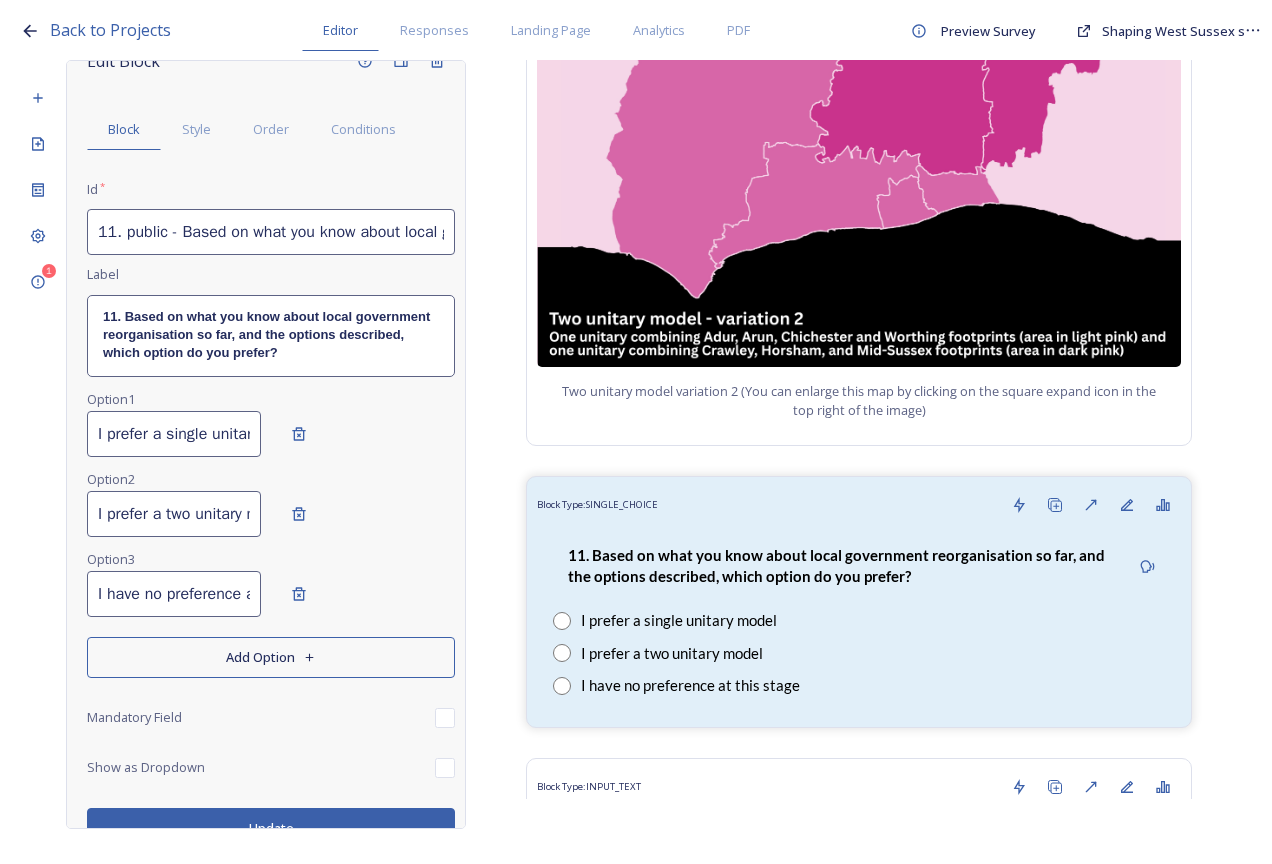 scroll, scrollTop: 59, scrollLeft: 0, axis: vertical 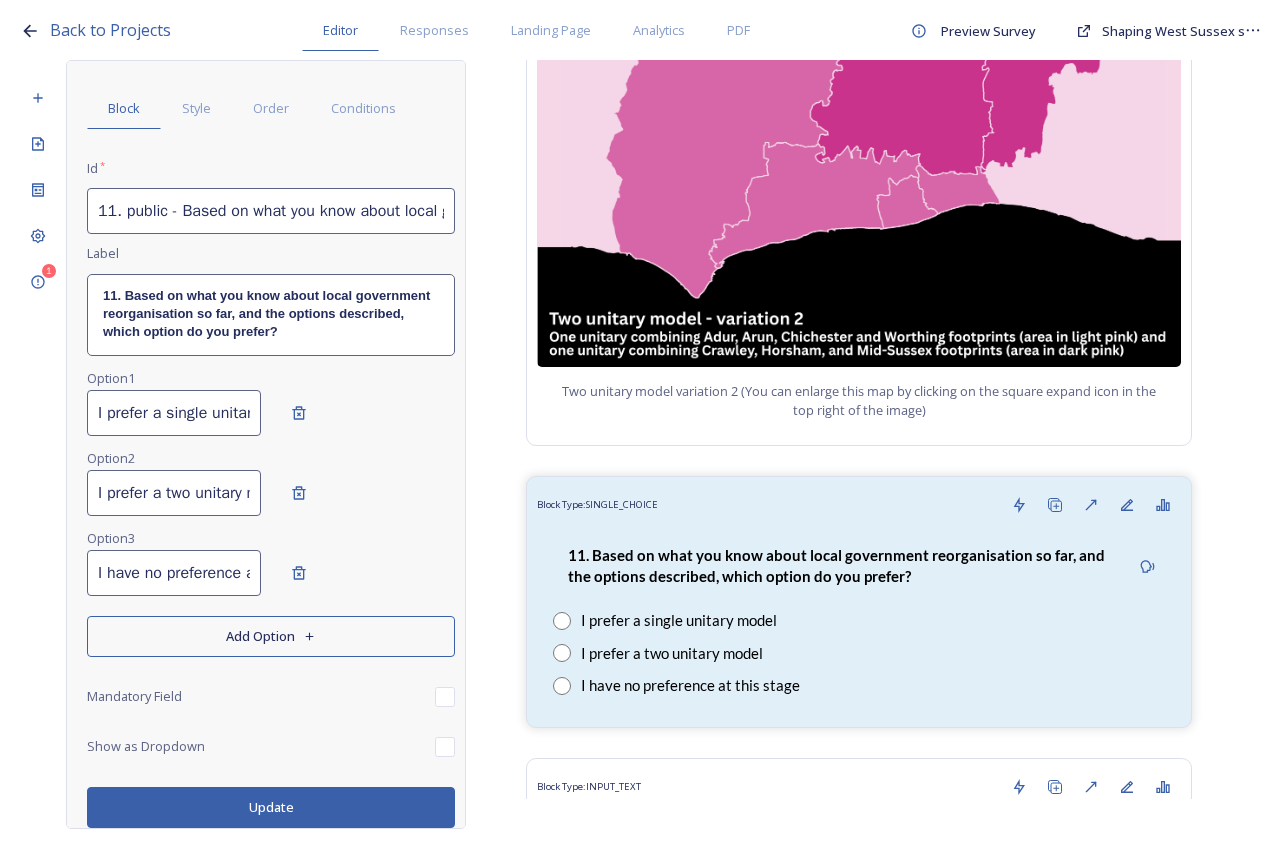 click at bounding box center (445, 697) 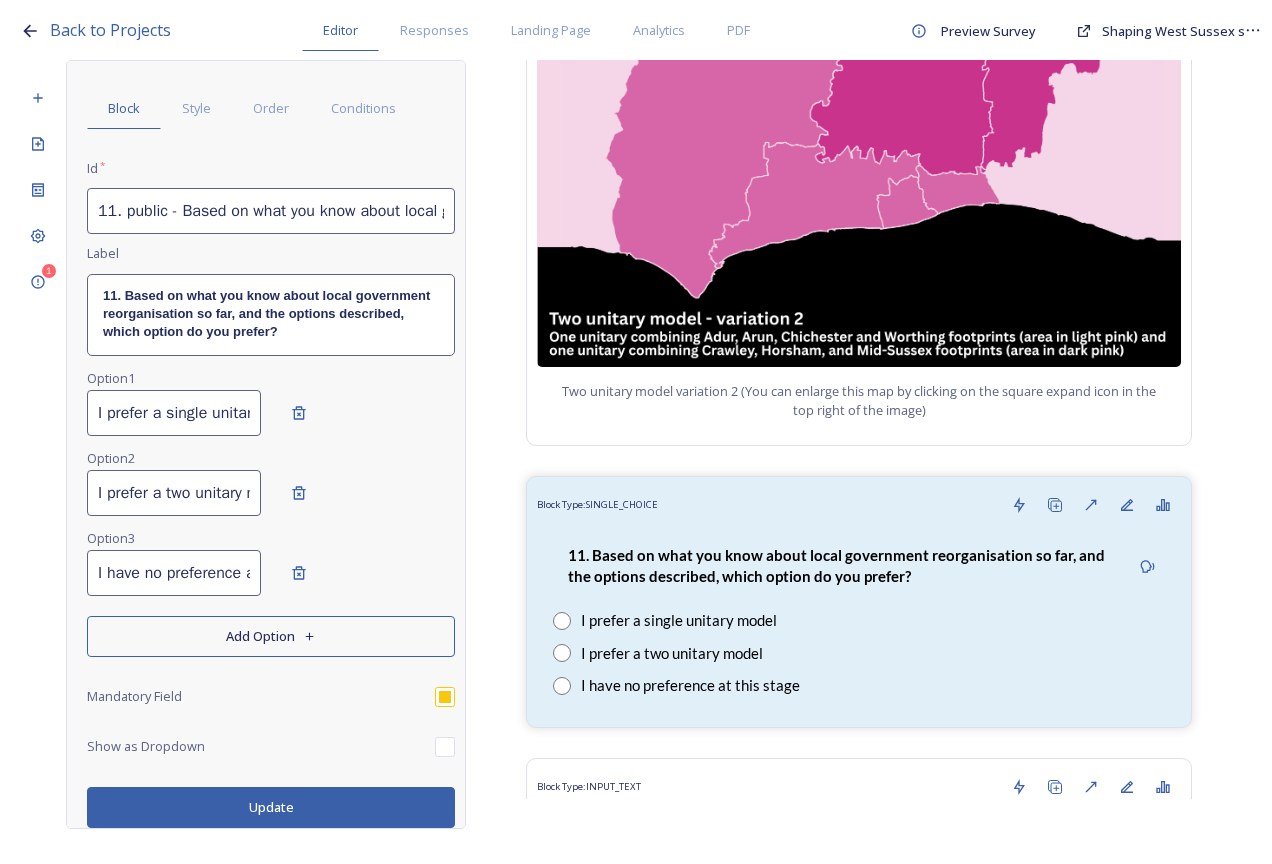 click on "Update" at bounding box center [271, 807] 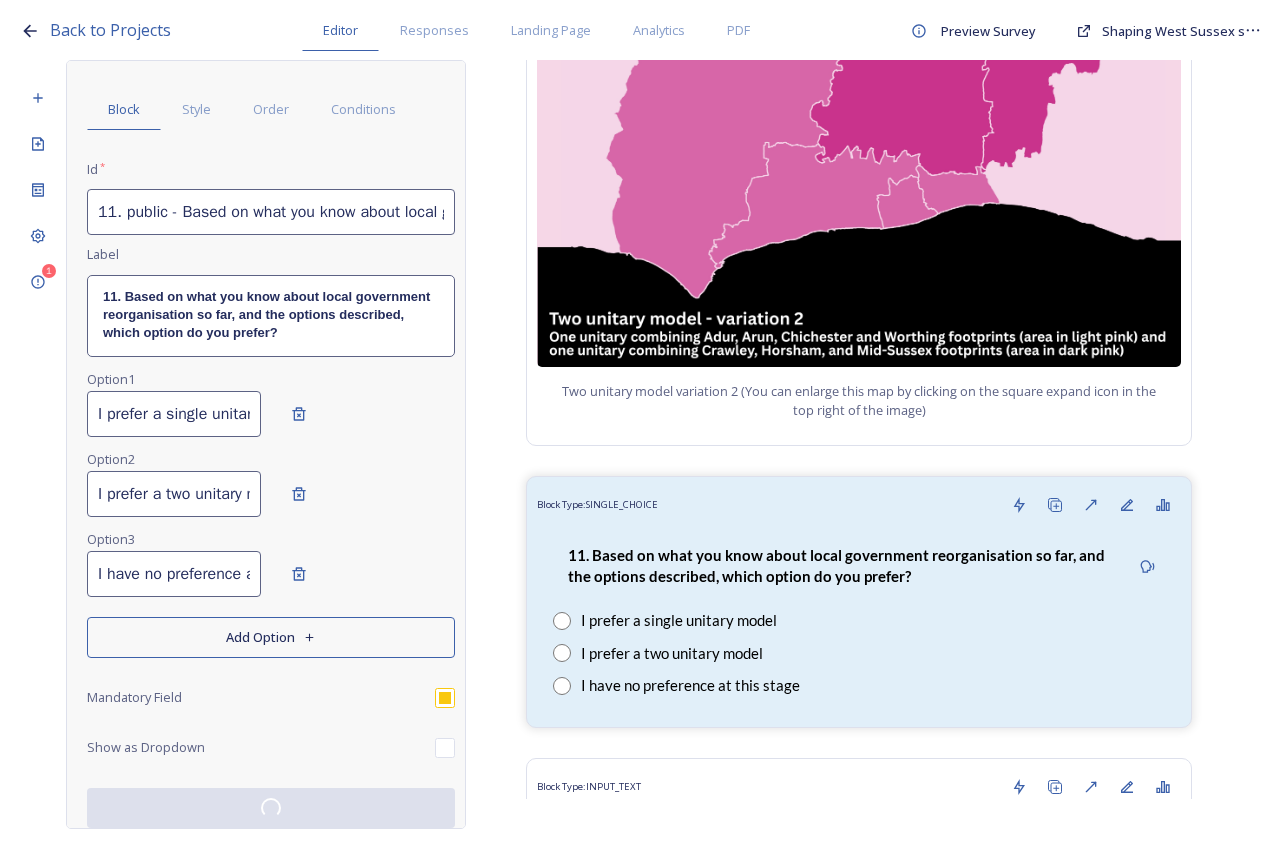scroll, scrollTop: 59, scrollLeft: 0, axis: vertical 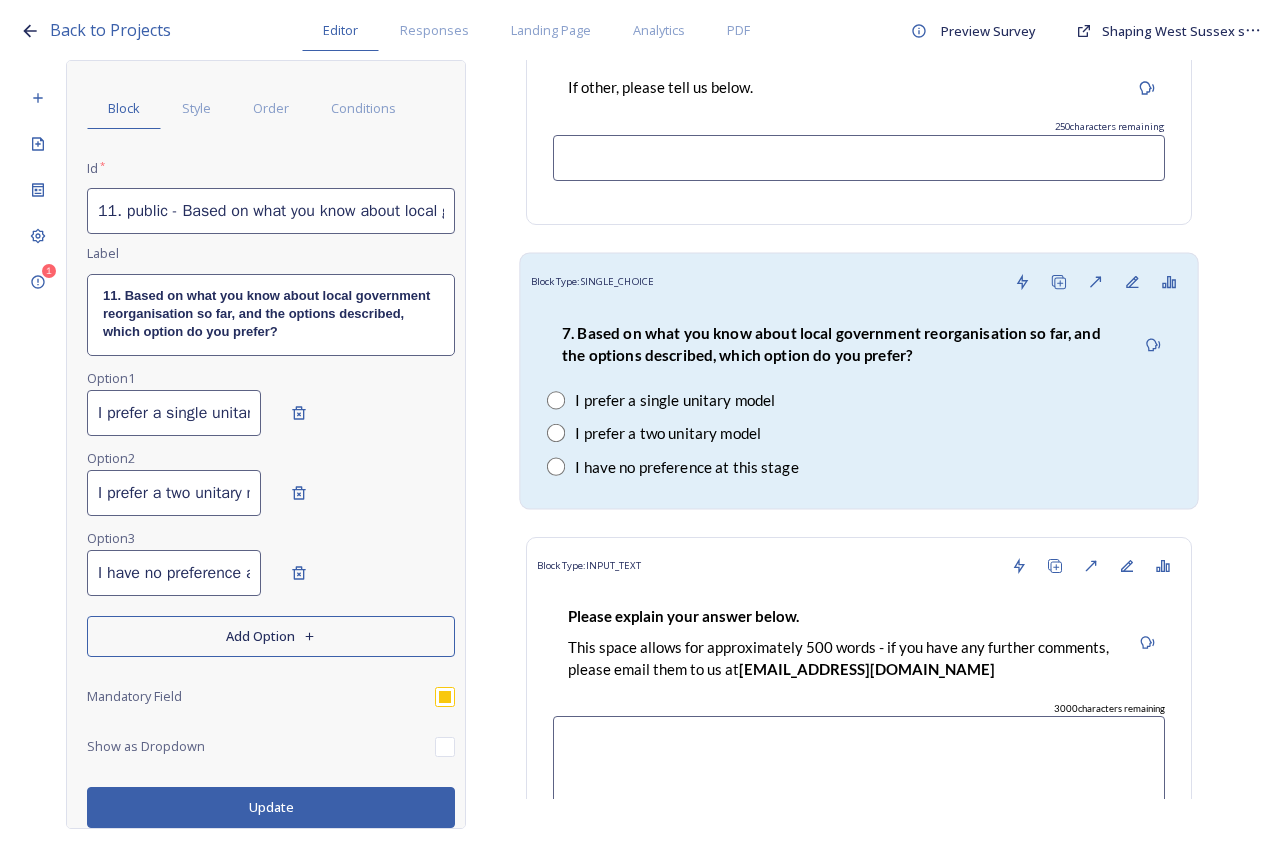 click on "7. Based on what you know about local government reorganisation so far, and the options described, which option do you prefer? I prefer a single unitary model I prefer a two unitary model I have no preference at this stage" at bounding box center (859, 399) 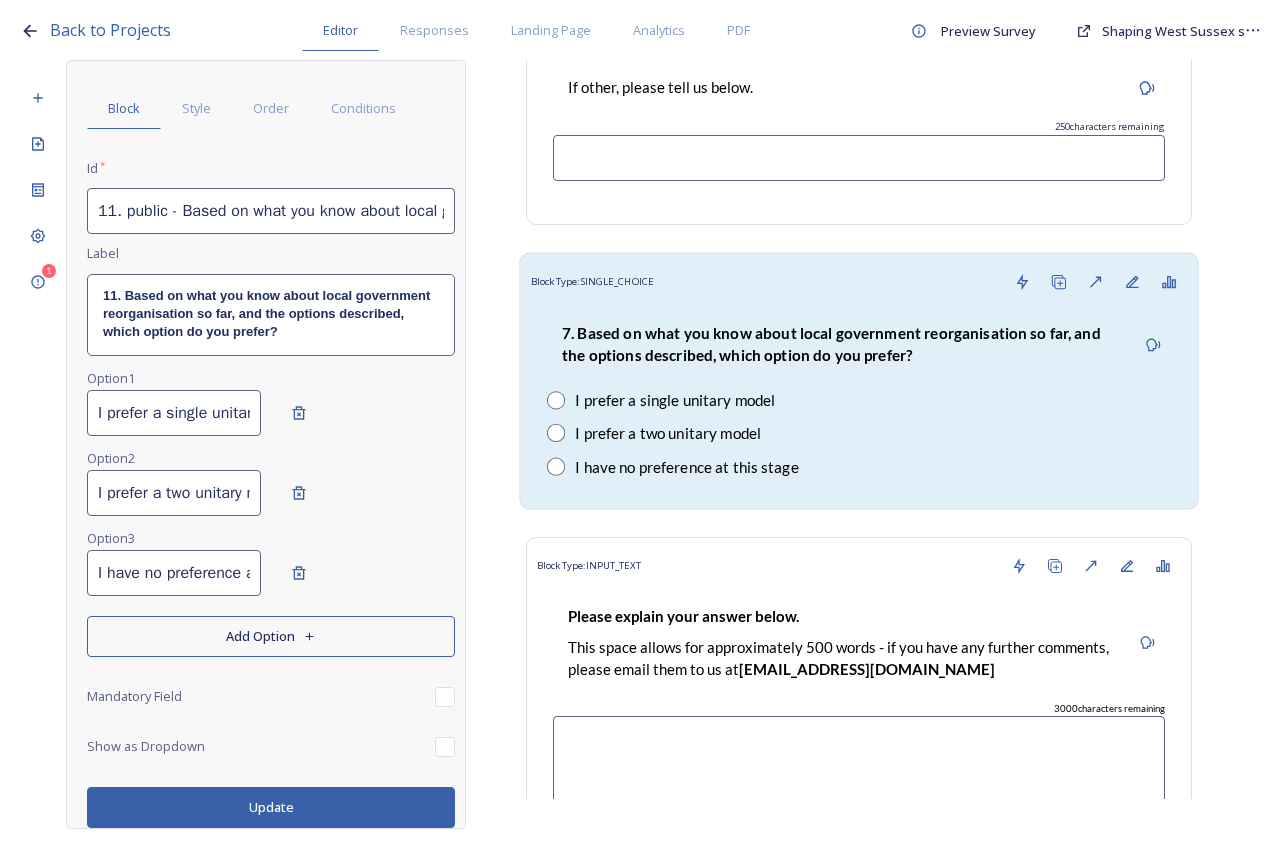 type on "7 - stakeholder -Based on what you know about local government reorganisation so far, and the options under consideration in this survey, do you prefer a particular option within the [GEOGRAPHIC_DATA] geographic boundary?" 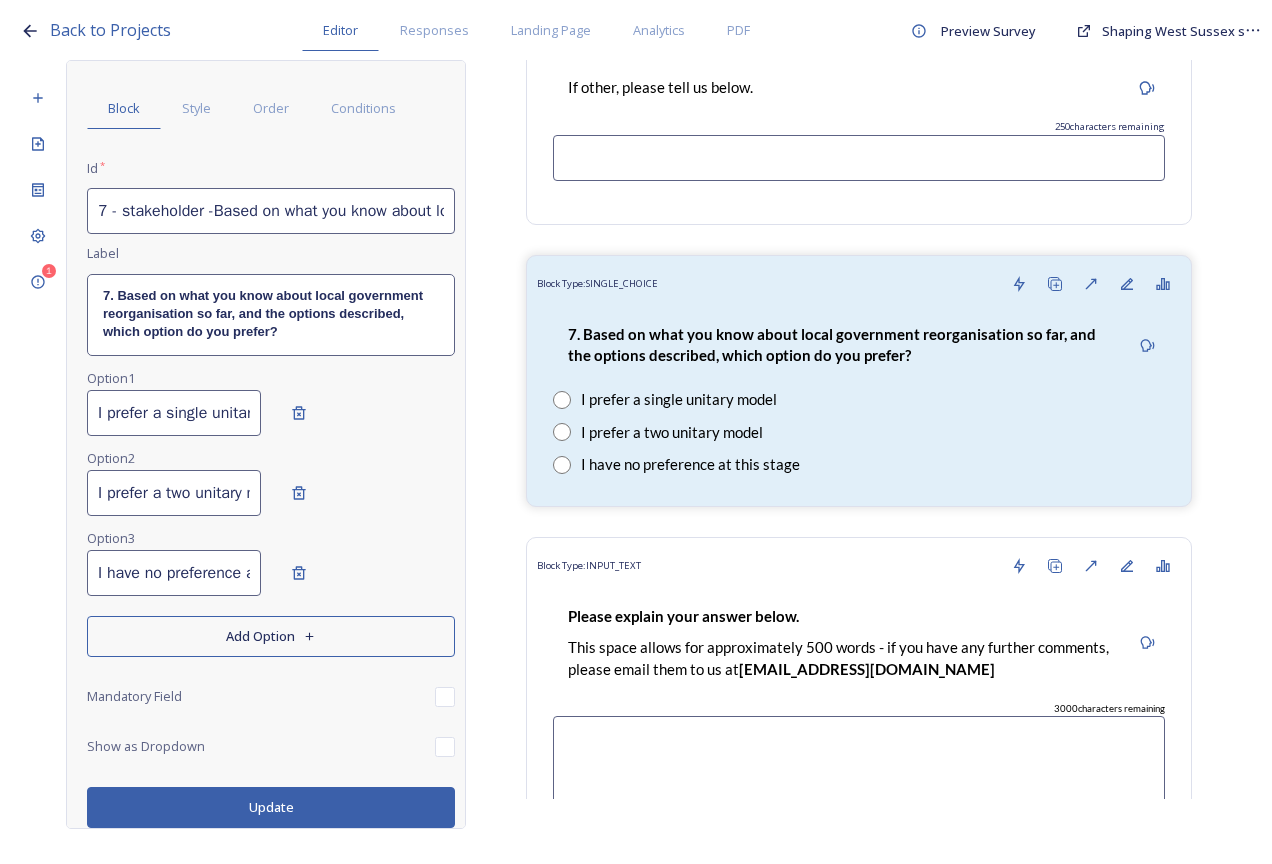 click at bounding box center (445, 697) 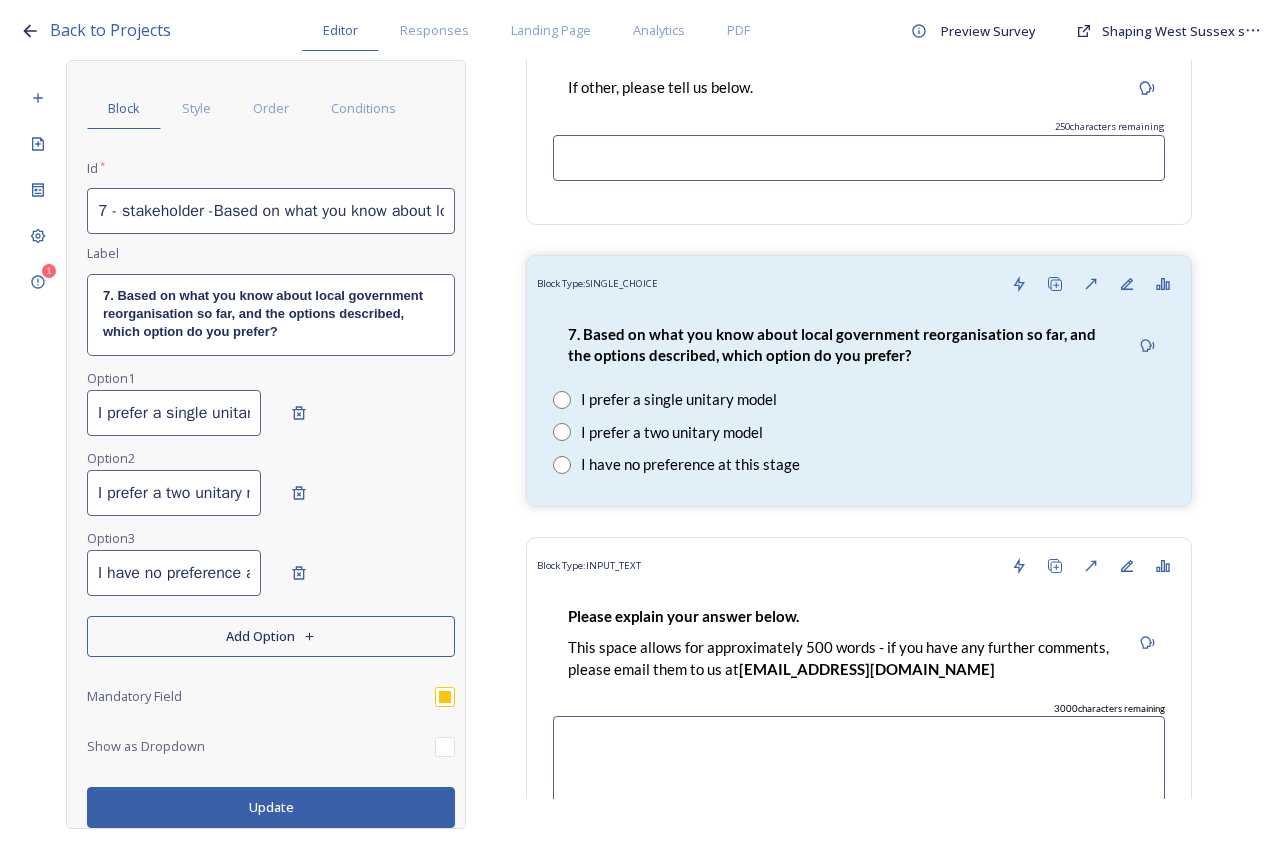 click on "Update" at bounding box center [271, 807] 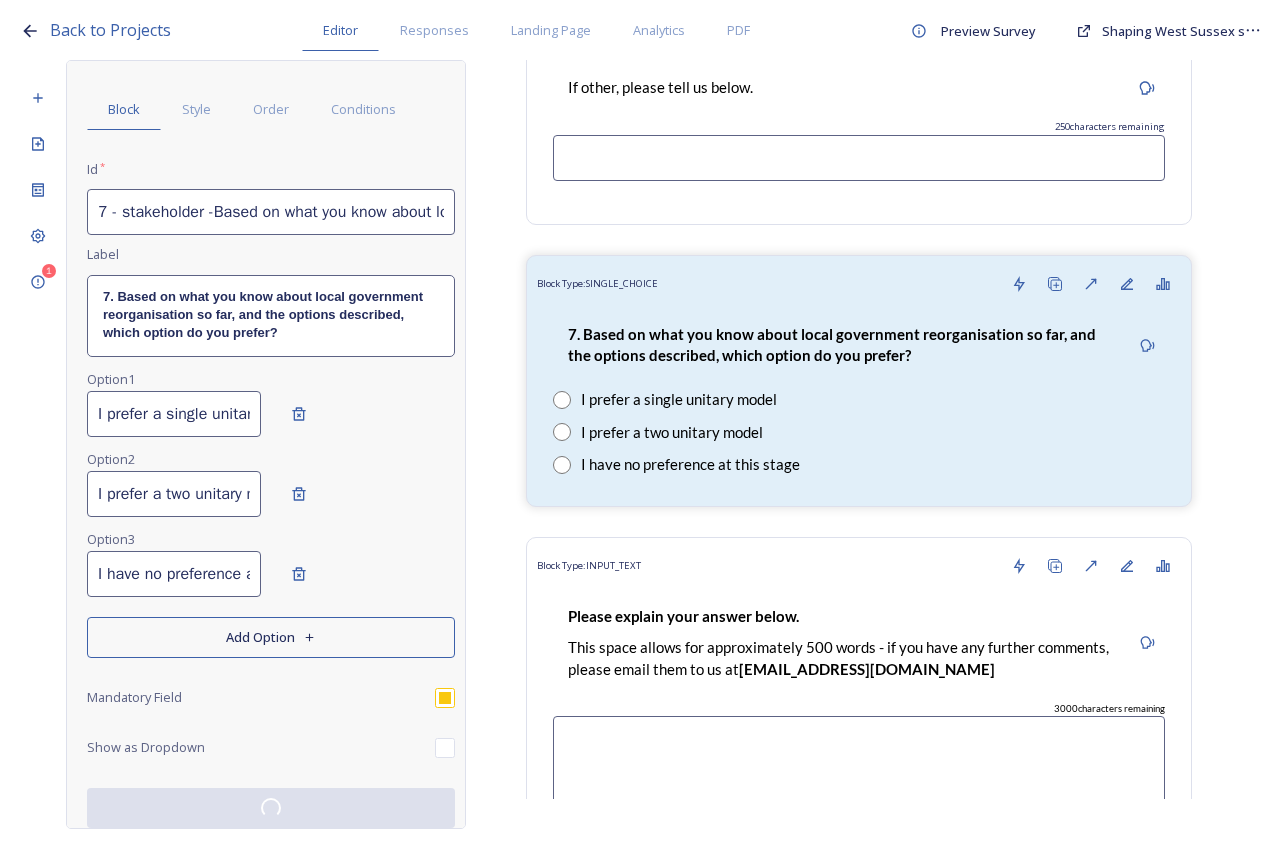 scroll, scrollTop: 59, scrollLeft: 0, axis: vertical 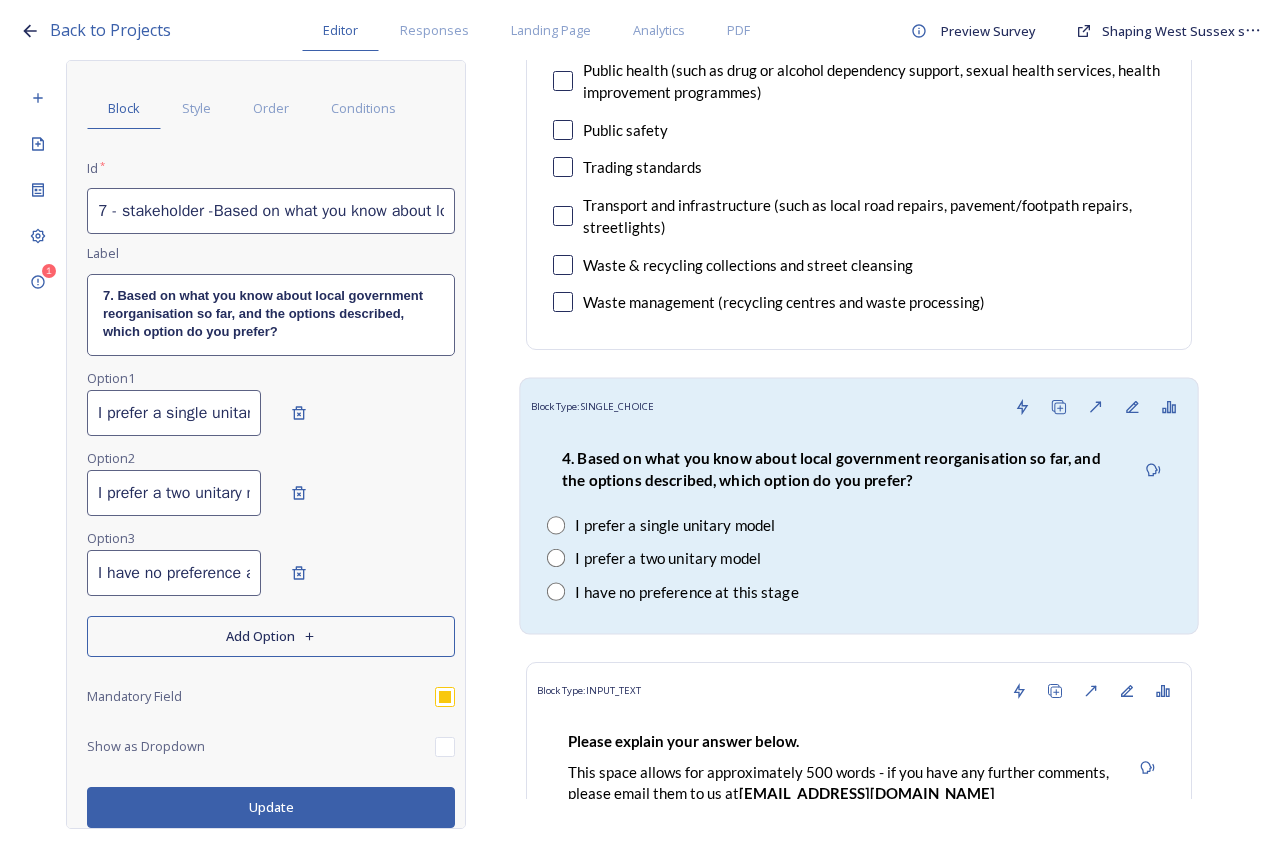 click on "4. Based on what you know about local government reorganisation so far, and the options described, which option do you prefer? I prefer a single unitary model I prefer a two unitary model I have no preference at this stage" at bounding box center (859, 524) 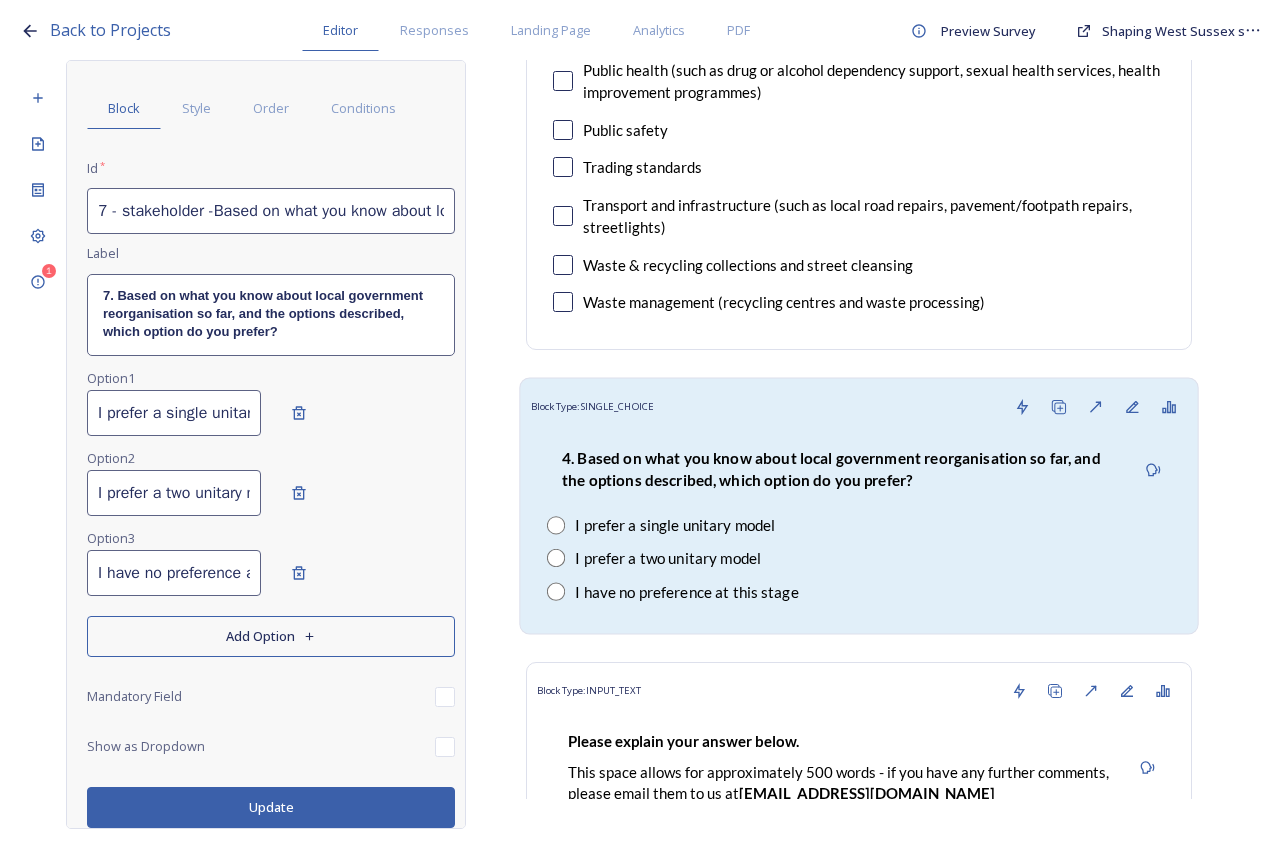 type on "4 - staff- Based on what you know about local government reorganisation so far, and the options under consideration in this survey, do you prefer a particular option within the [GEOGRAPHIC_DATA] geographic boundary?" 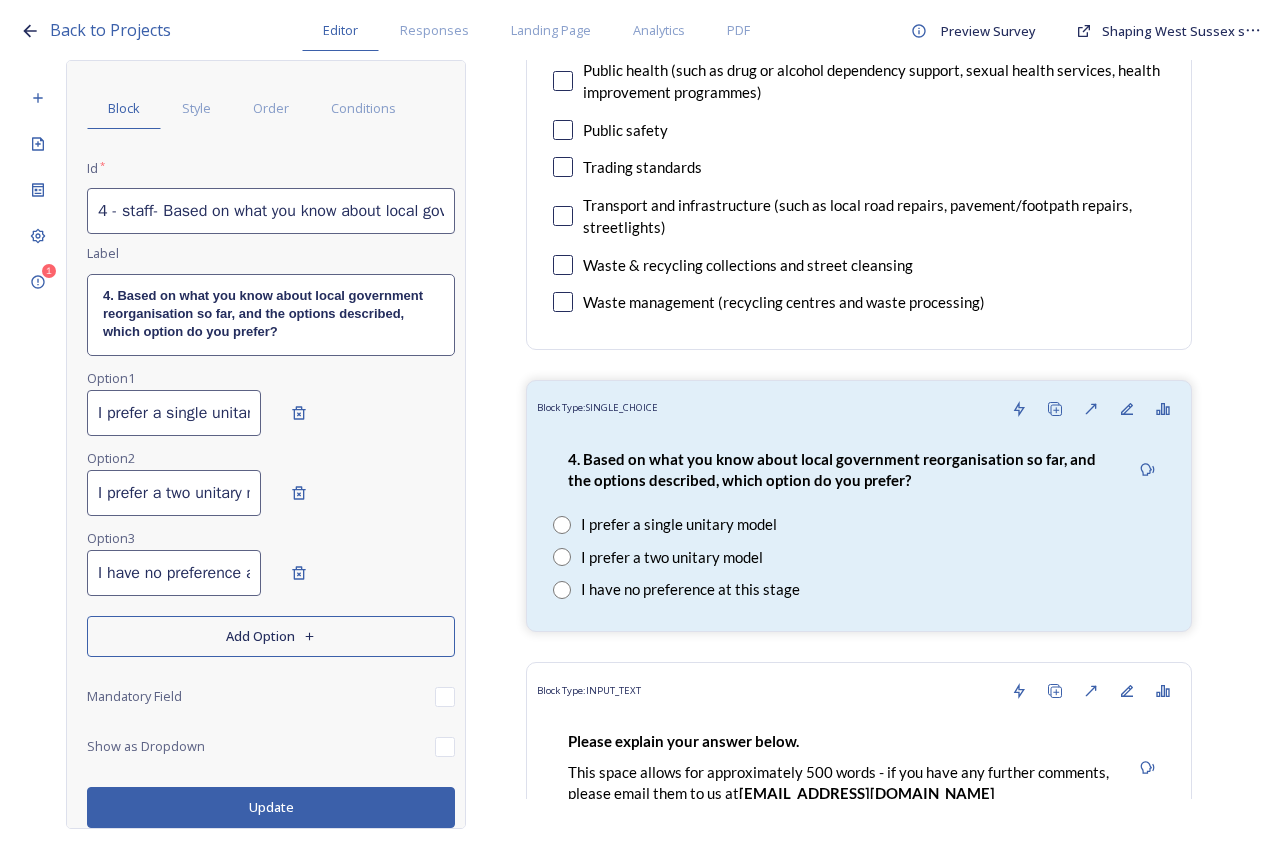 click at bounding box center [445, 697] 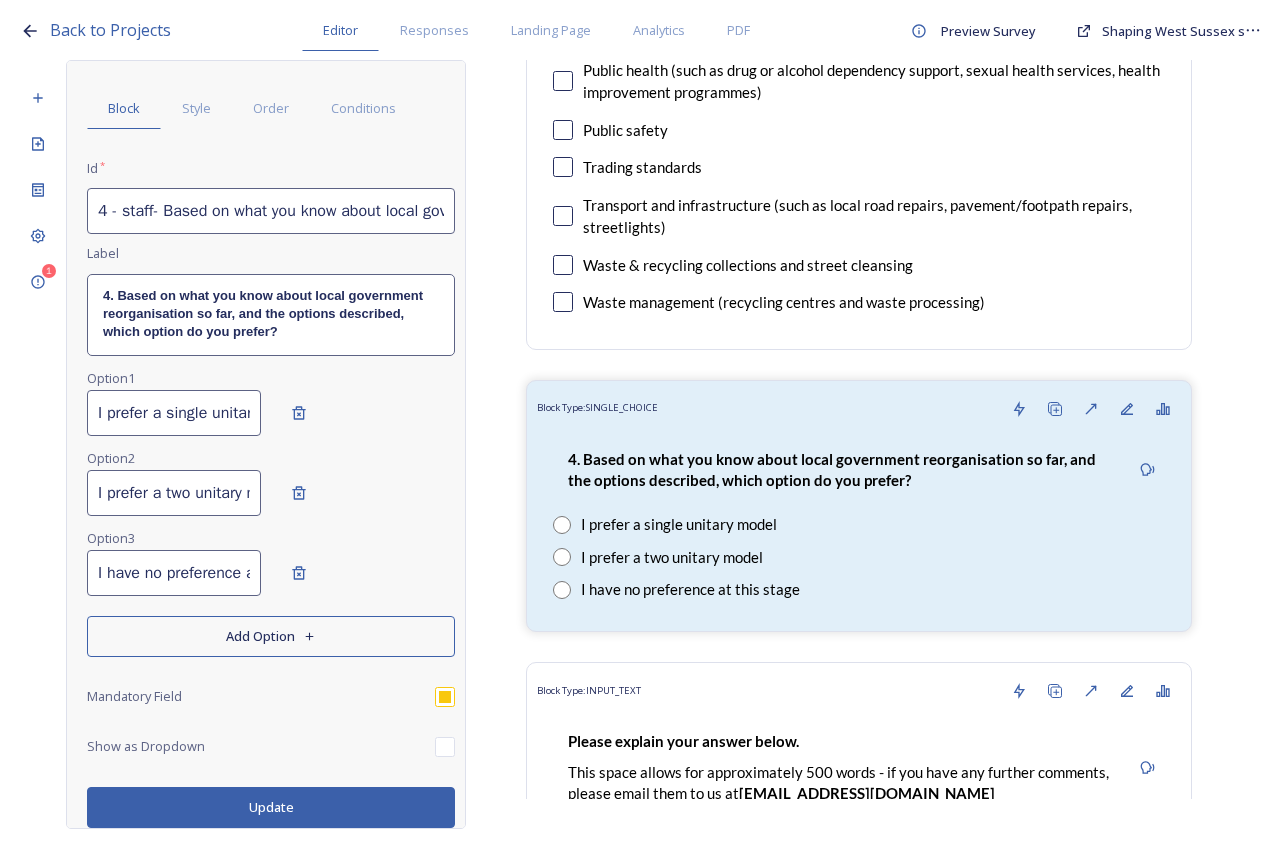 click on "Update" at bounding box center [271, 807] 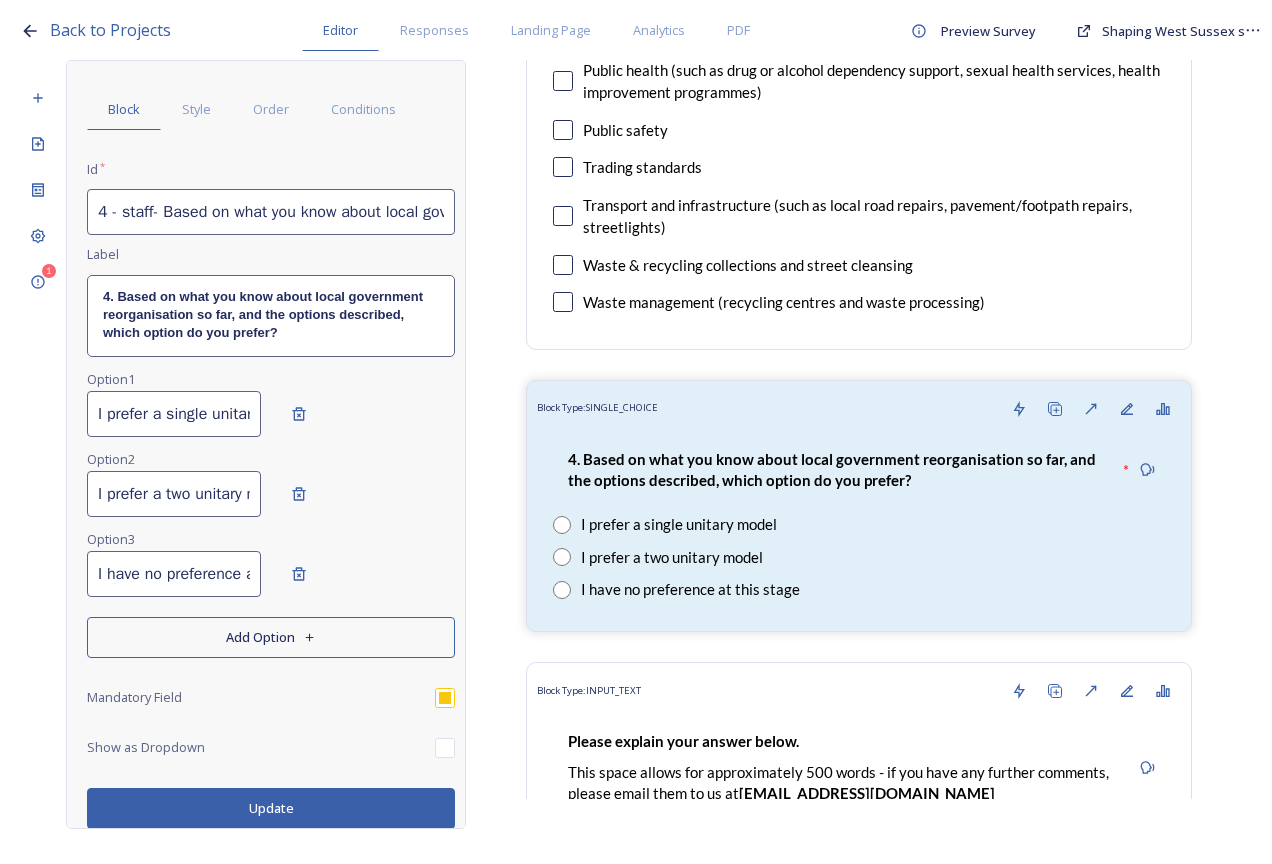 scroll, scrollTop: 59, scrollLeft: 0, axis: vertical 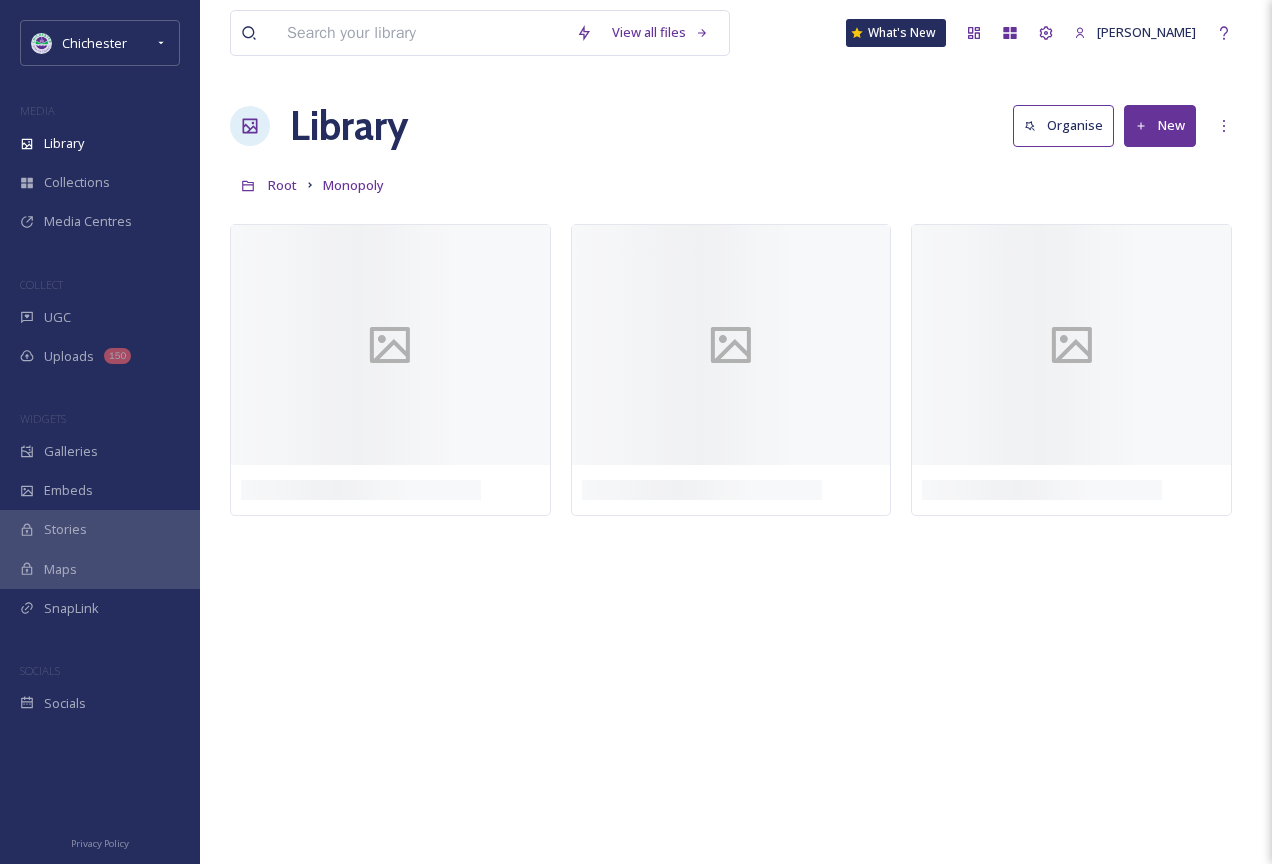 click at bounding box center [421, 33] 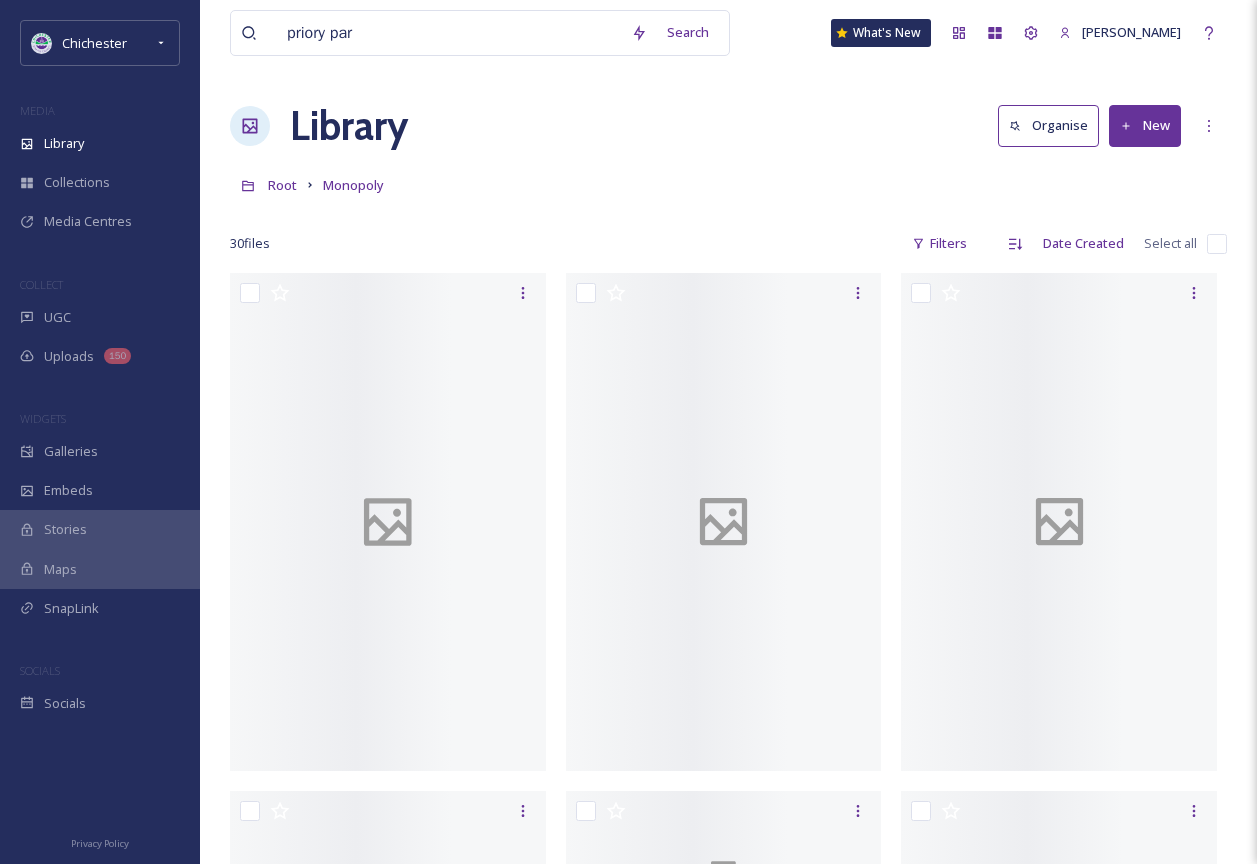 type on "priory park" 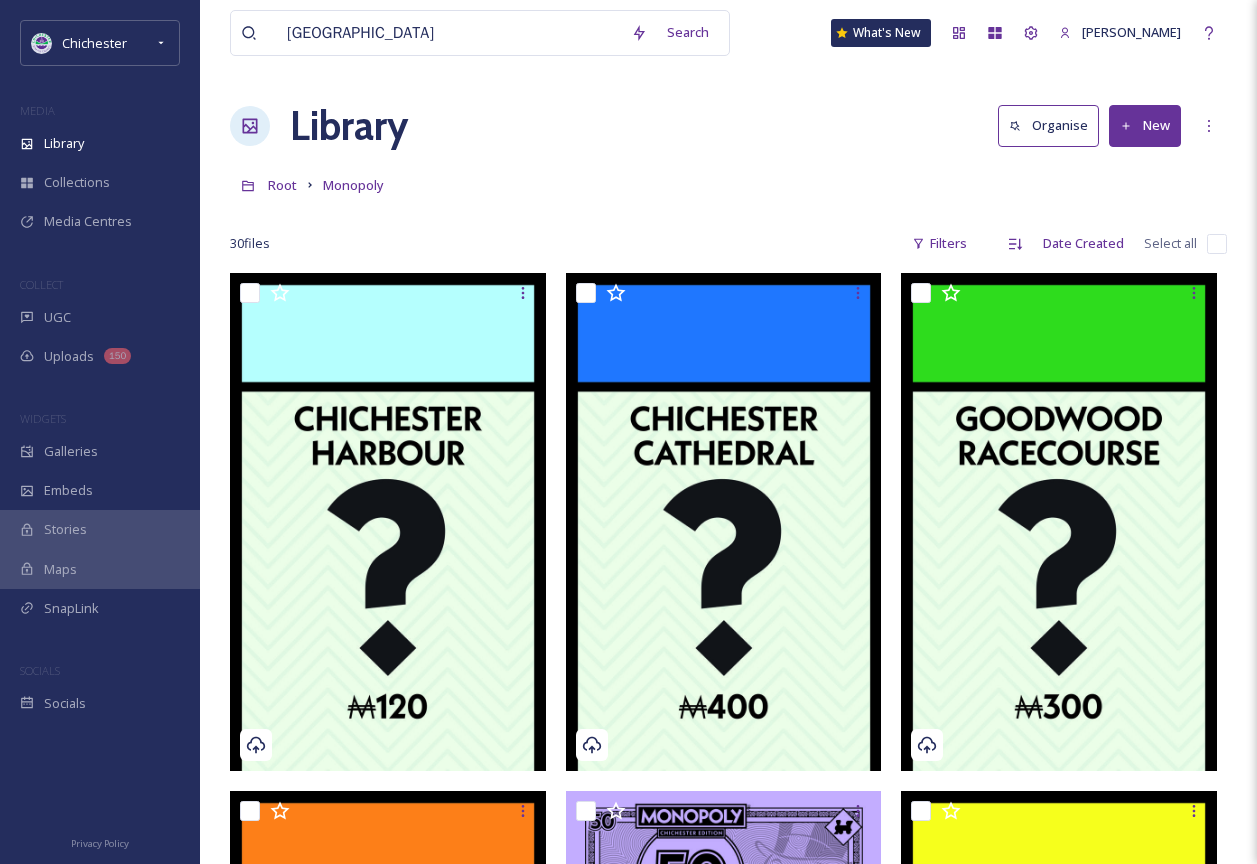 type 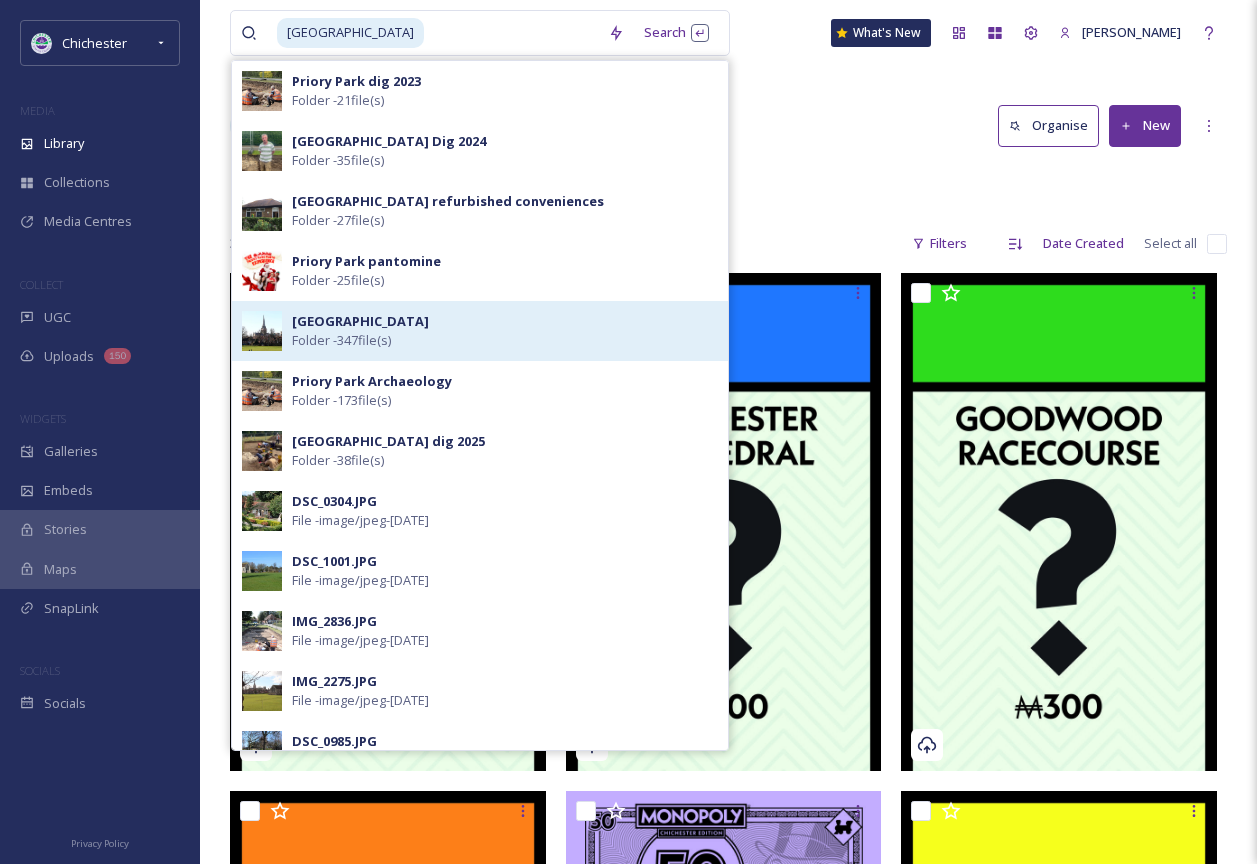 click on "Priory Park Folder  -  347  file(s)" at bounding box center [505, 331] 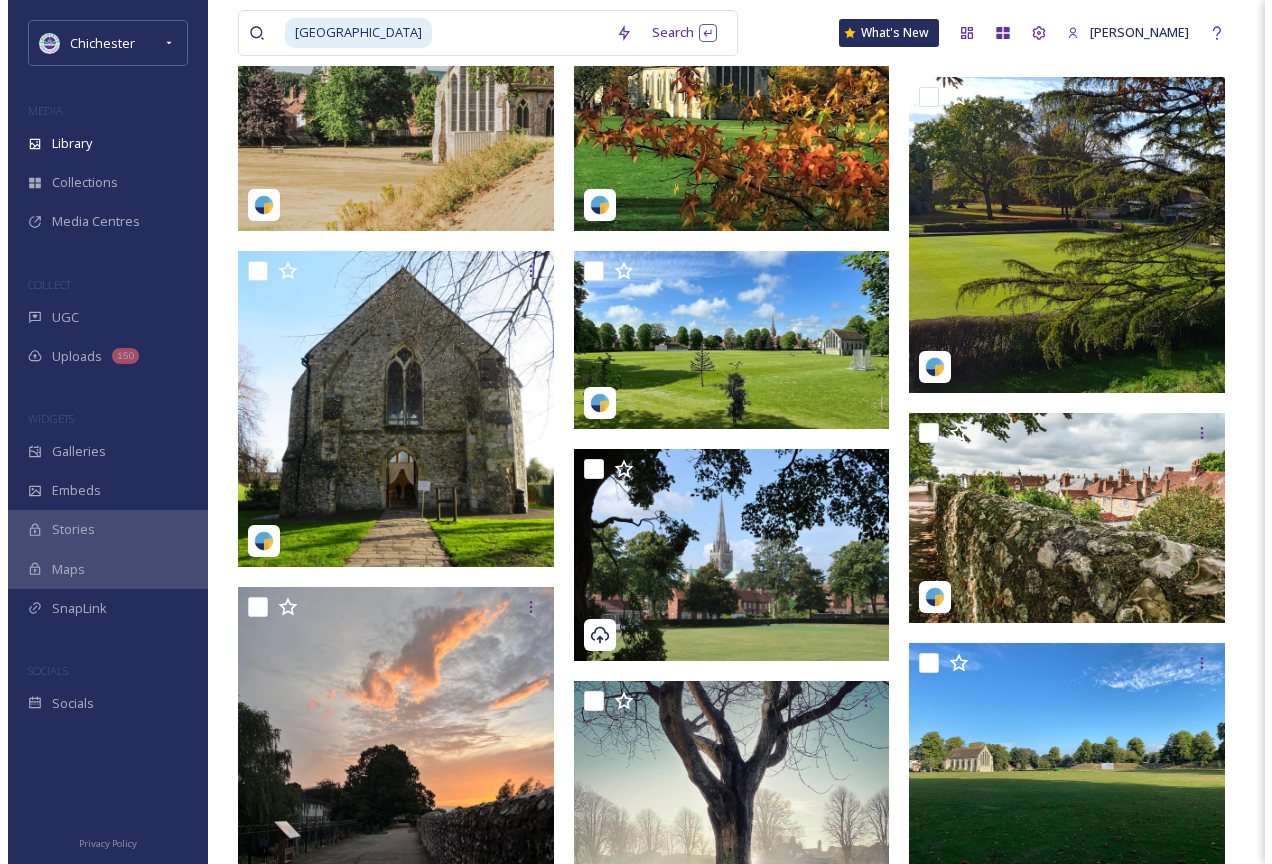 scroll, scrollTop: 700, scrollLeft: 0, axis: vertical 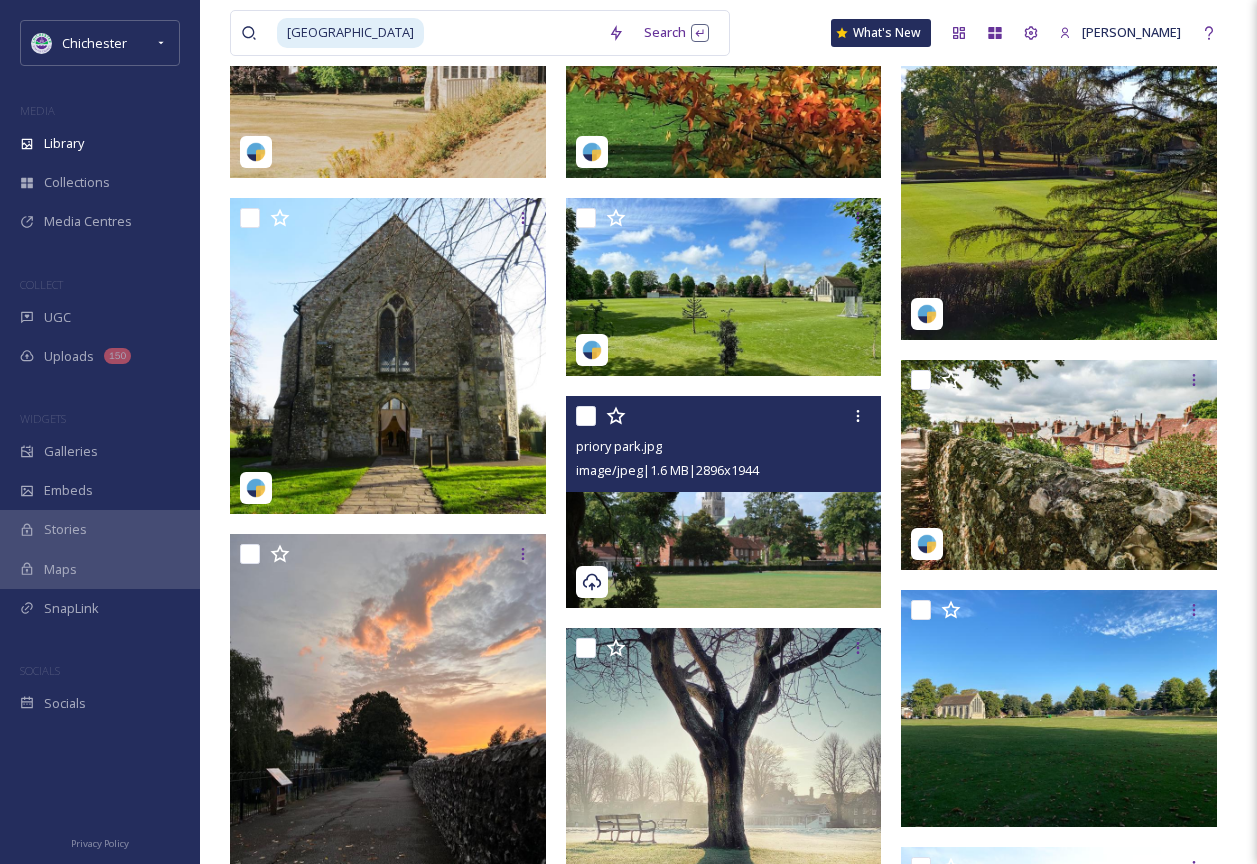 click at bounding box center (724, 502) 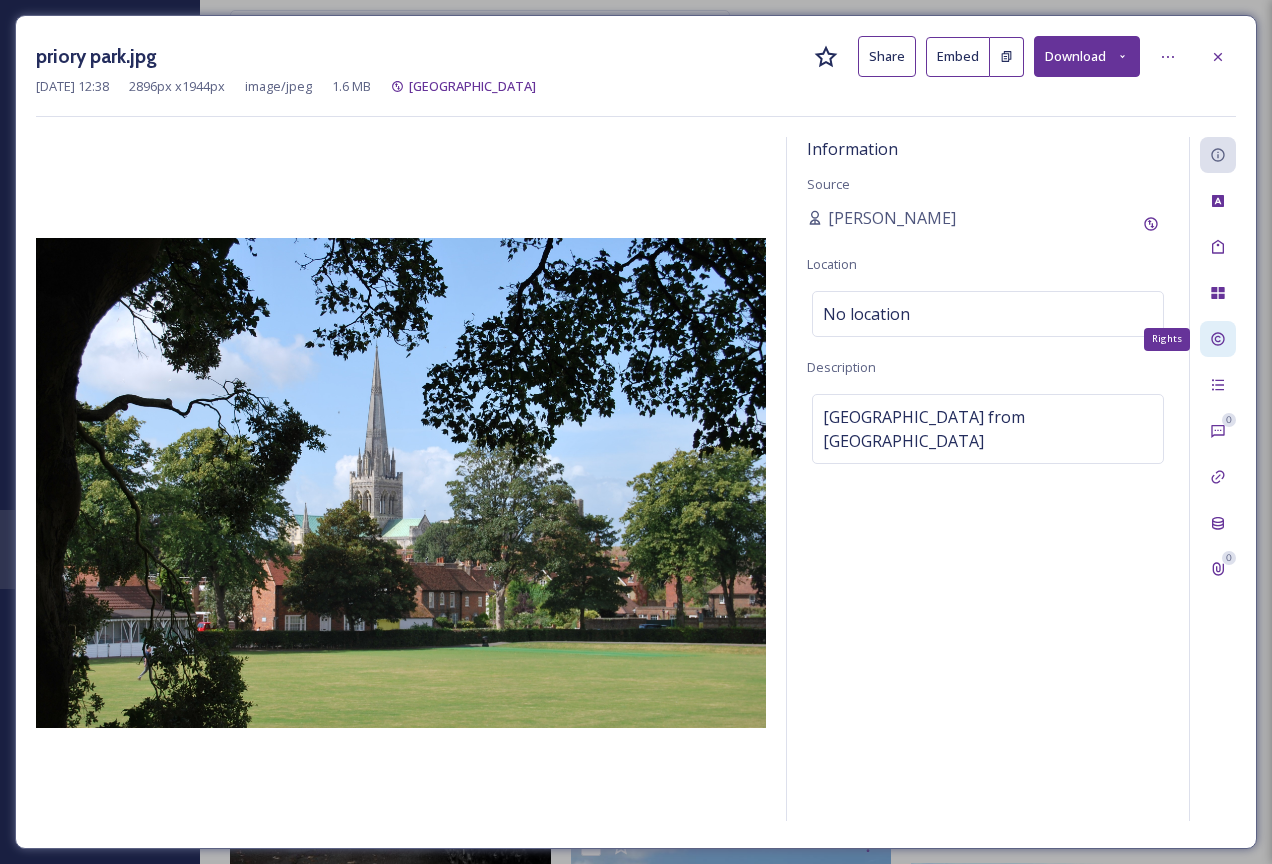 click 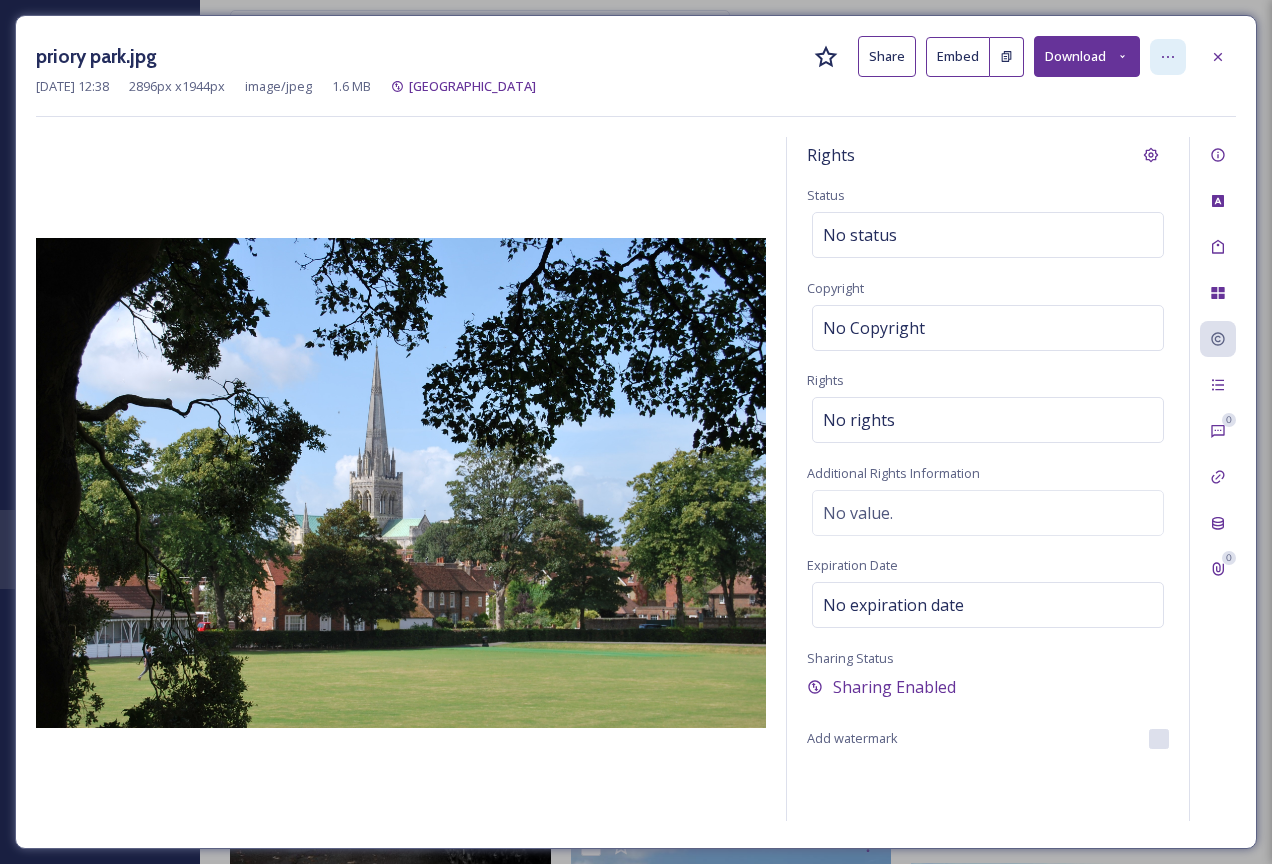 click at bounding box center (1168, 57) 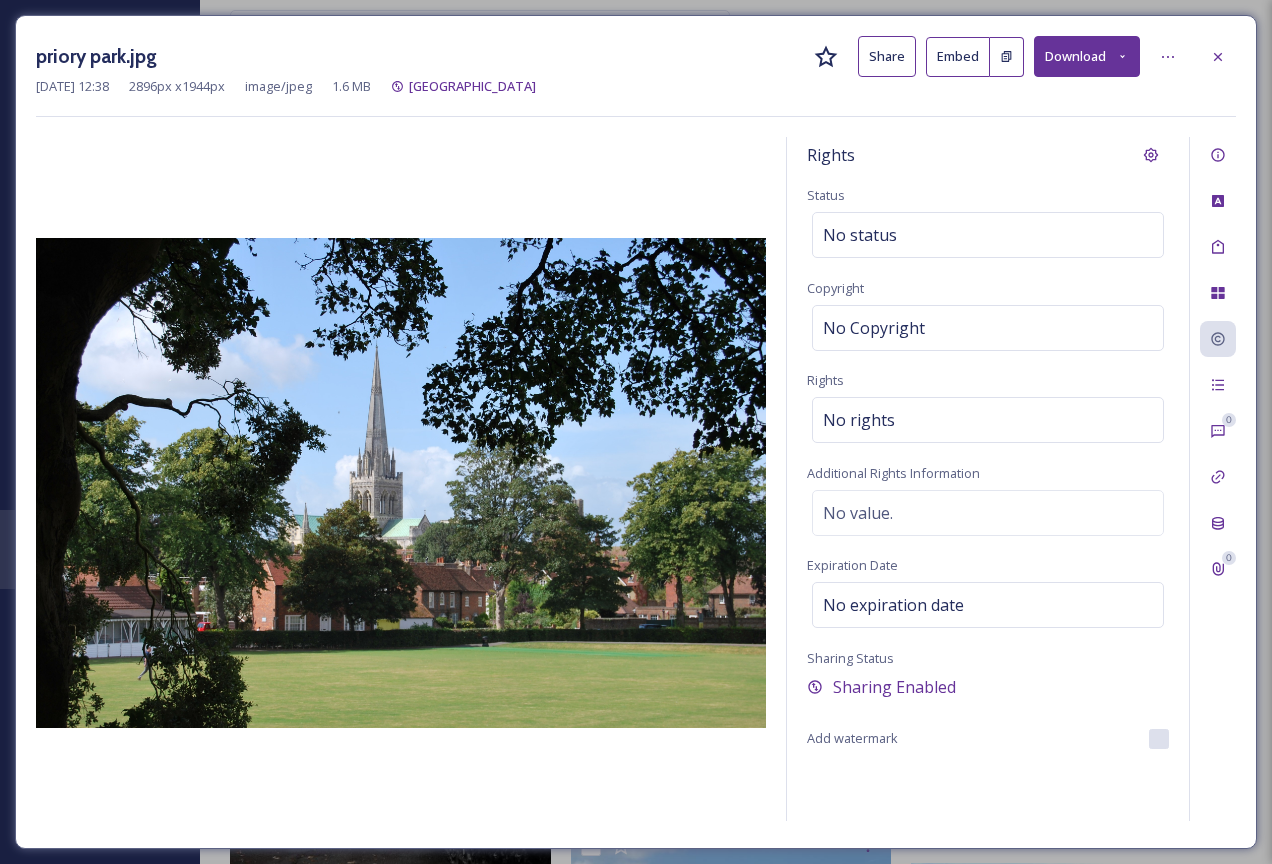 click 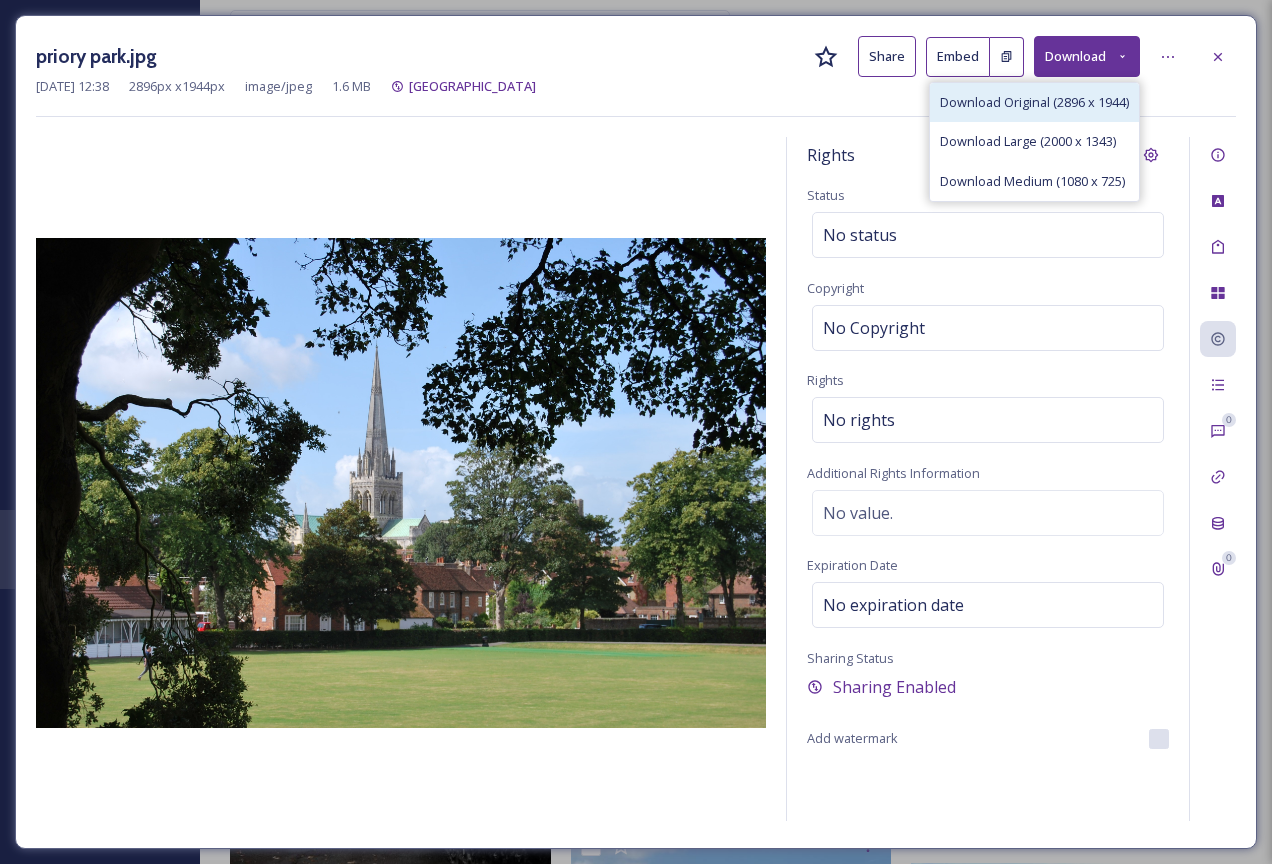 click on "Download Original (2896 x 1944)" at bounding box center (1034, 102) 